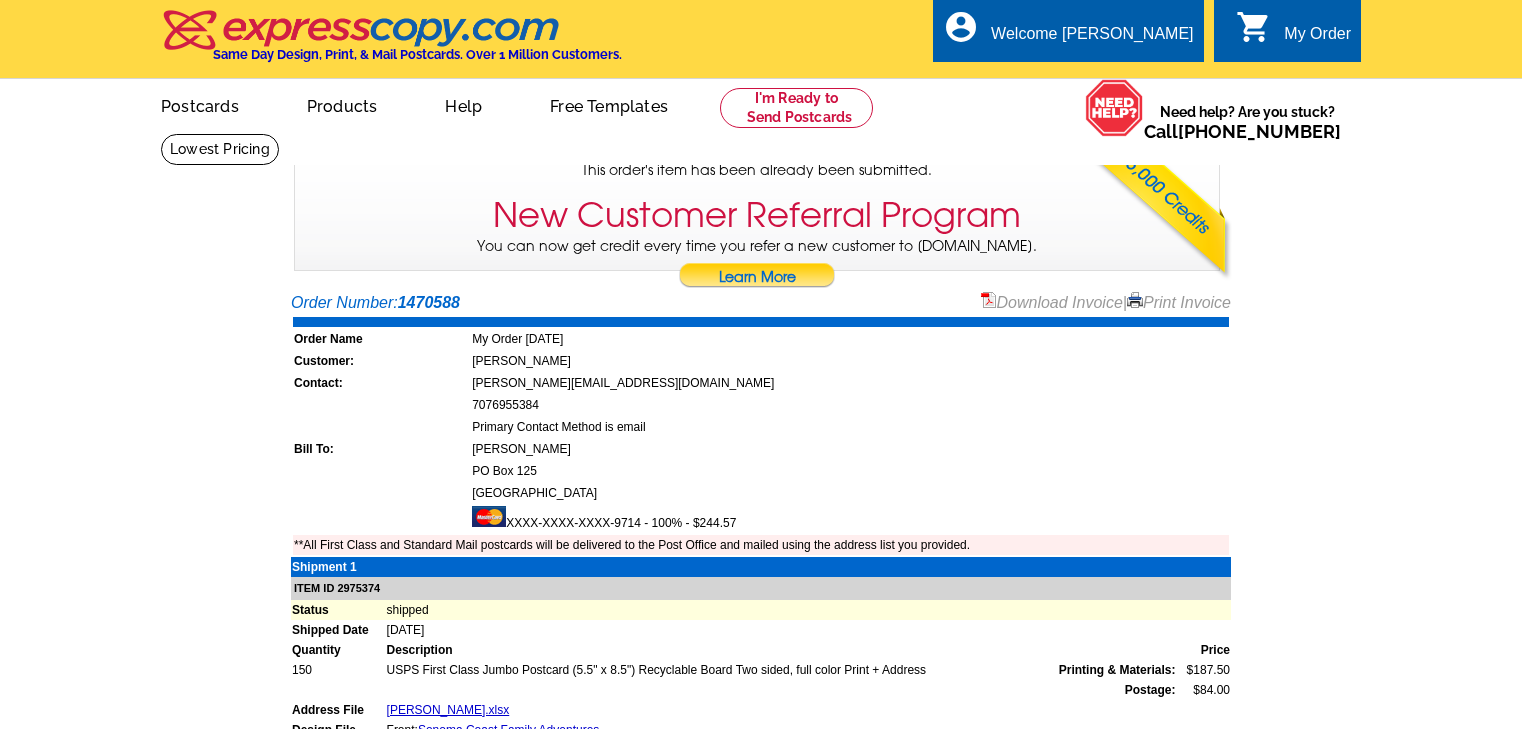 scroll, scrollTop: 0, scrollLeft: 0, axis: both 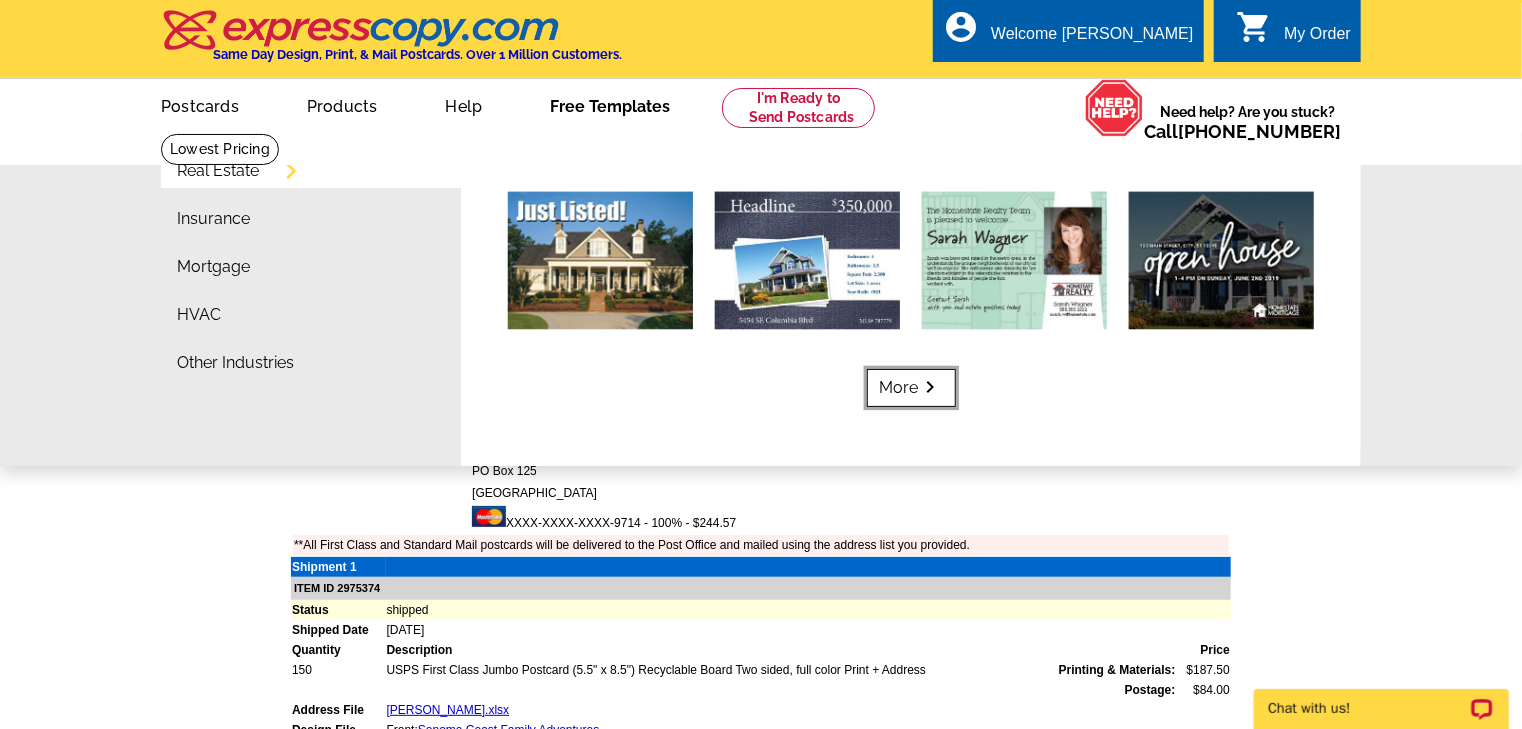 click on "keyboard_arrow_right" at bounding box center (931, 387) 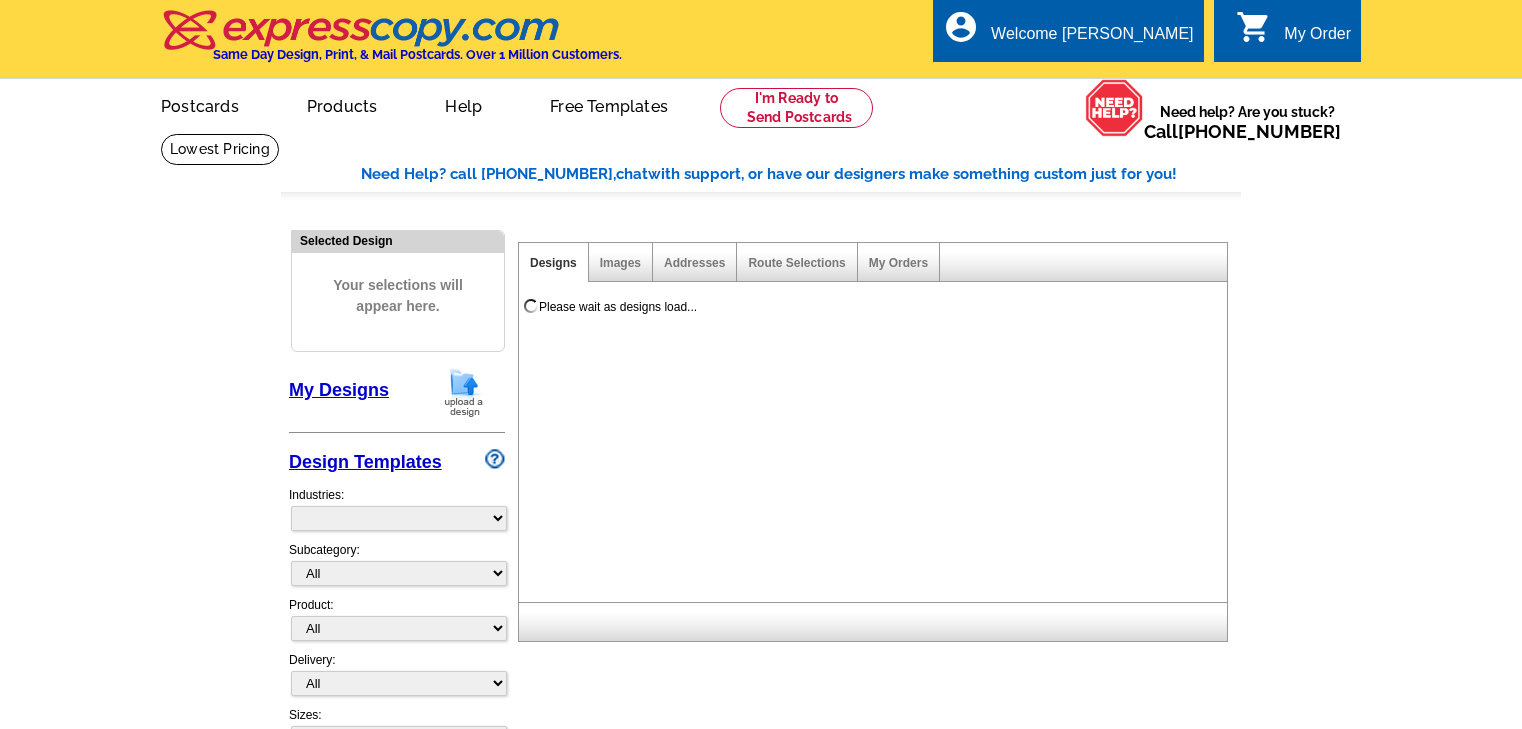 scroll, scrollTop: 0, scrollLeft: 0, axis: both 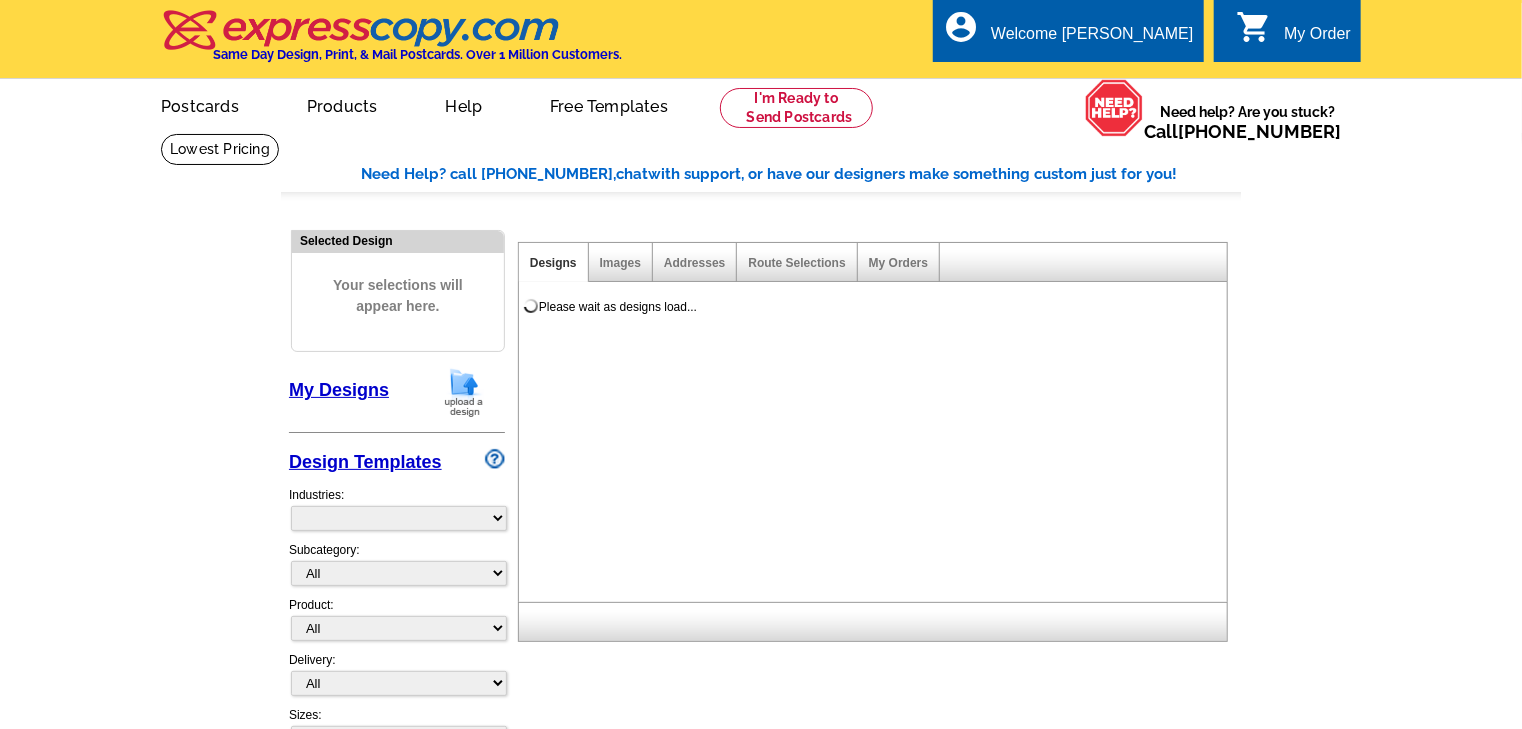 select on "785" 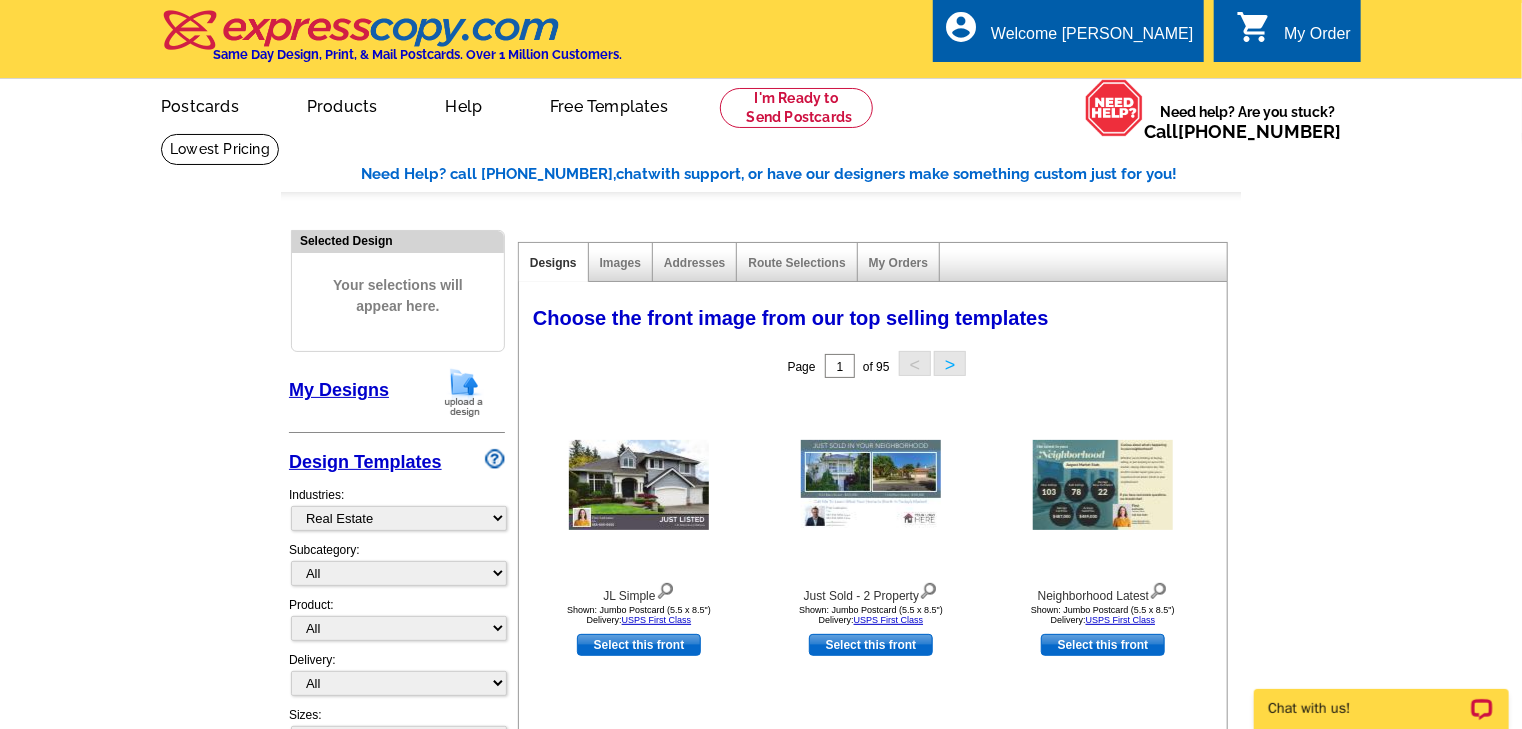 scroll, scrollTop: 0, scrollLeft: 0, axis: both 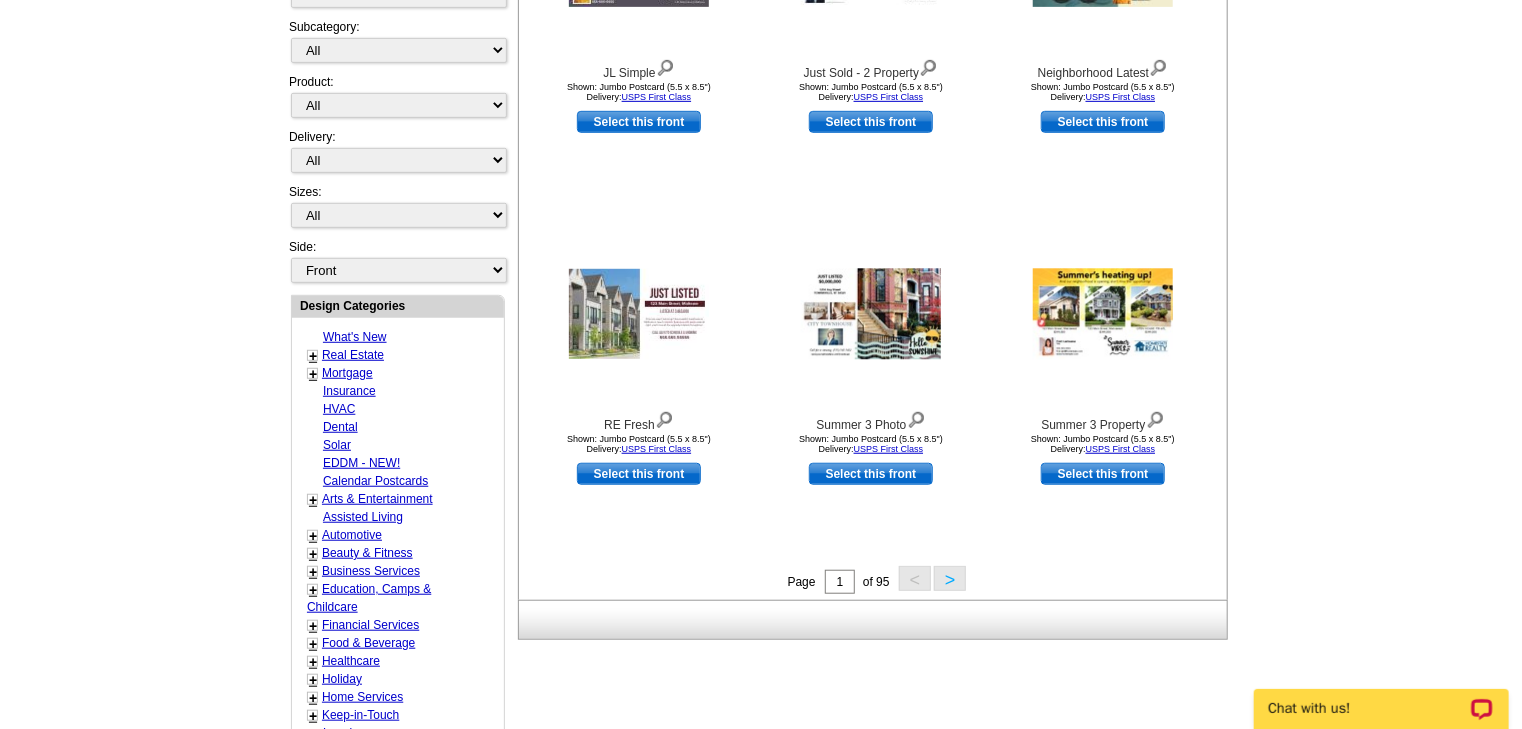 click on ">" at bounding box center [950, 578] 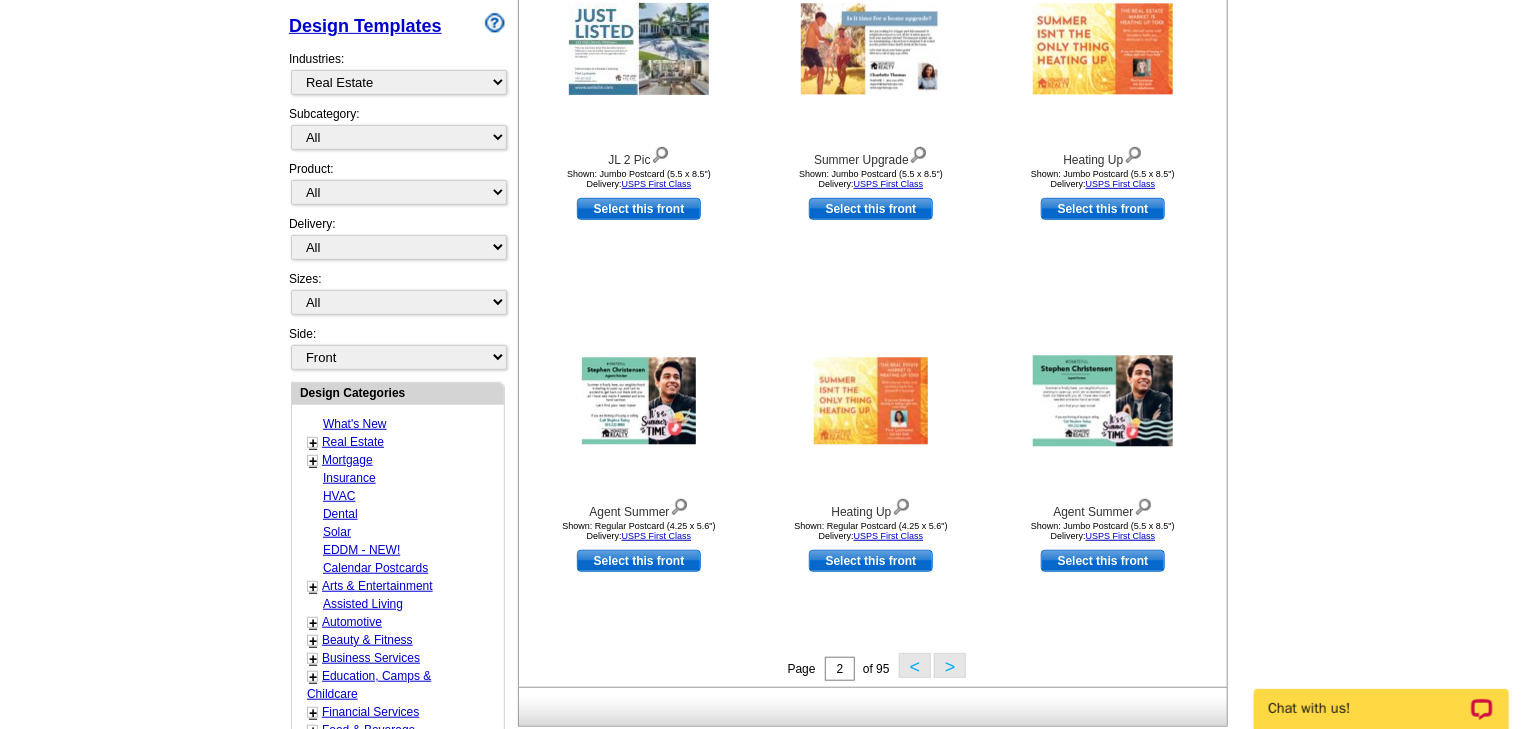 scroll, scrollTop: 438, scrollLeft: 0, axis: vertical 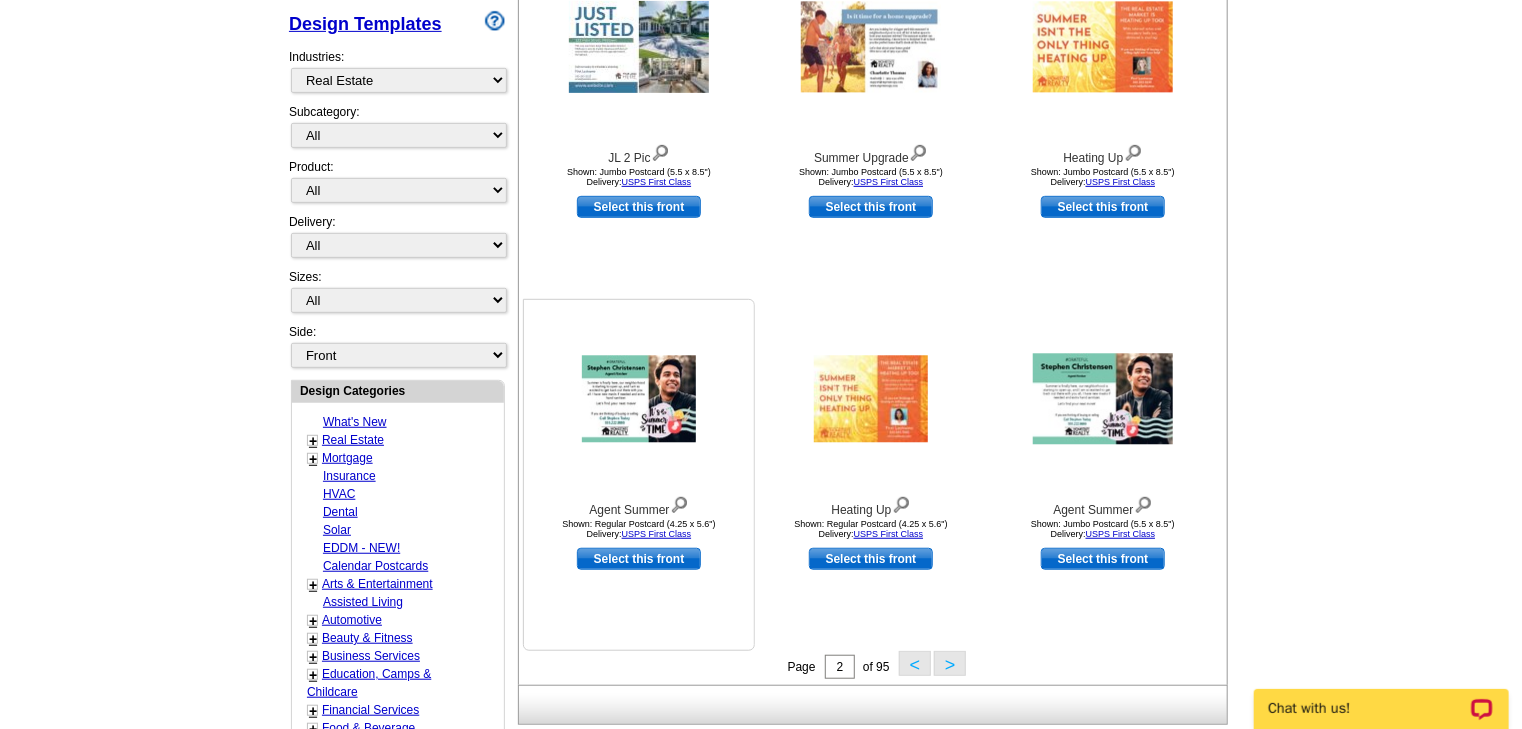 click at bounding box center (639, 399) 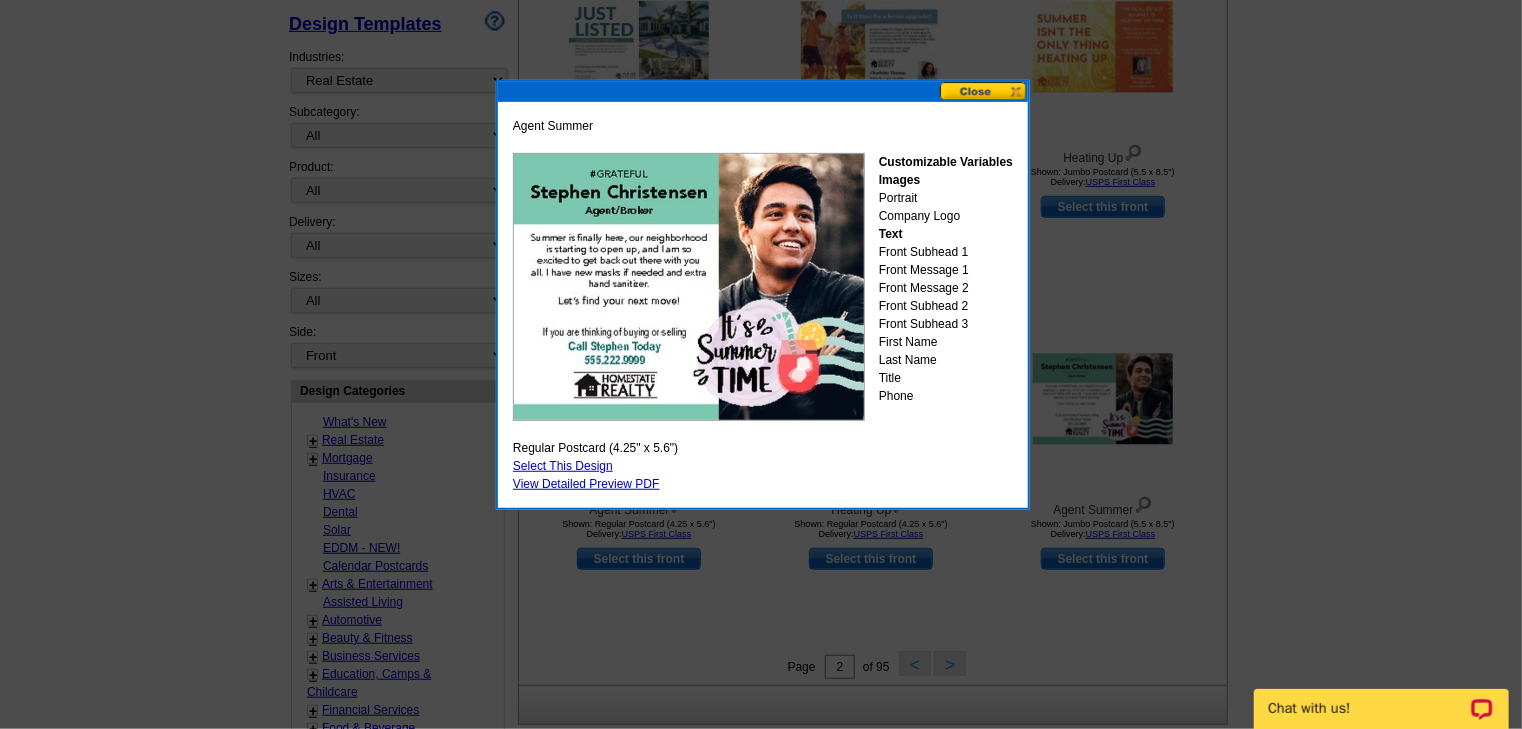 click at bounding box center [984, 91] 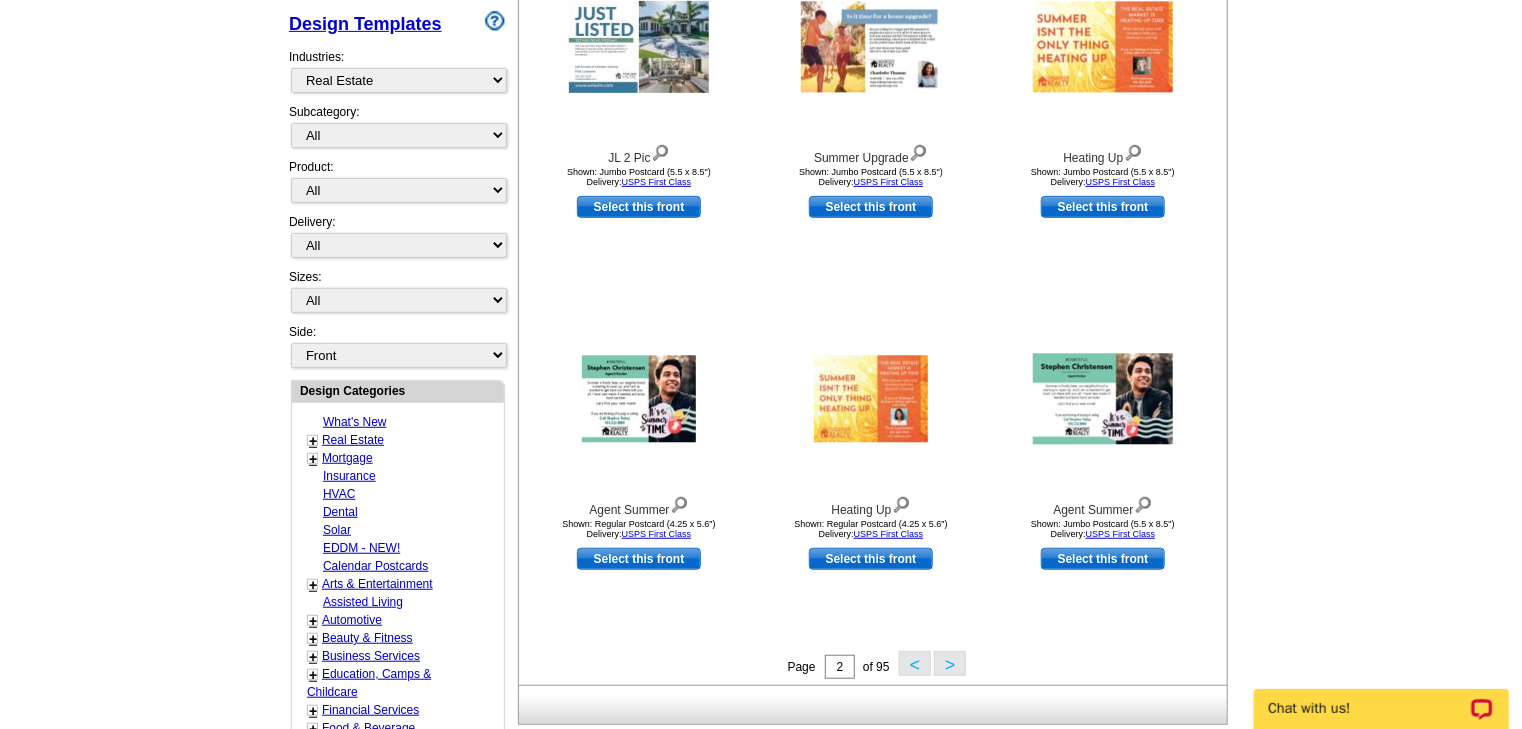 click on ">" at bounding box center (950, 663) 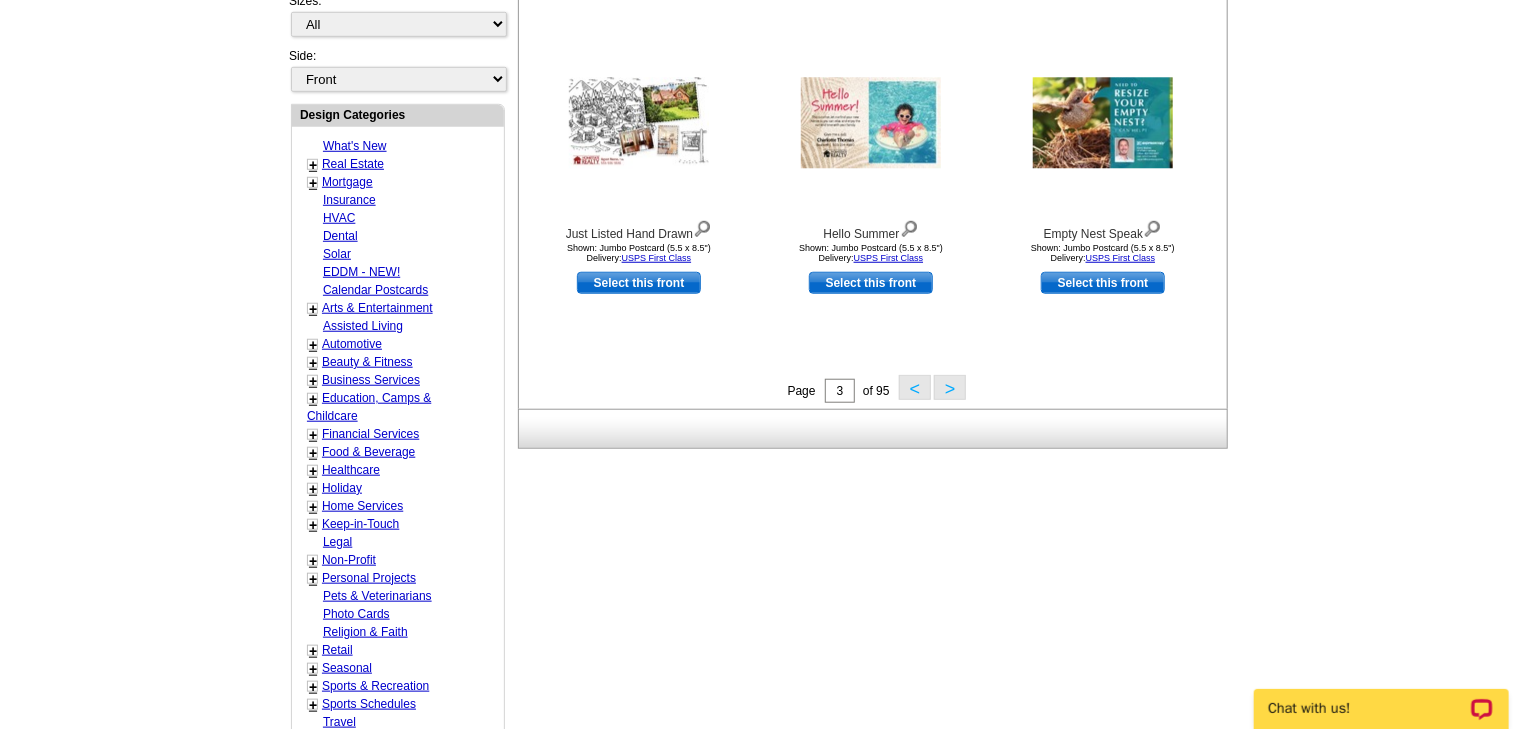 scroll, scrollTop: 715, scrollLeft: 0, axis: vertical 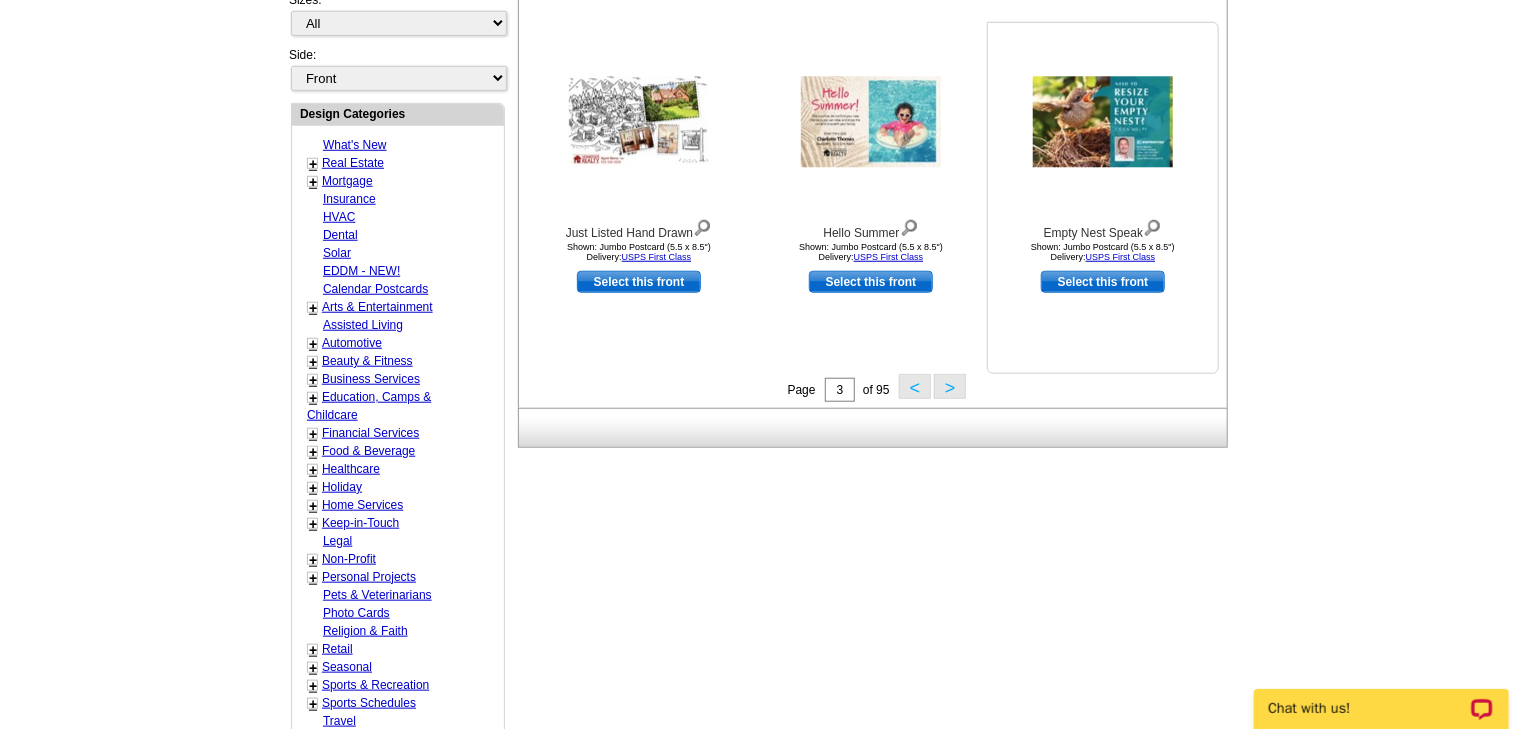 click at bounding box center [1103, 122] 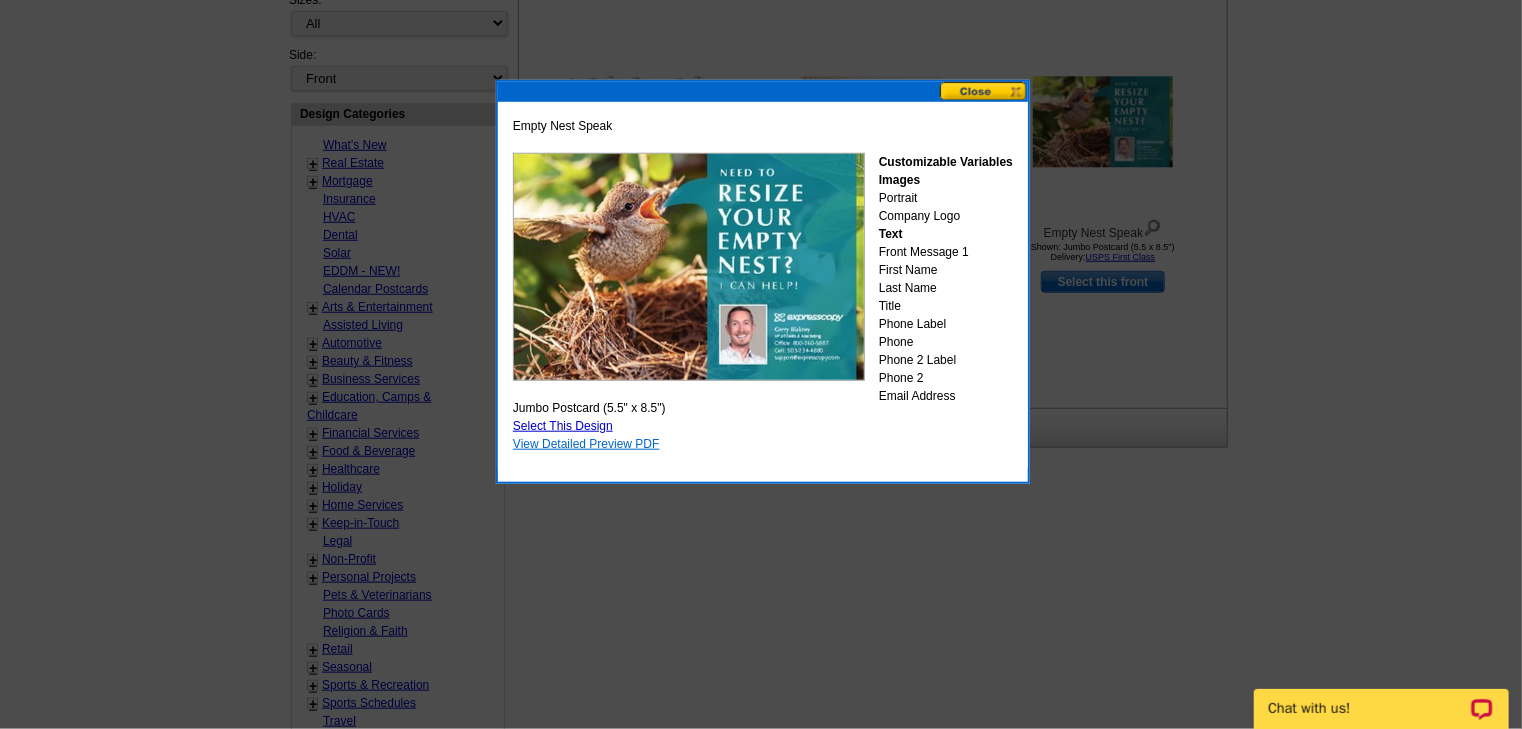 click on "View Detailed Preview PDF" at bounding box center [586, 444] 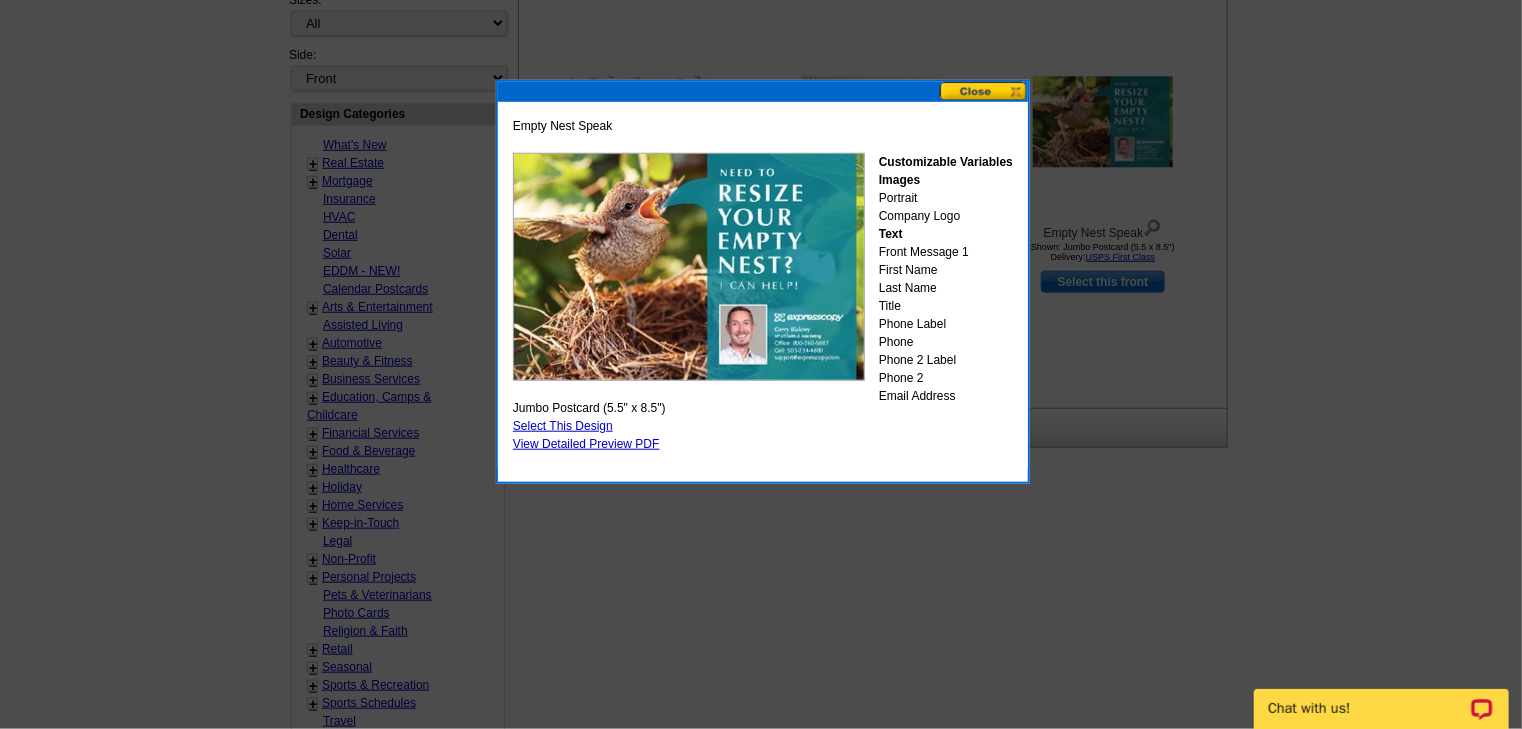 click on "Customizable Variables
Images
Portrait
Company Logo
Text
Front Message 1
First Name
Last Name
Title
Phone Label
Phone
Phone 2 Label
Phone 2
Email Address" at bounding box center (946, 279) 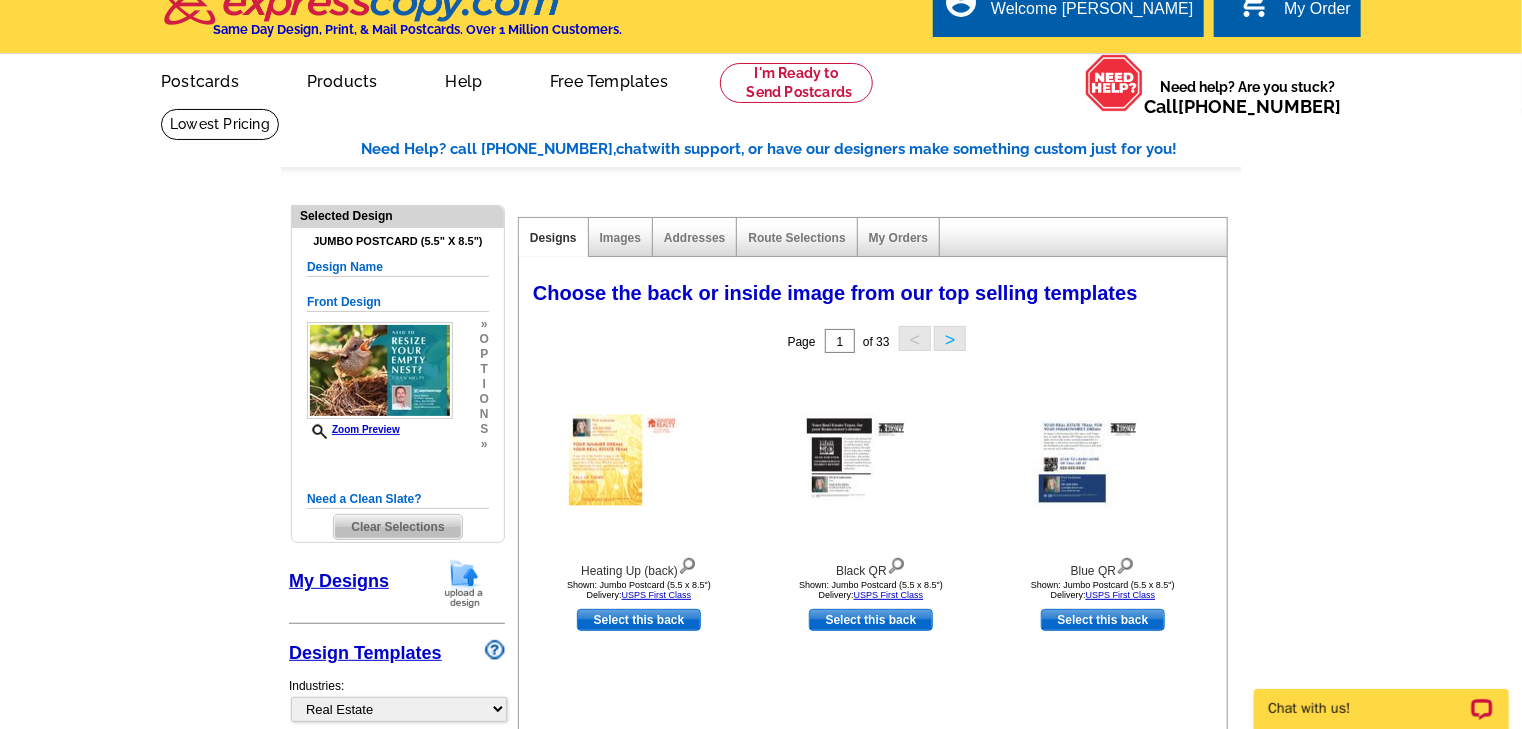 scroll, scrollTop: 24, scrollLeft: 0, axis: vertical 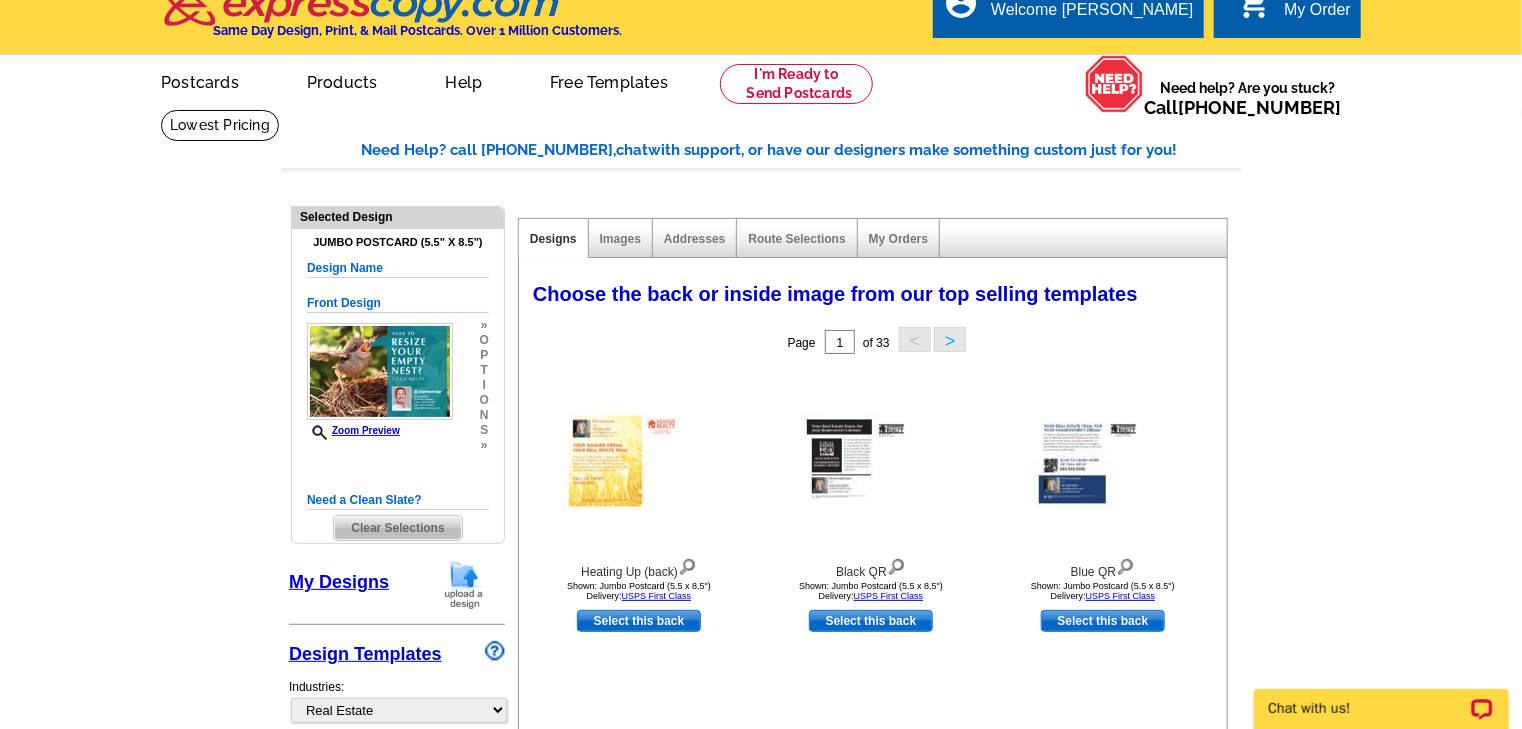 click on ">" at bounding box center (950, 339) 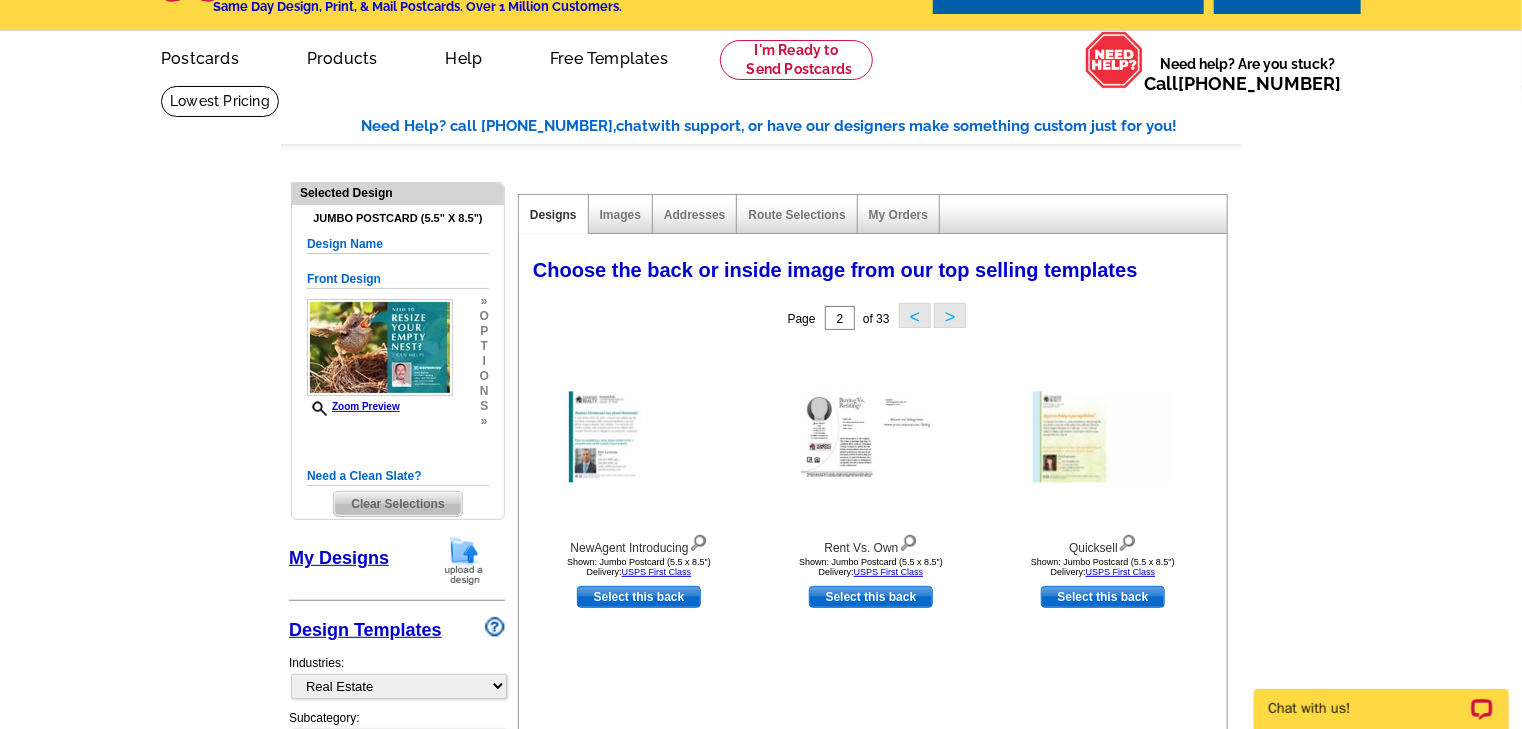 scroll, scrollTop: 0, scrollLeft: 0, axis: both 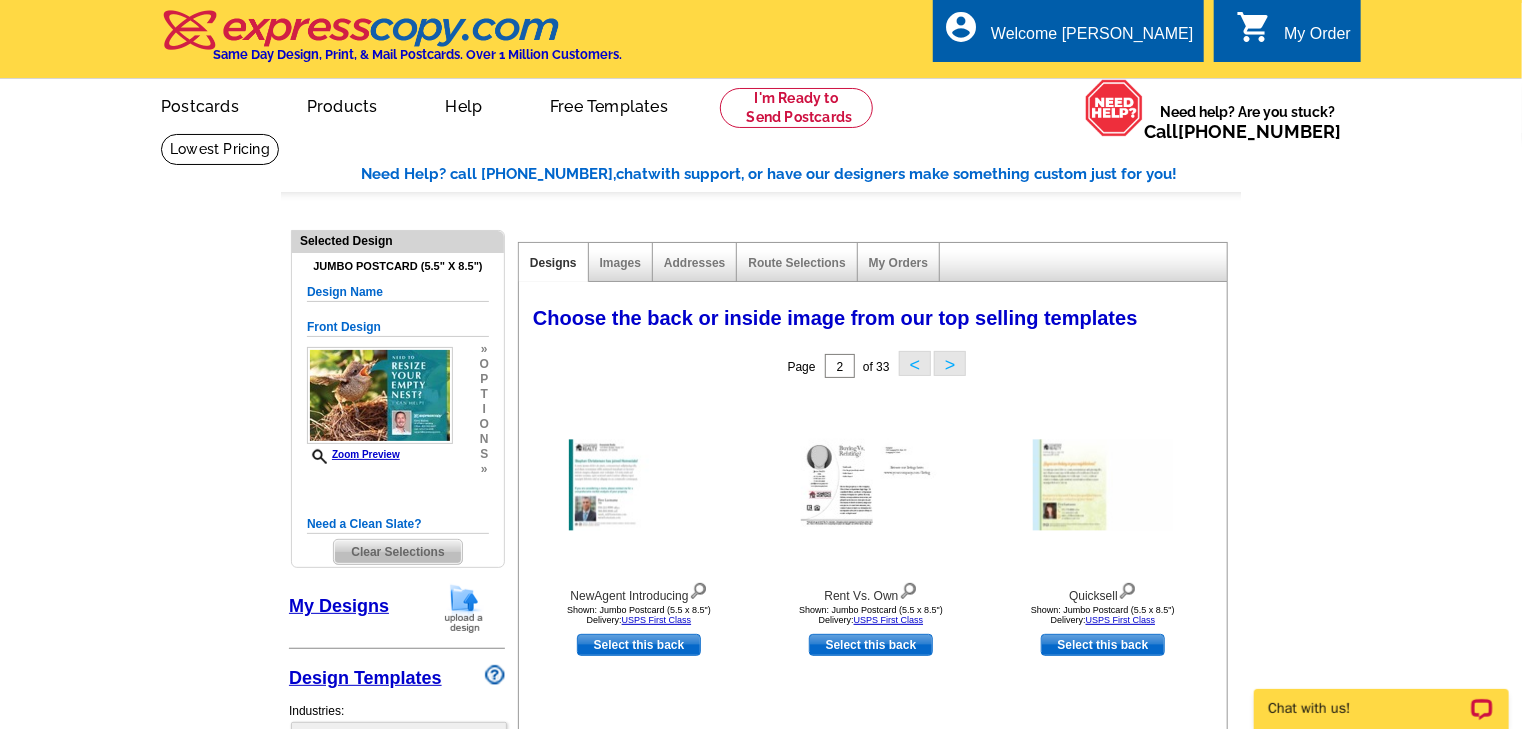 click on ">" at bounding box center [950, 363] 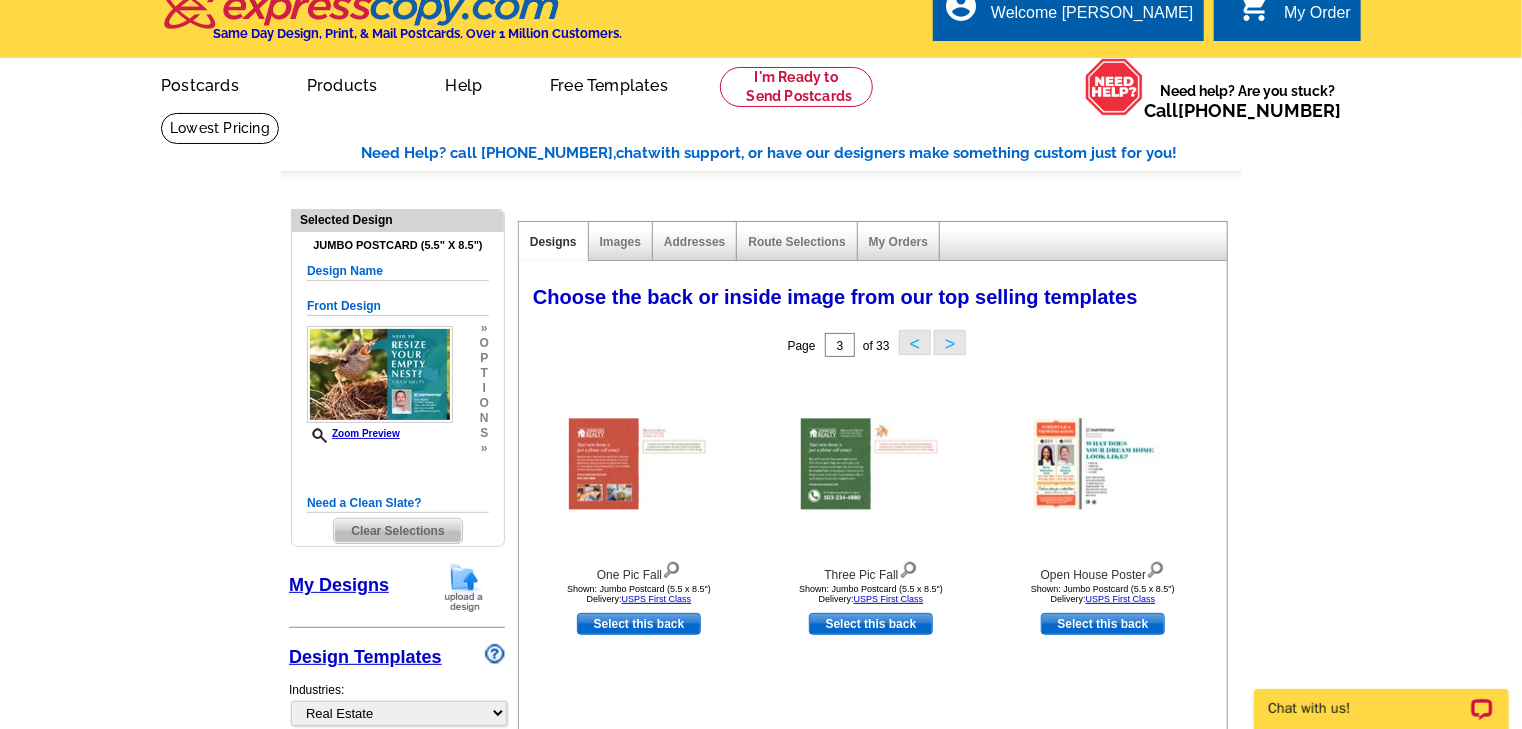 scroll, scrollTop: 0, scrollLeft: 0, axis: both 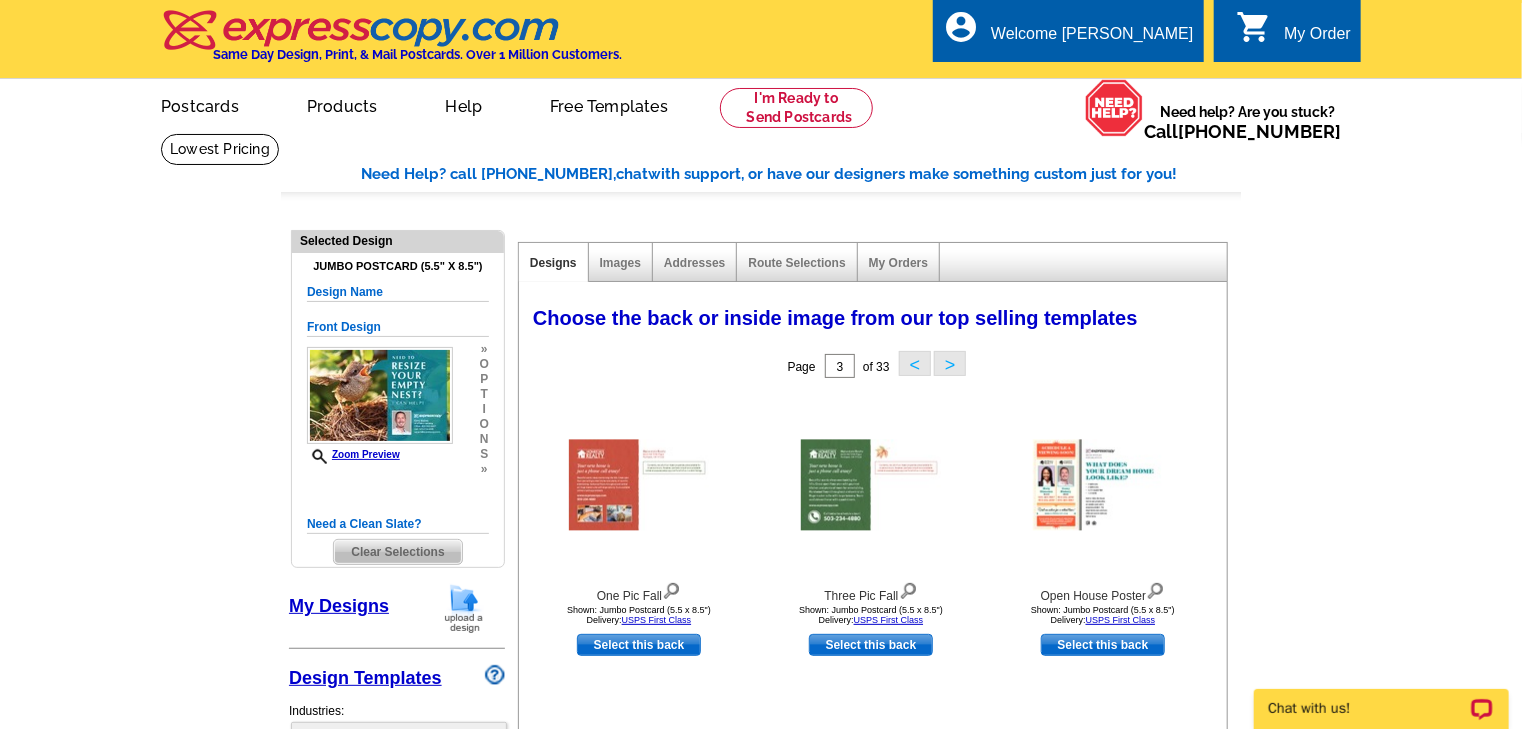 click on ">" at bounding box center (950, 363) 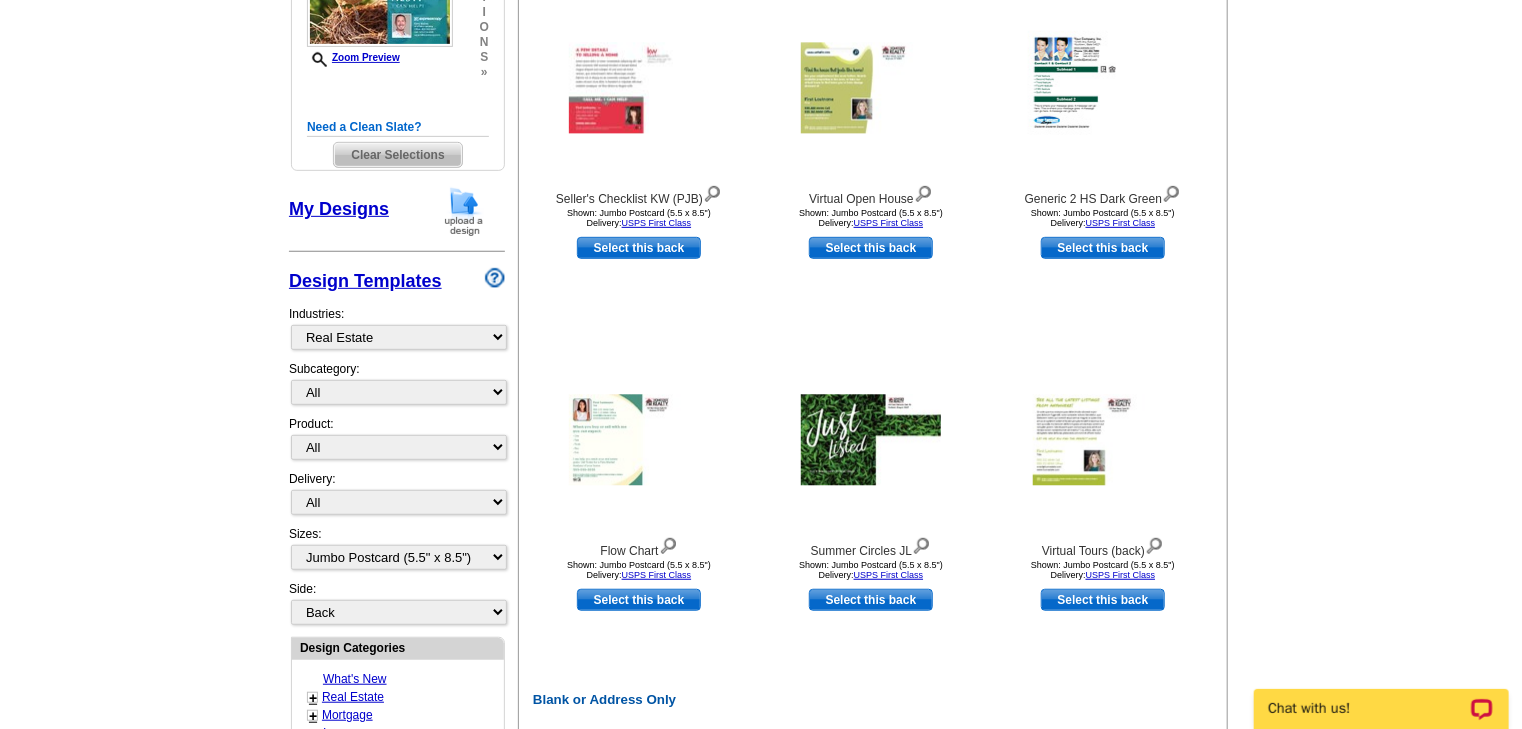 scroll, scrollTop: 398, scrollLeft: 0, axis: vertical 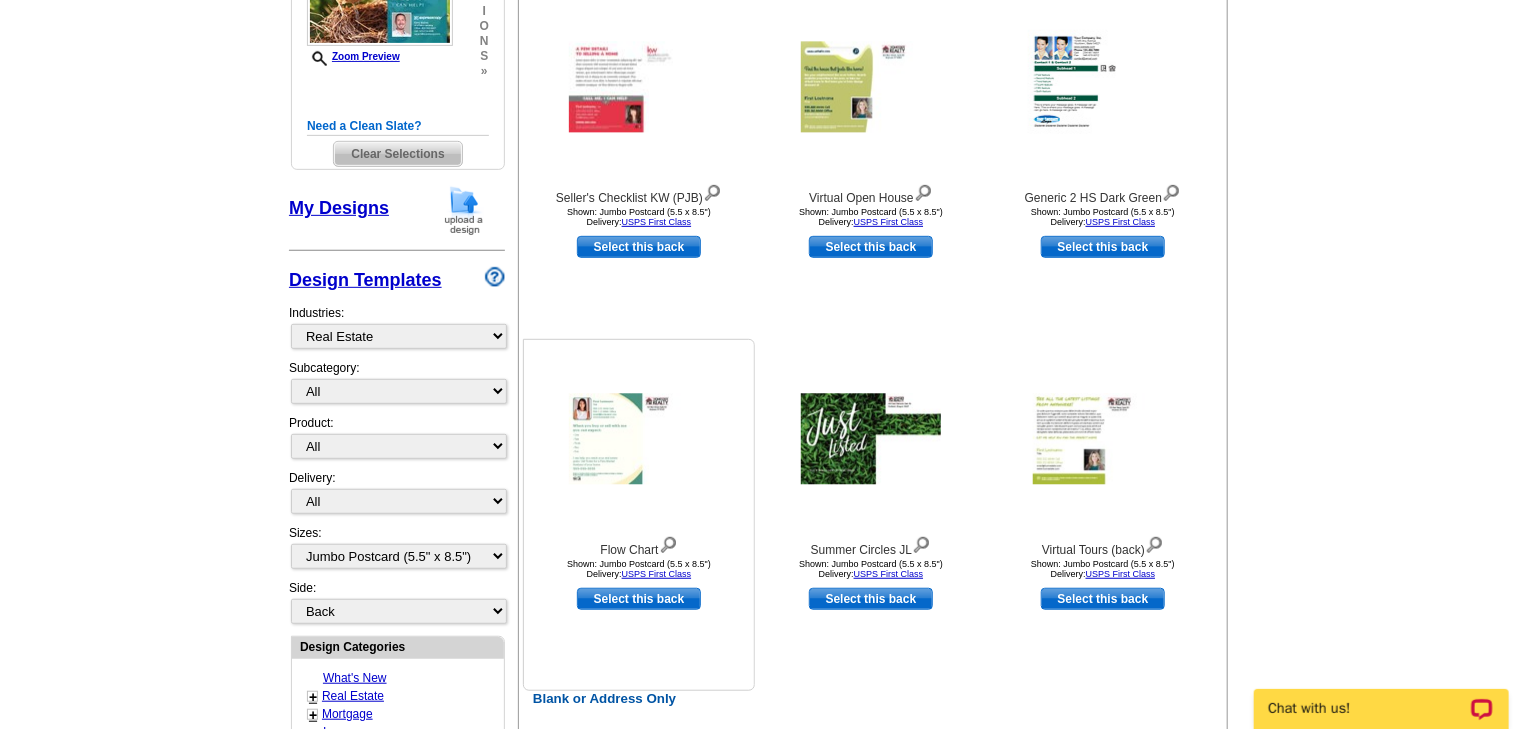 click at bounding box center (639, 439) 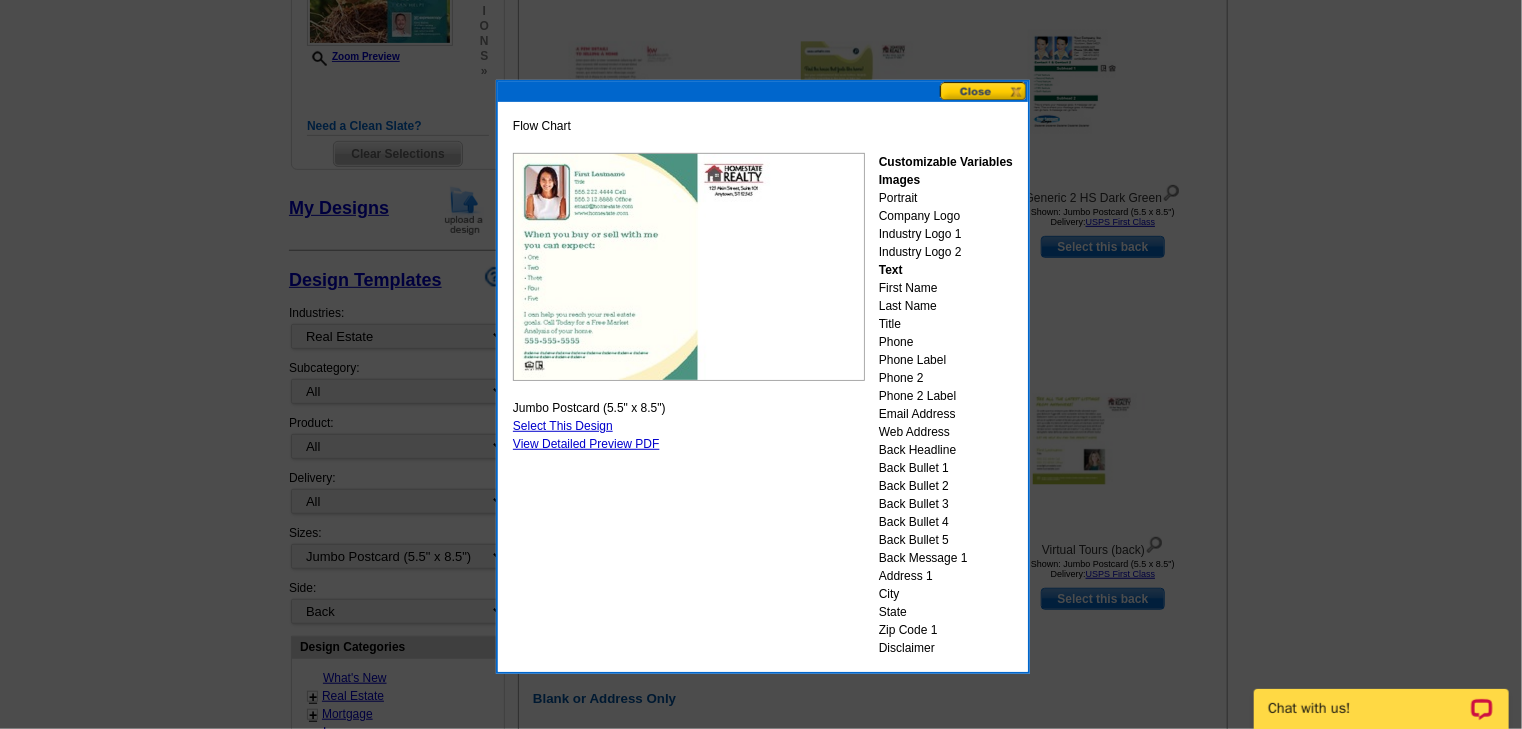 click at bounding box center [984, 91] 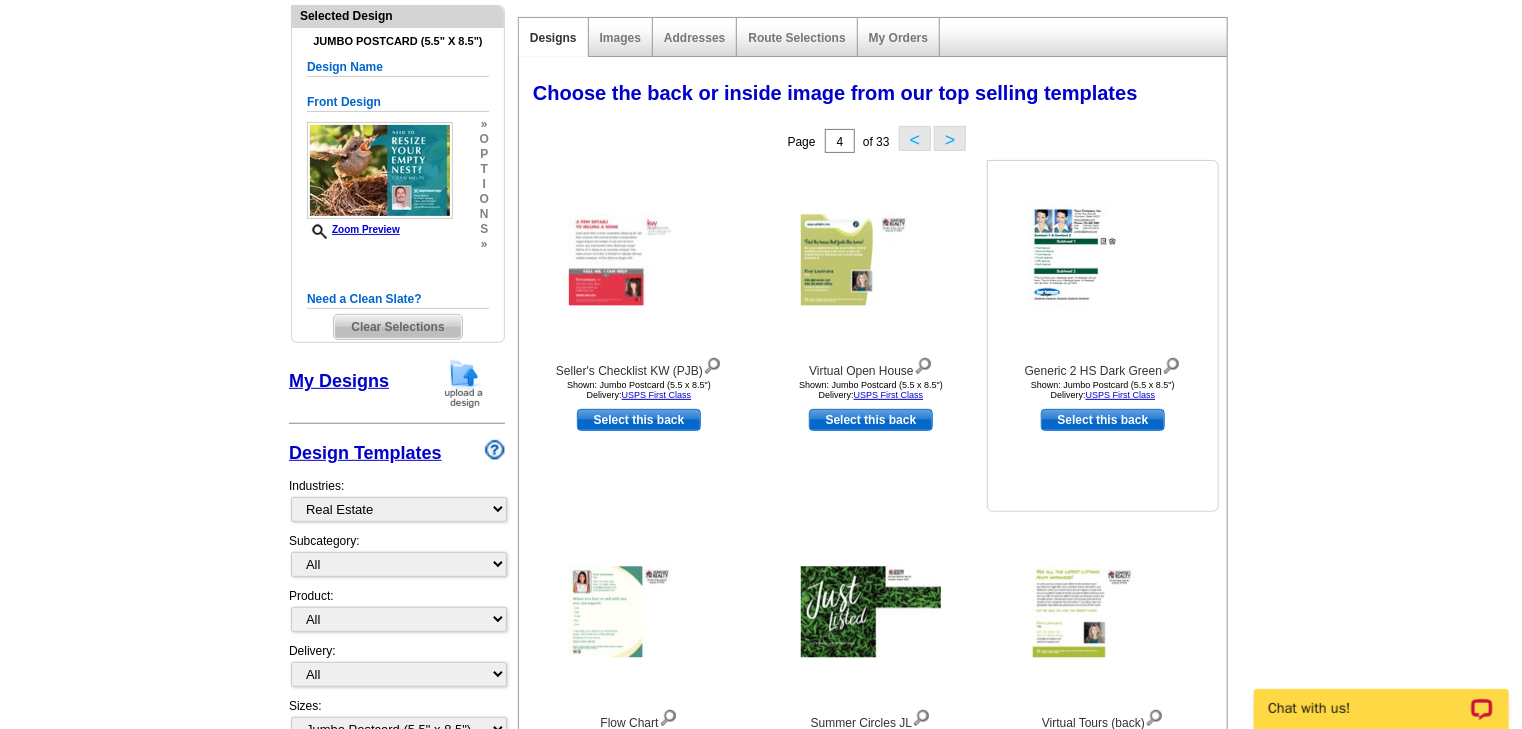 scroll, scrollTop: 224, scrollLeft: 0, axis: vertical 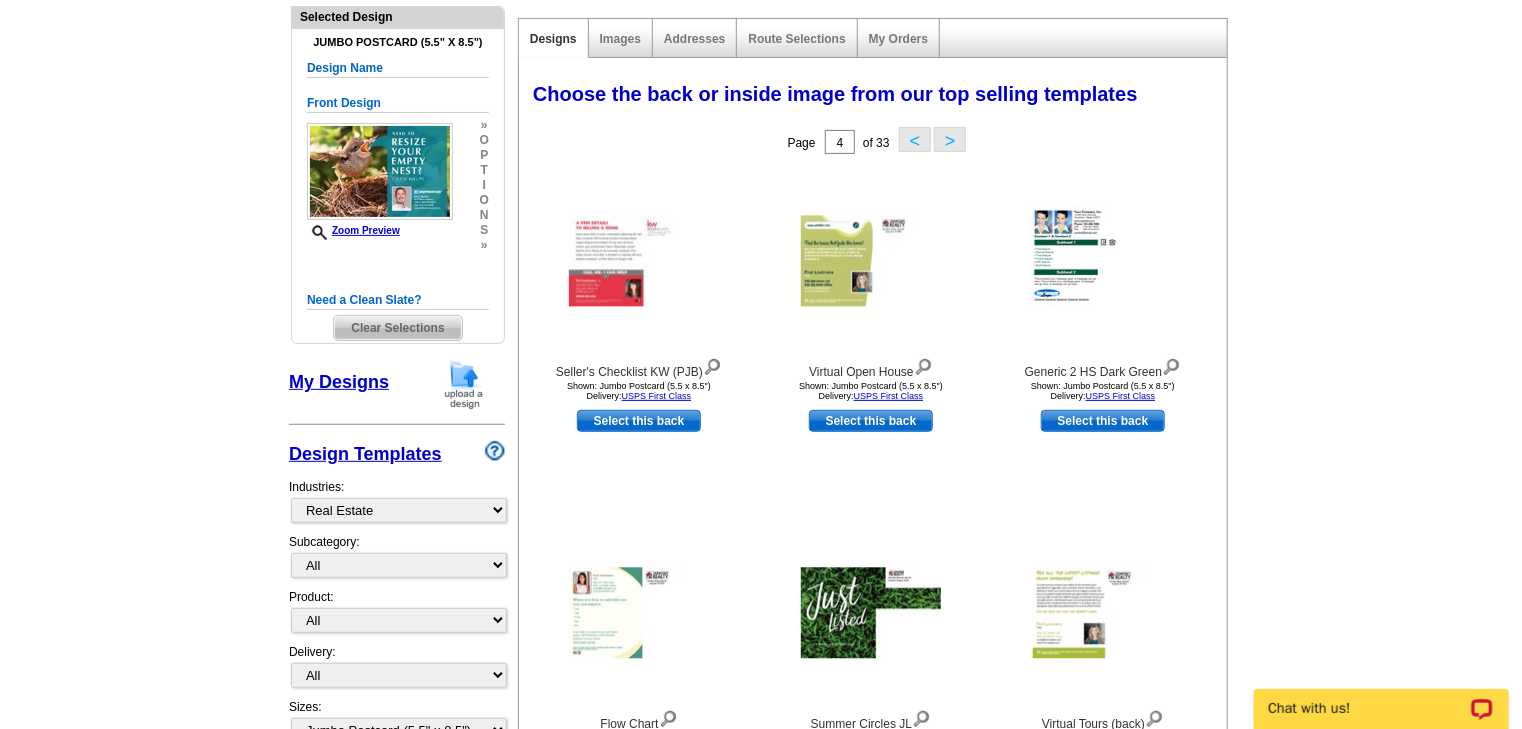 click on ">" at bounding box center [950, 139] 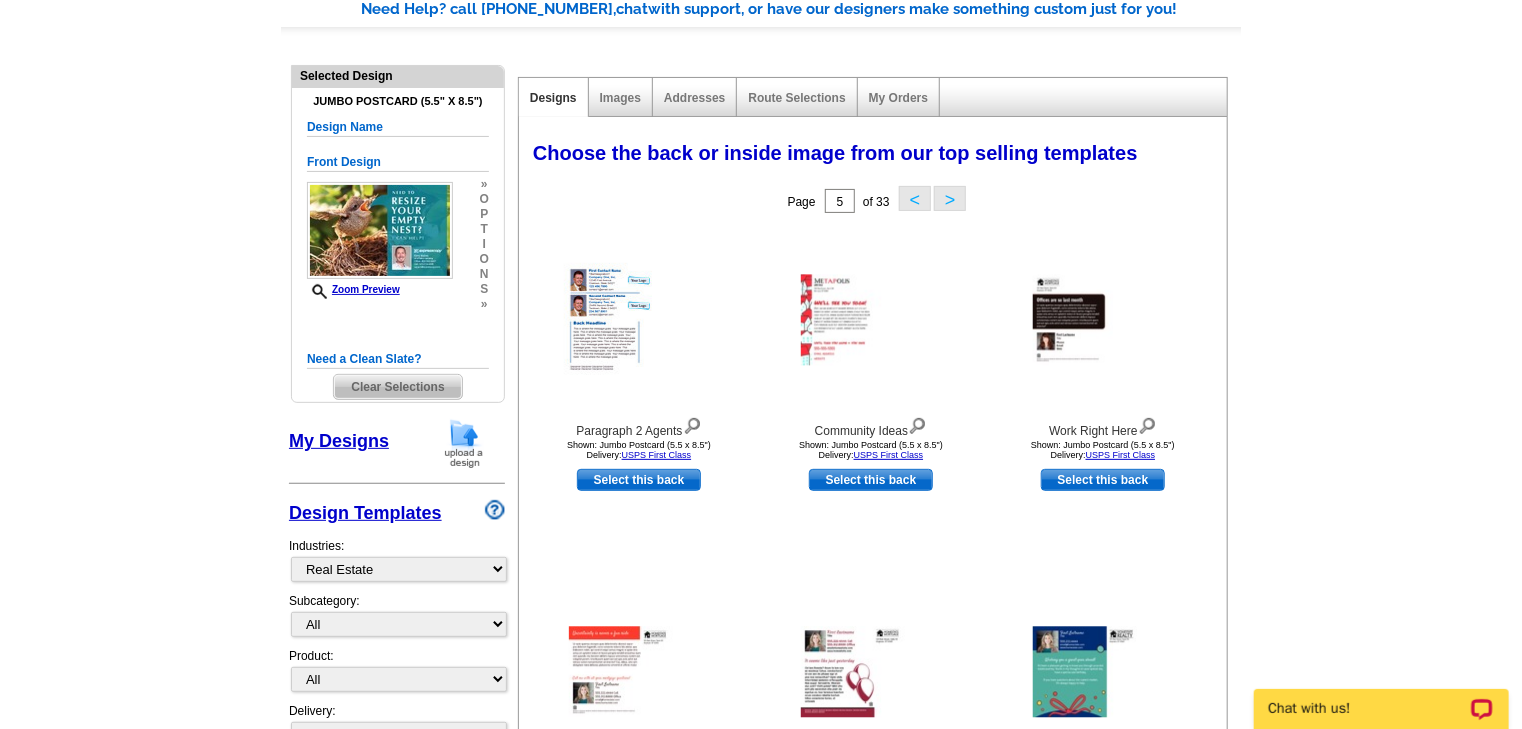scroll, scrollTop: 164, scrollLeft: 0, axis: vertical 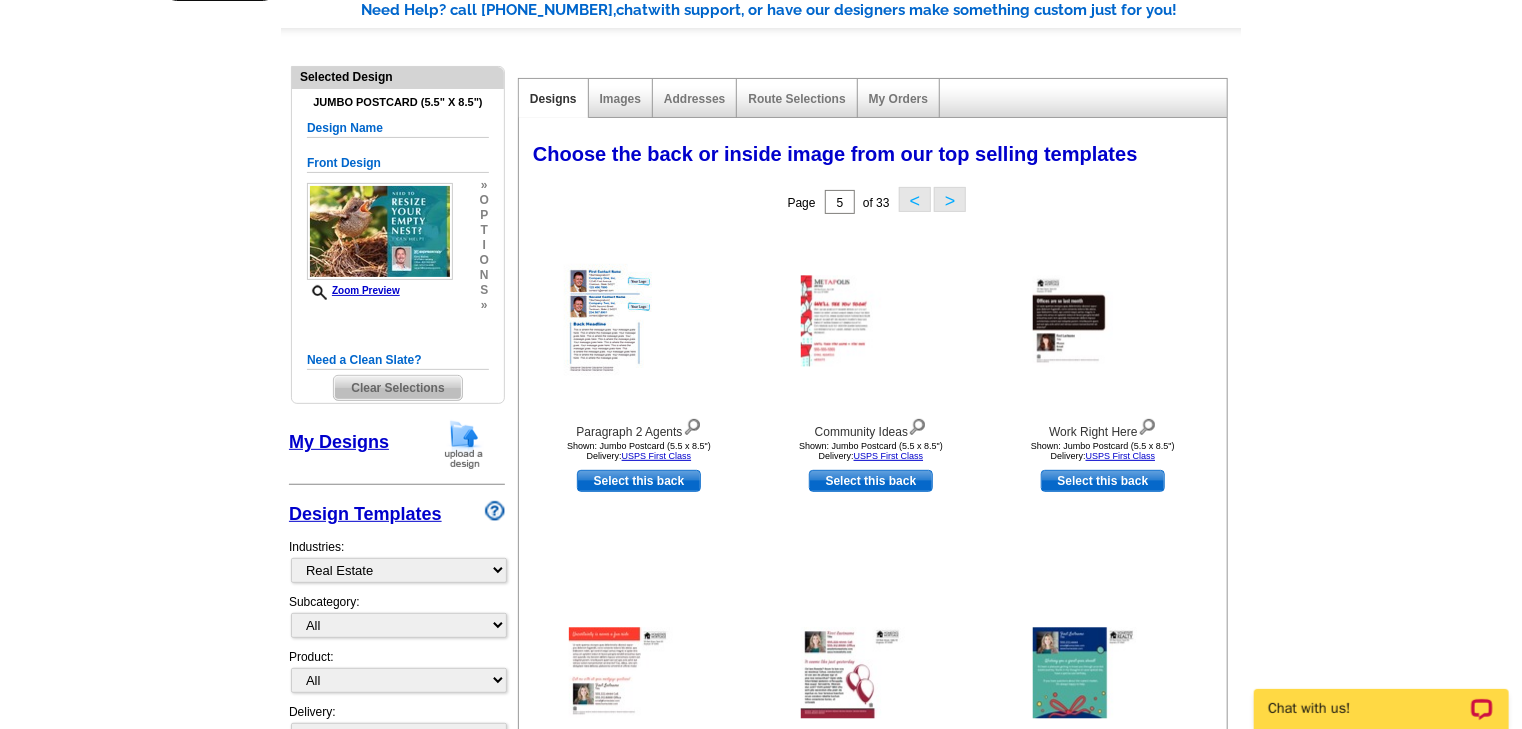 click on ">" at bounding box center (950, 199) 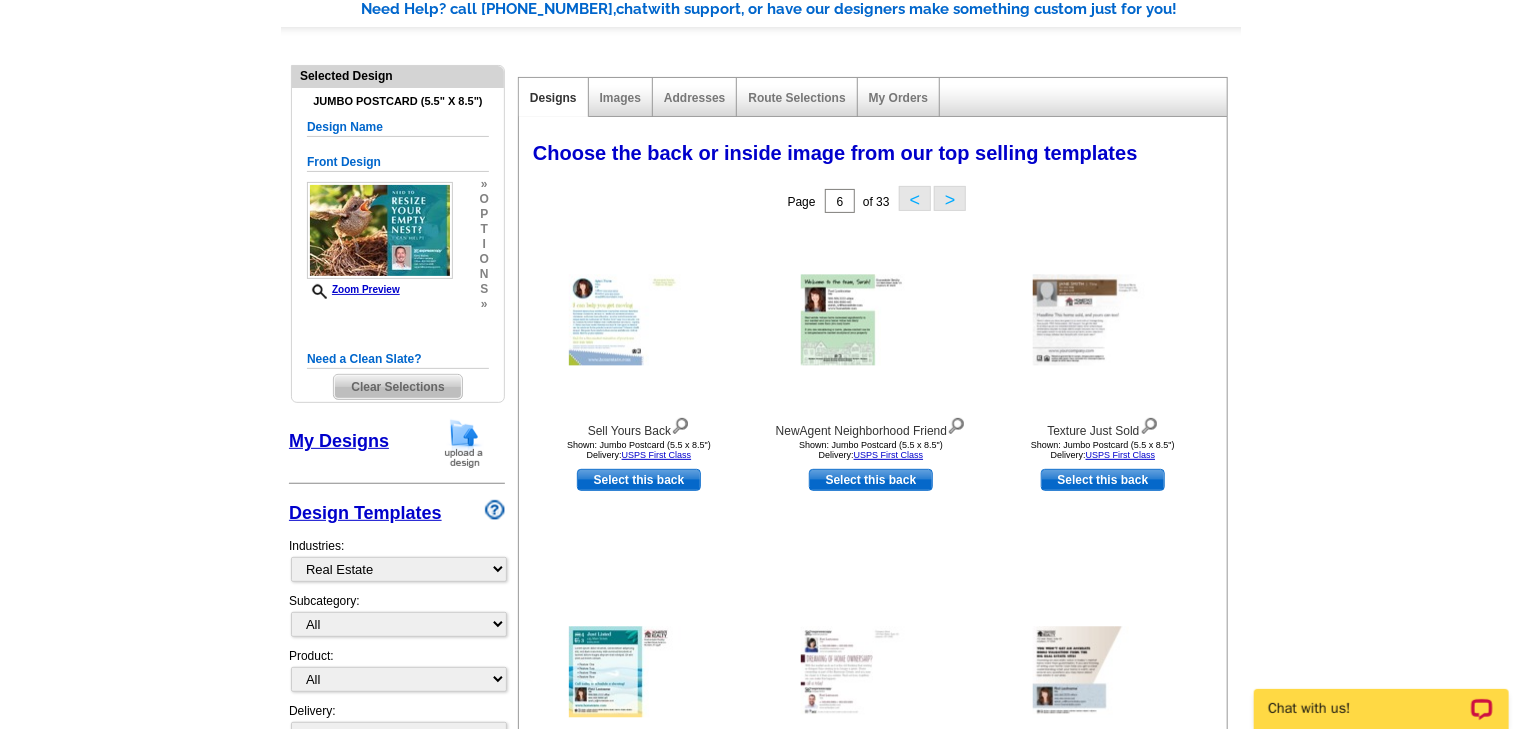 scroll, scrollTop: 164, scrollLeft: 0, axis: vertical 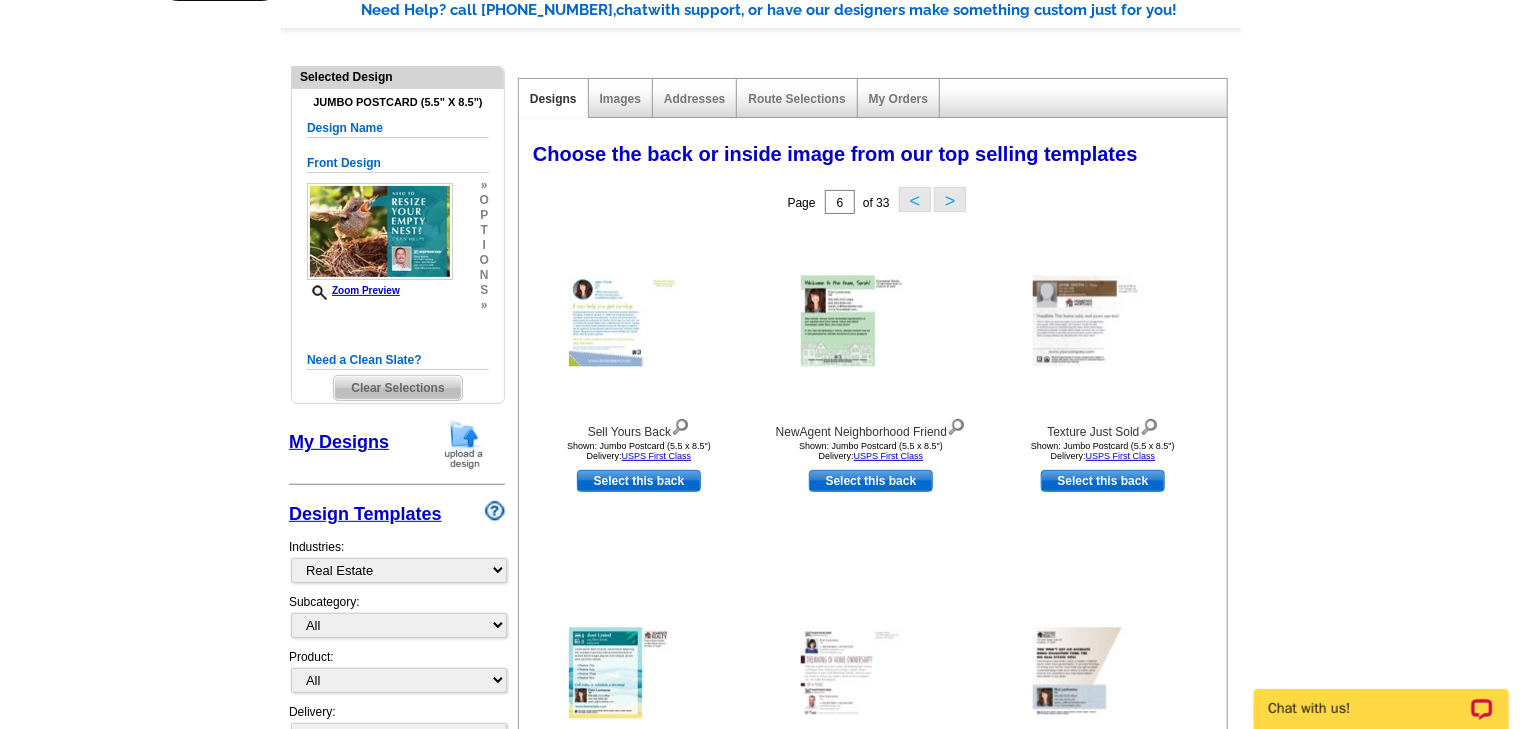 click on ">" at bounding box center (950, 199) 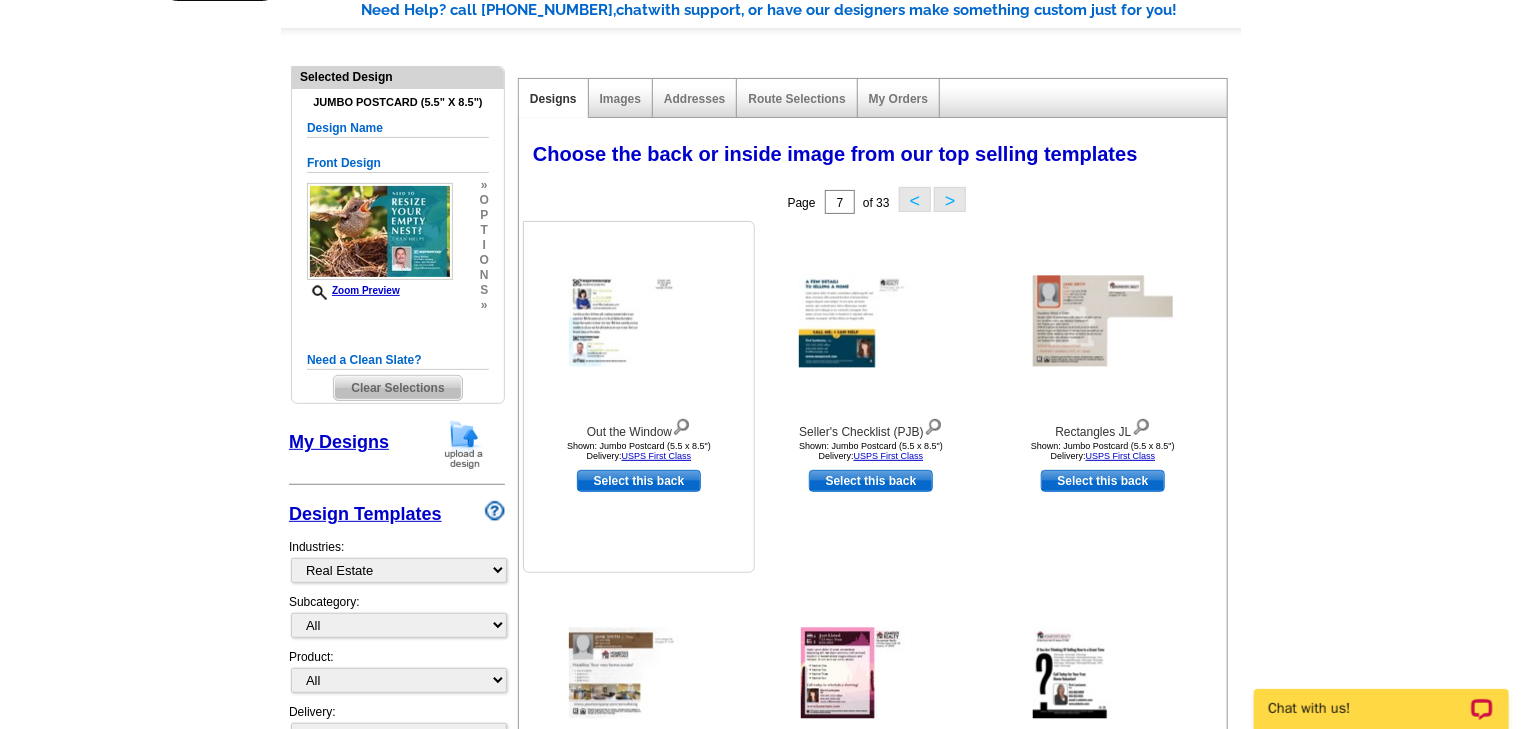 click at bounding box center [639, 321] 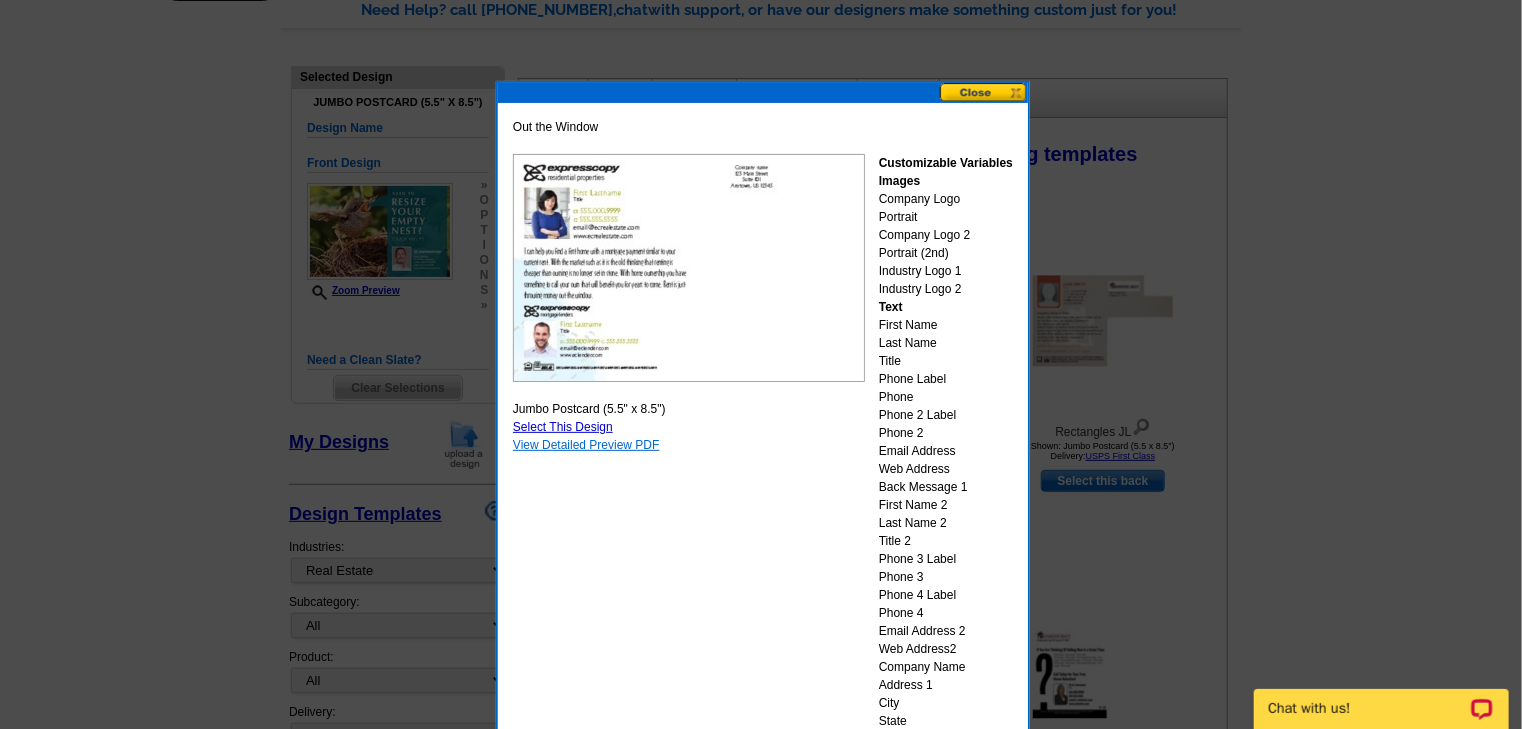 click on "View Detailed Preview PDF" at bounding box center (586, 445) 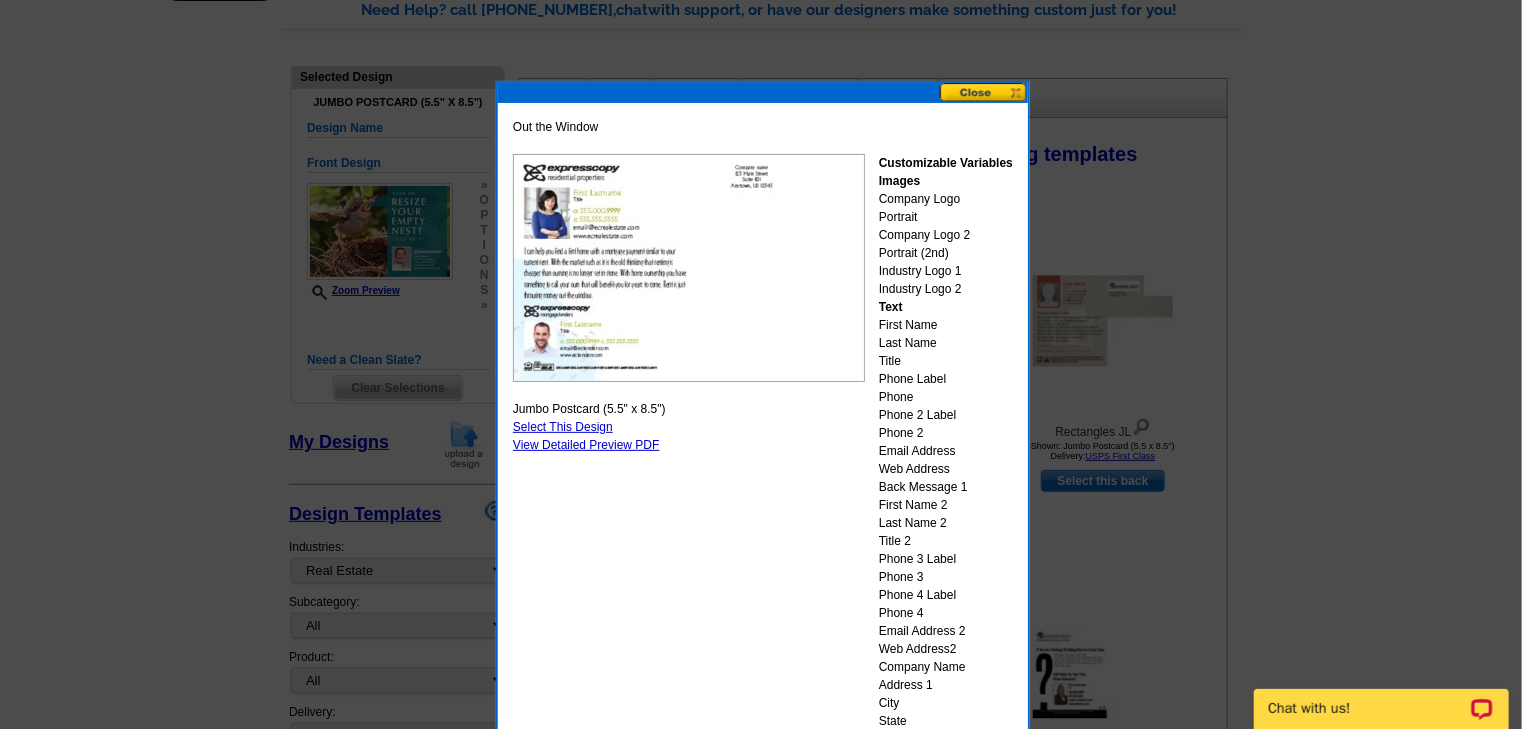 click at bounding box center [984, 92] 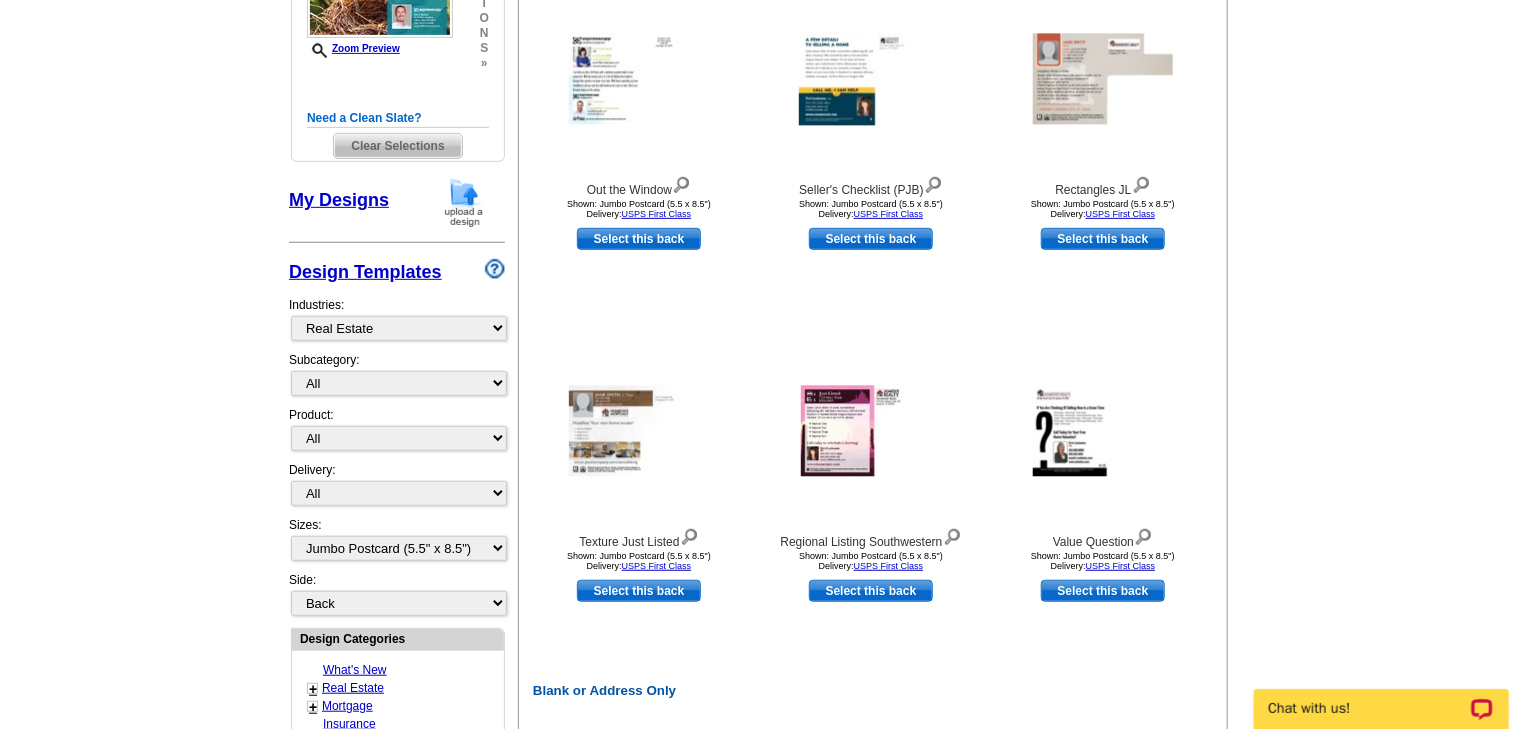 scroll, scrollTop: 492, scrollLeft: 0, axis: vertical 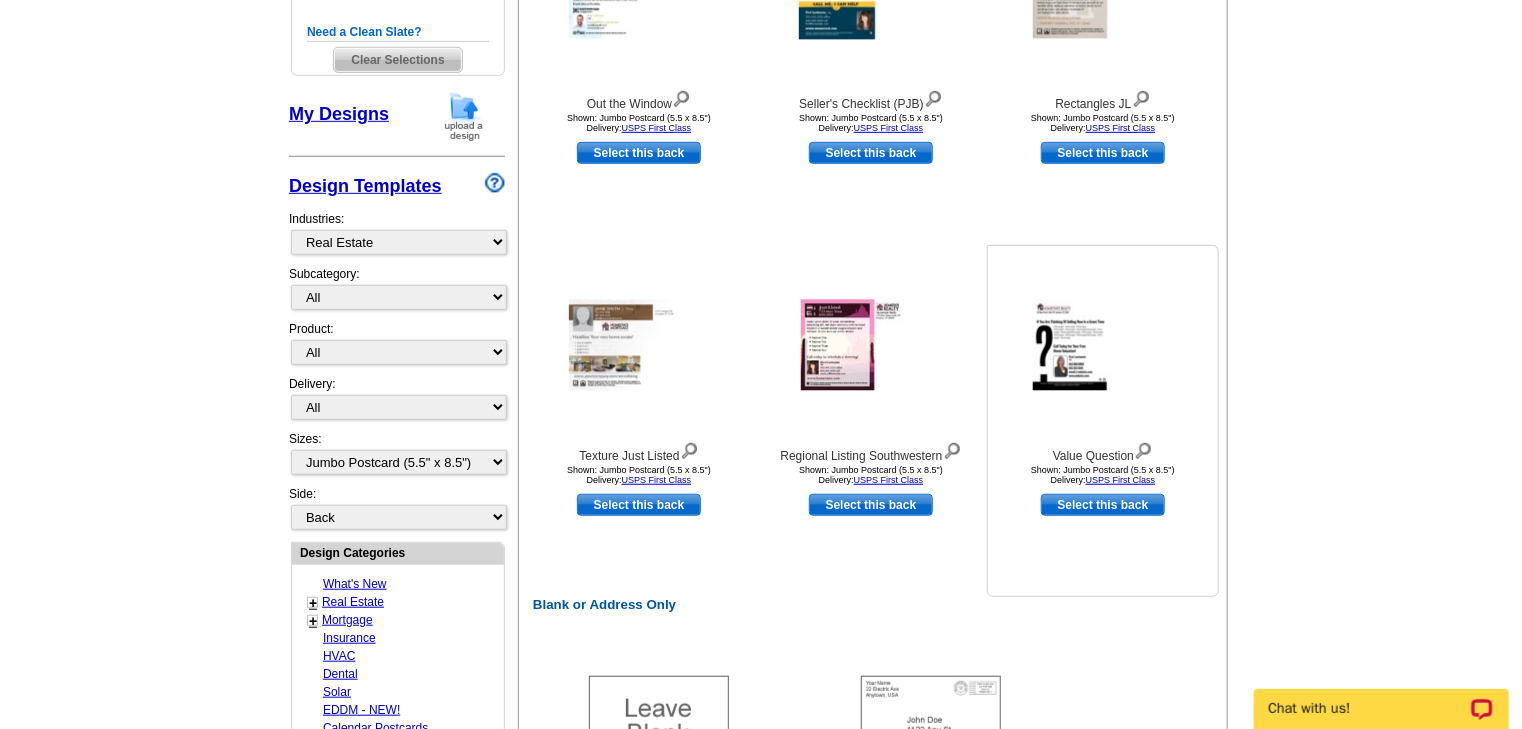 click at bounding box center [1103, 345] 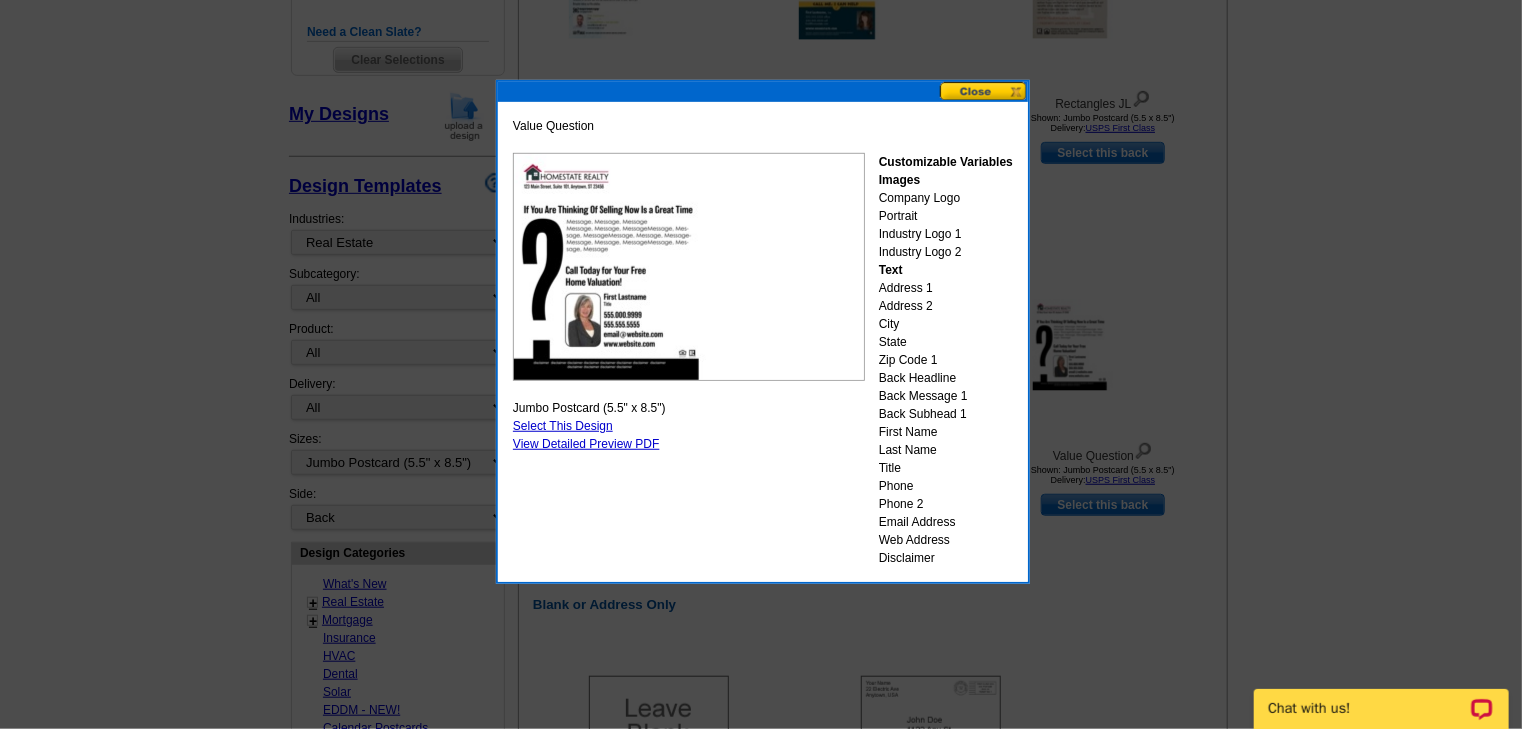 click at bounding box center (984, 91) 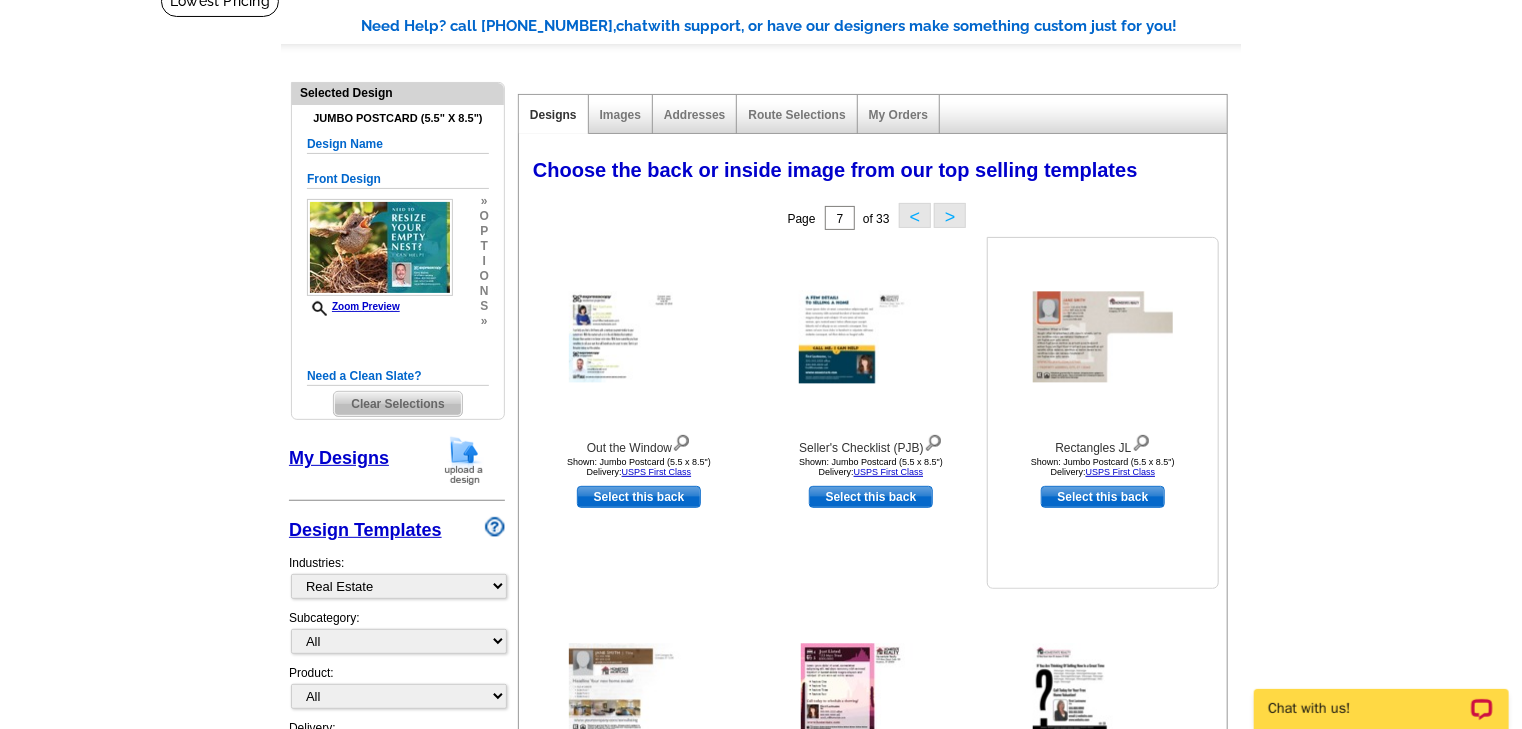 scroll, scrollTop: 148, scrollLeft: 0, axis: vertical 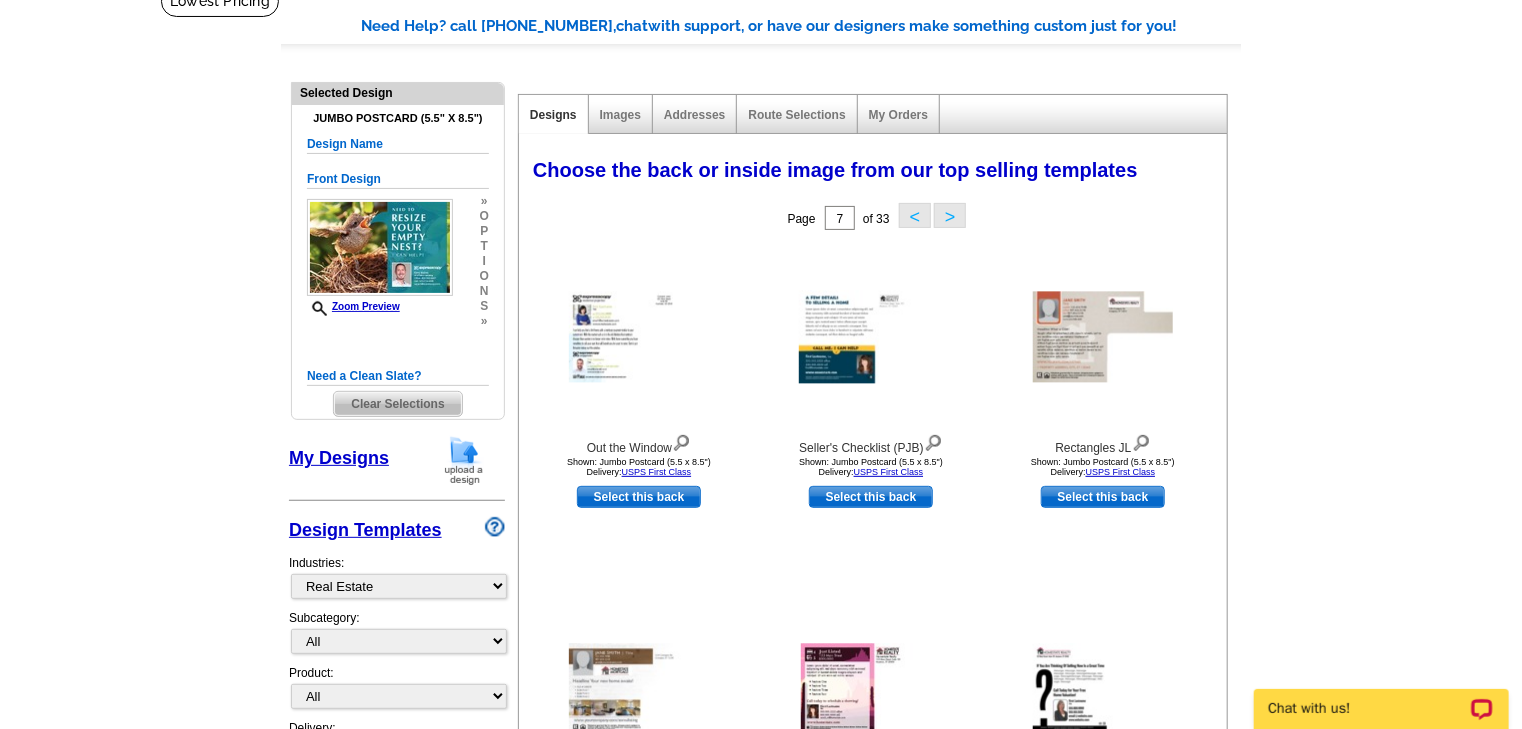 click on ">" at bounding box center (950, 215) 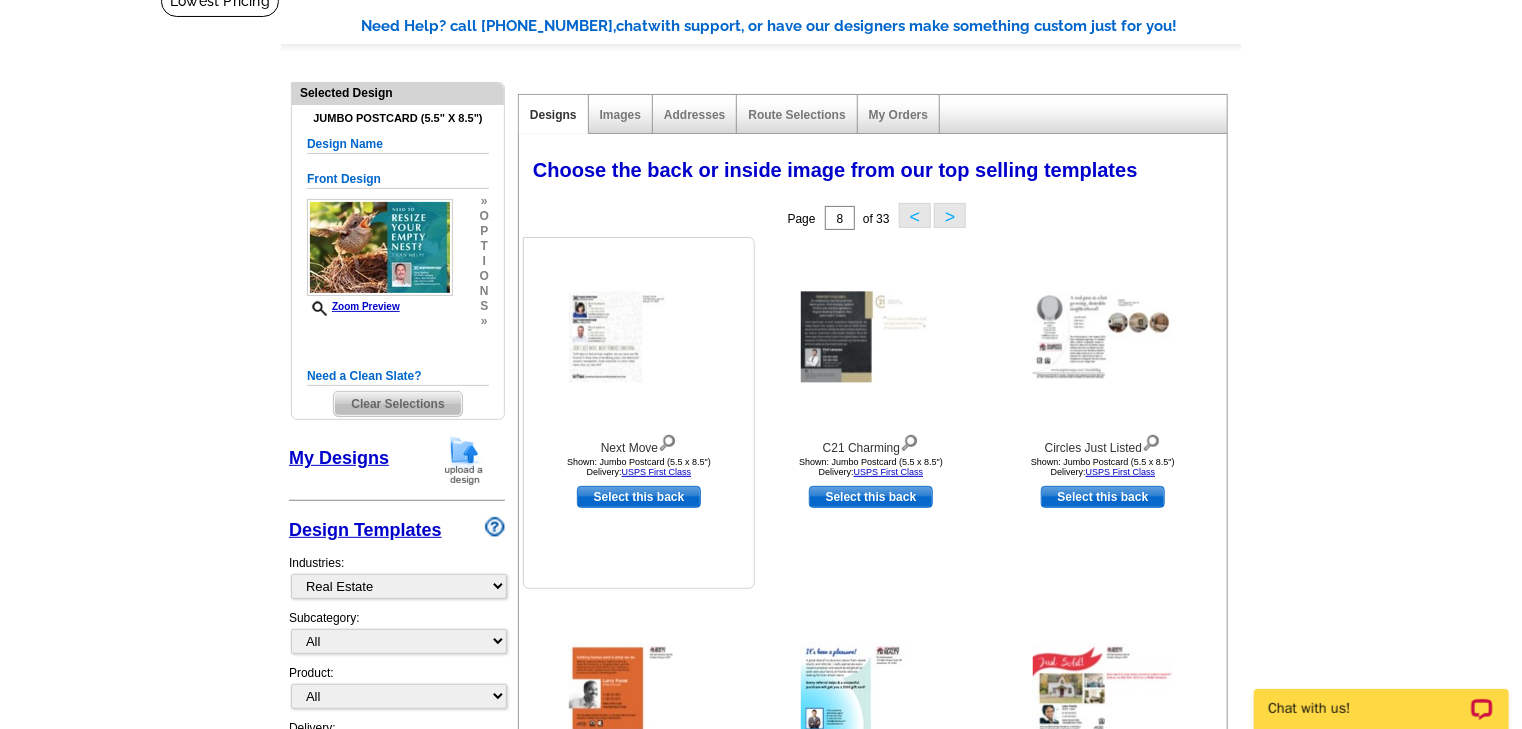 click at bounding box center (639, 337) 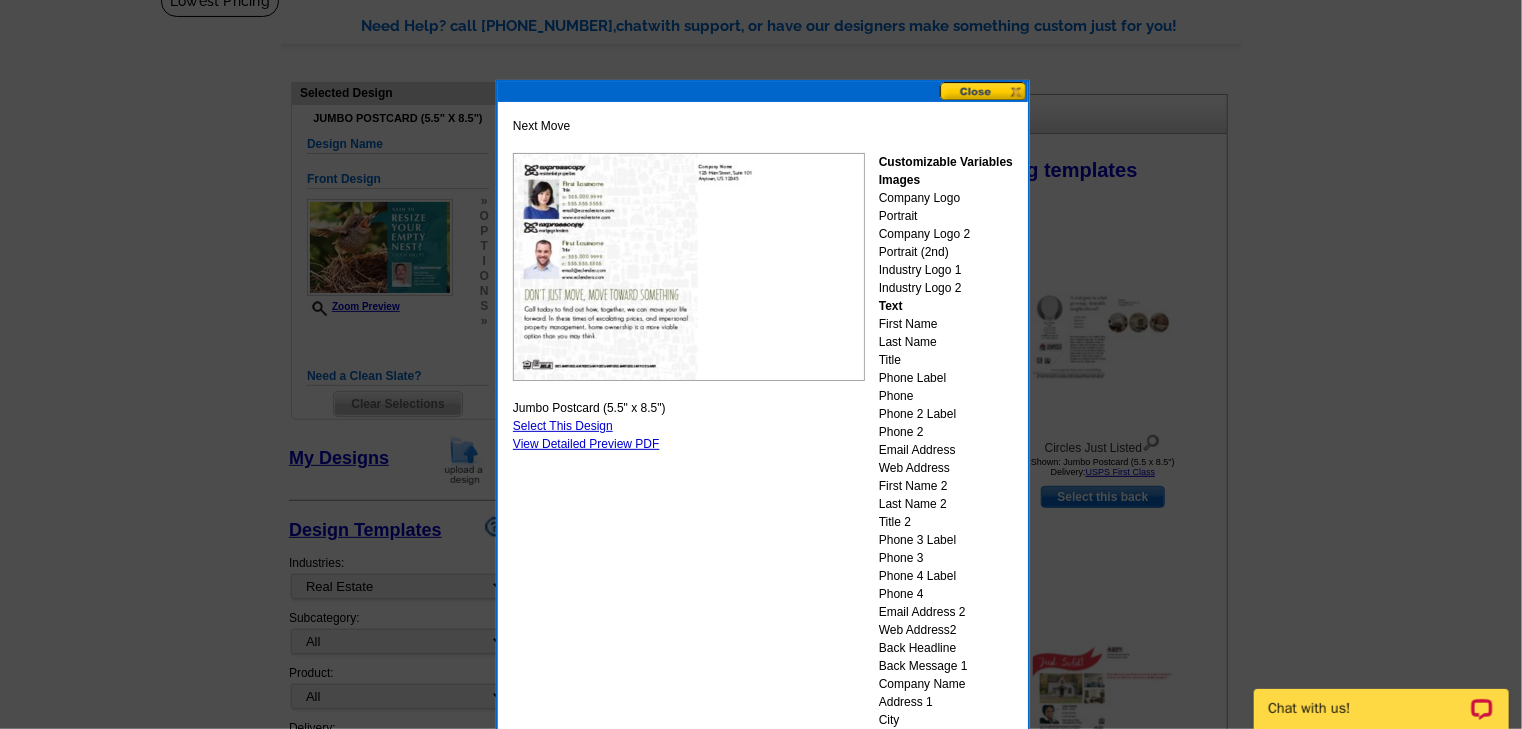 click on "Select This Design" at bounding box center (563, 426) 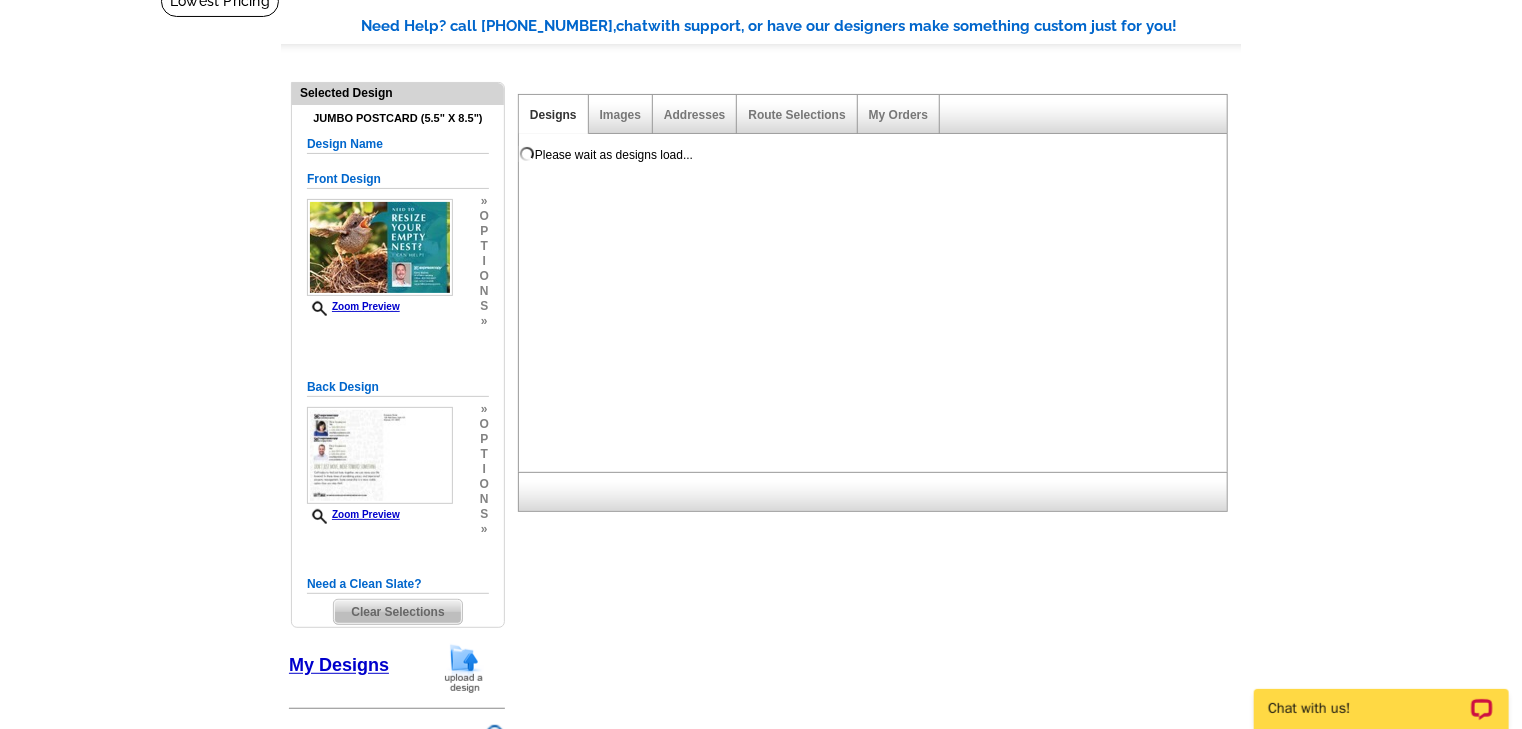 scroll, scrollTop: 0, scrollLeft: 0, axis: both 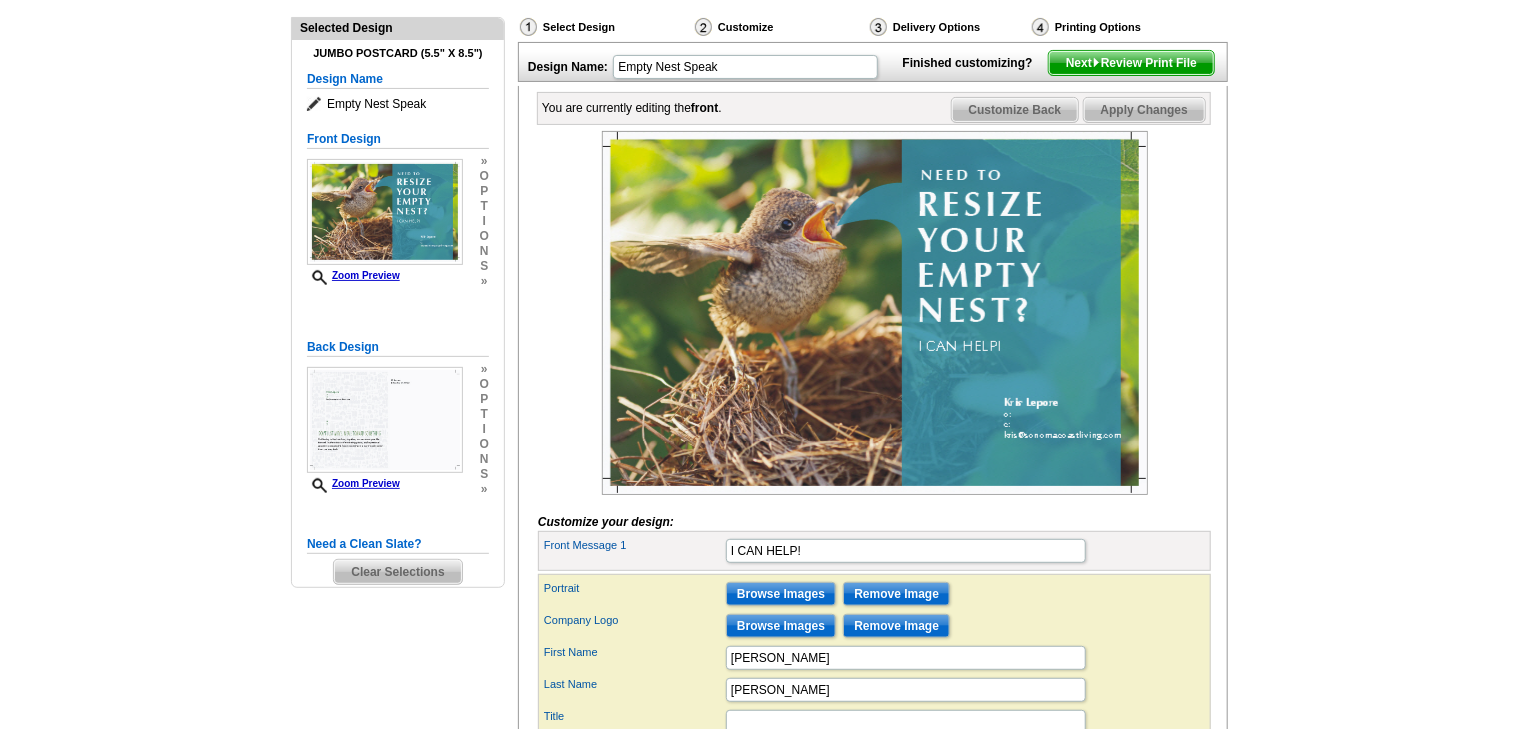 click on "Customize Back" at bounding box center [1015, 110] 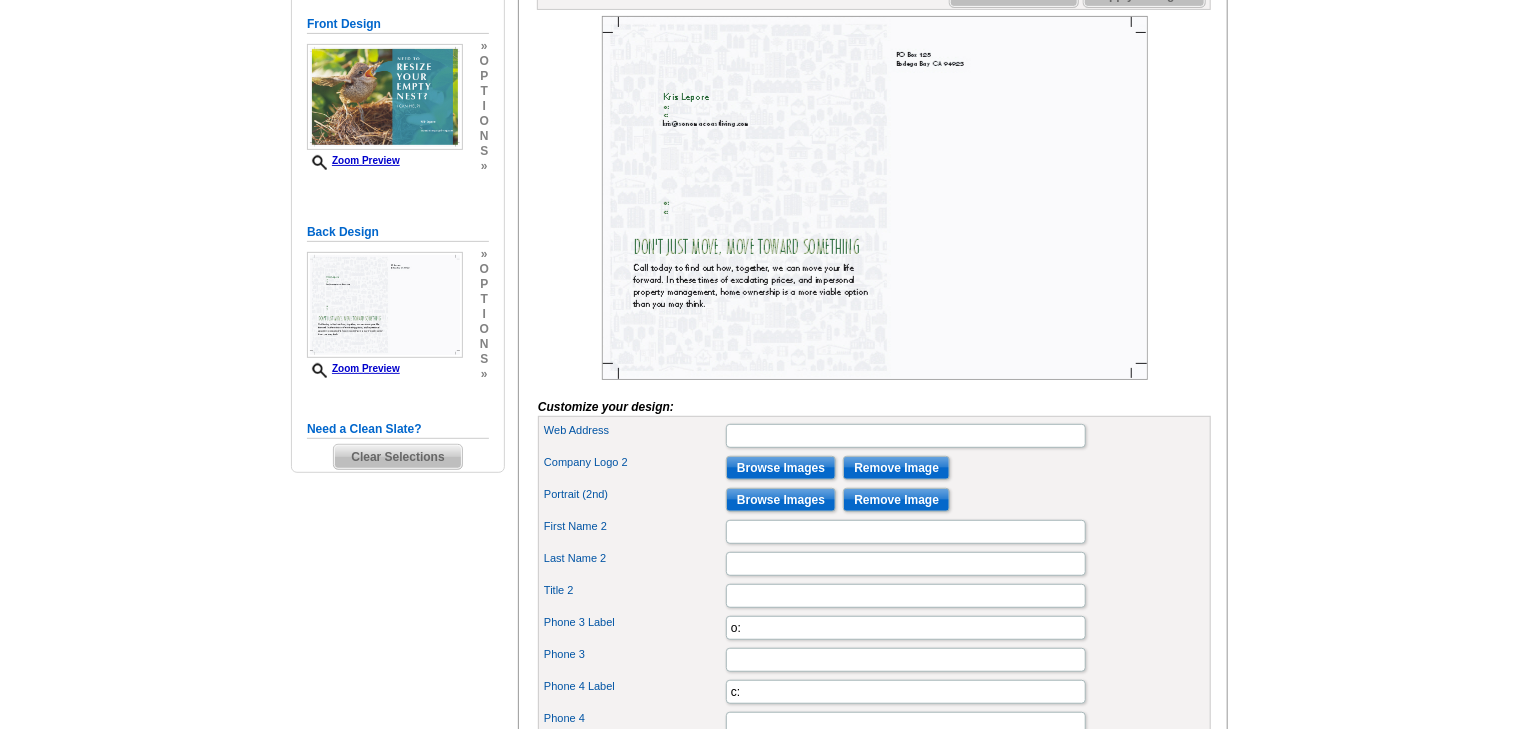 scroll, scrollTop: 328, scrollLeft: 0, axis: vertical 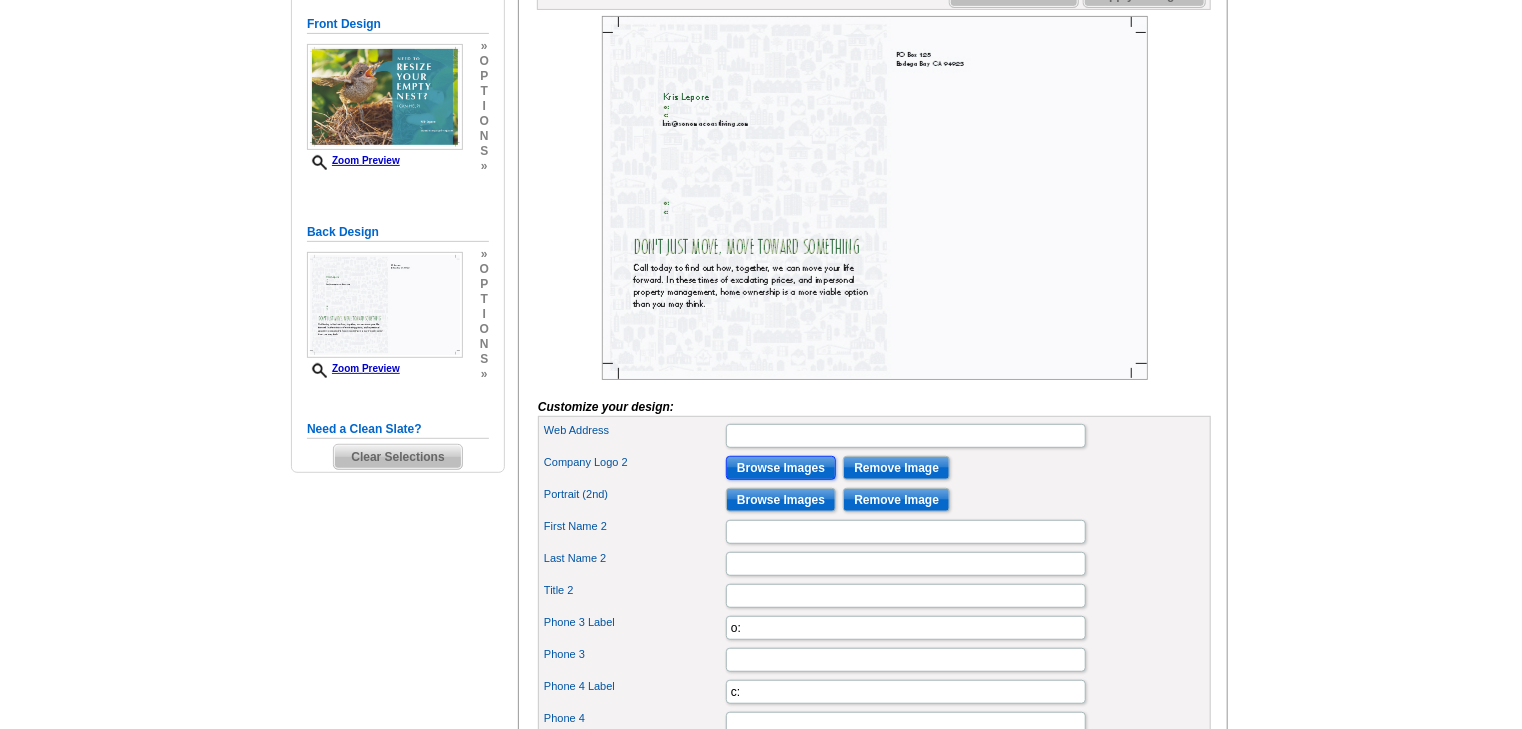 click on "Browse Images" at bounding box center (781, 468) 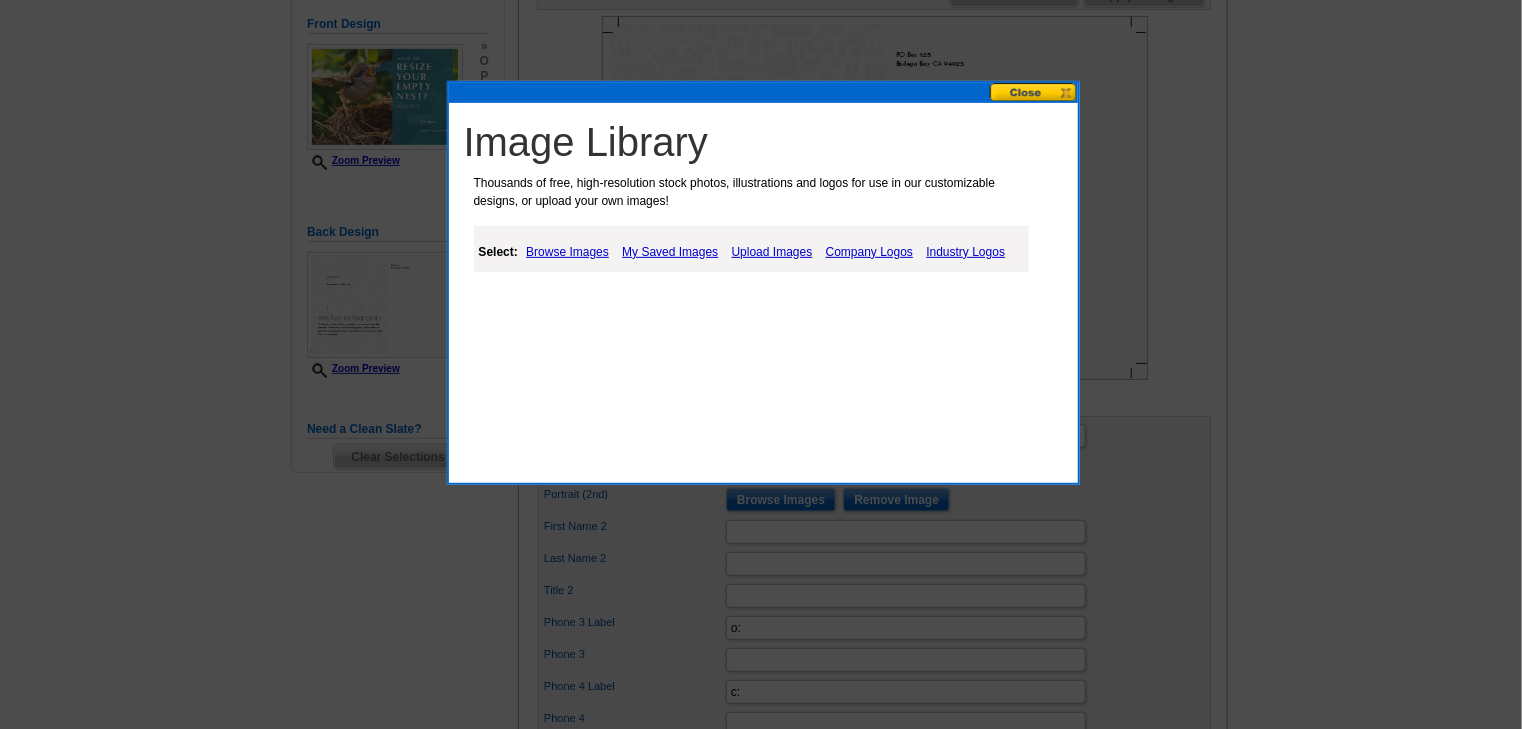 click on "My Saved Images" at bounding box center [670, 252] 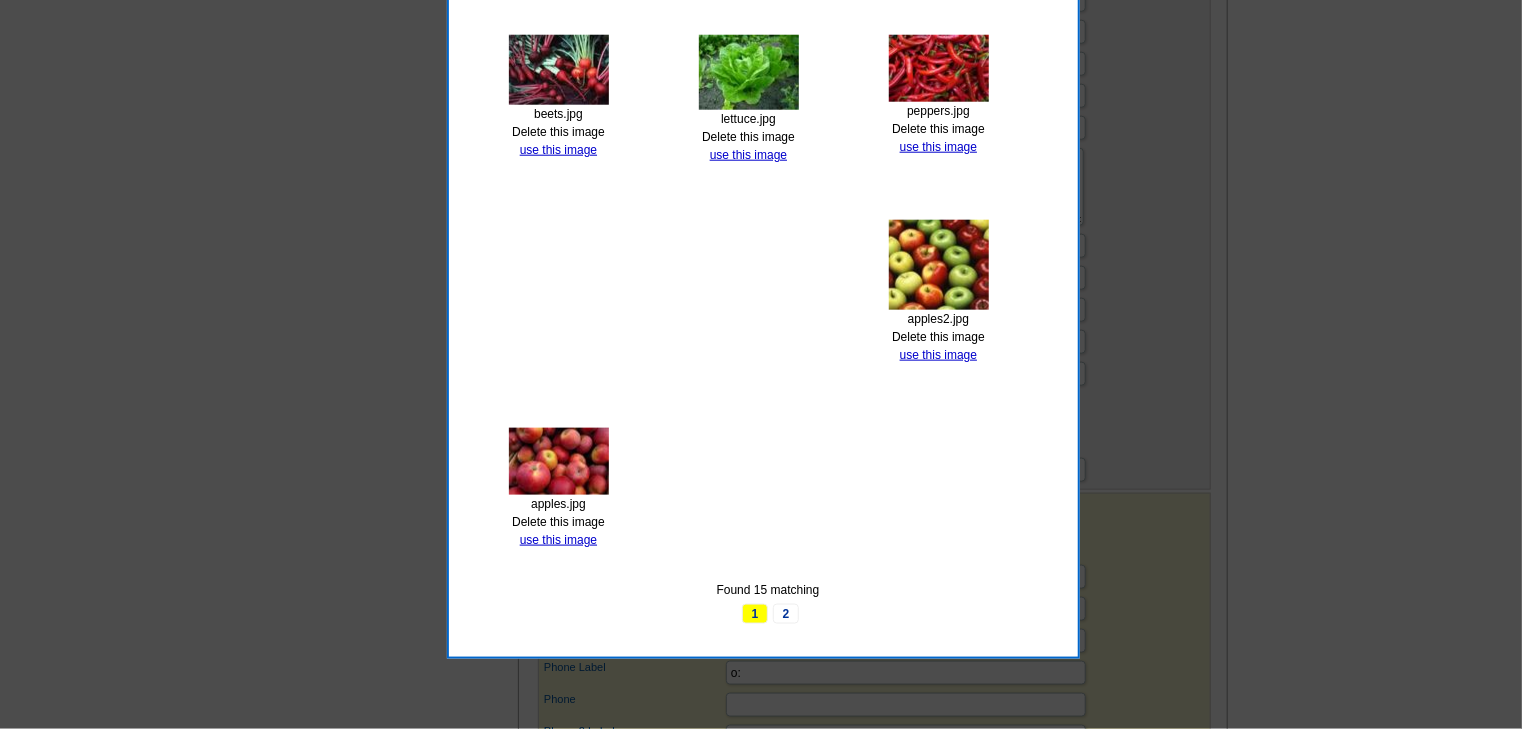 scroll, scrollTop: 1020, scrollLeft: 0, axis: vertical 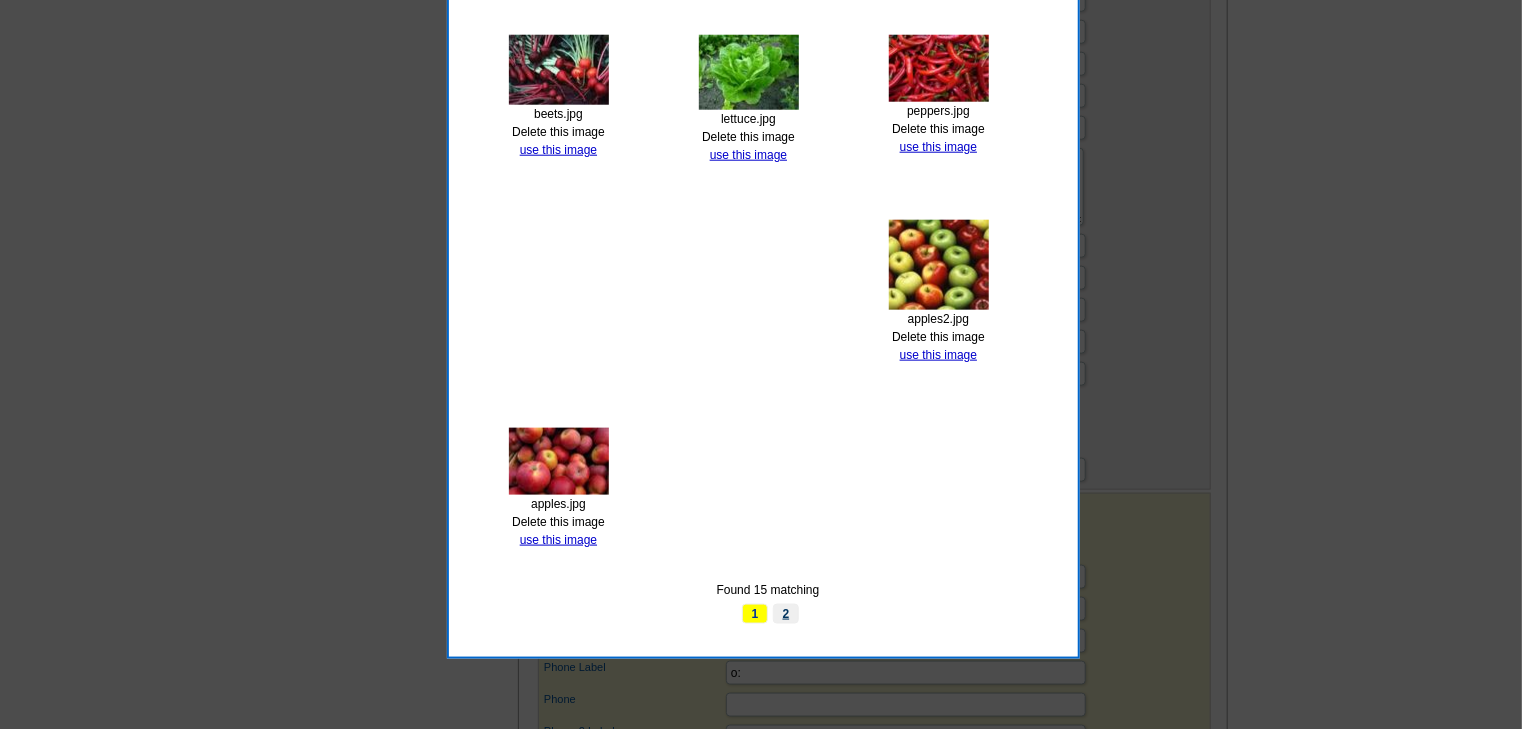 click on "2" at bounding box center [786, 614] 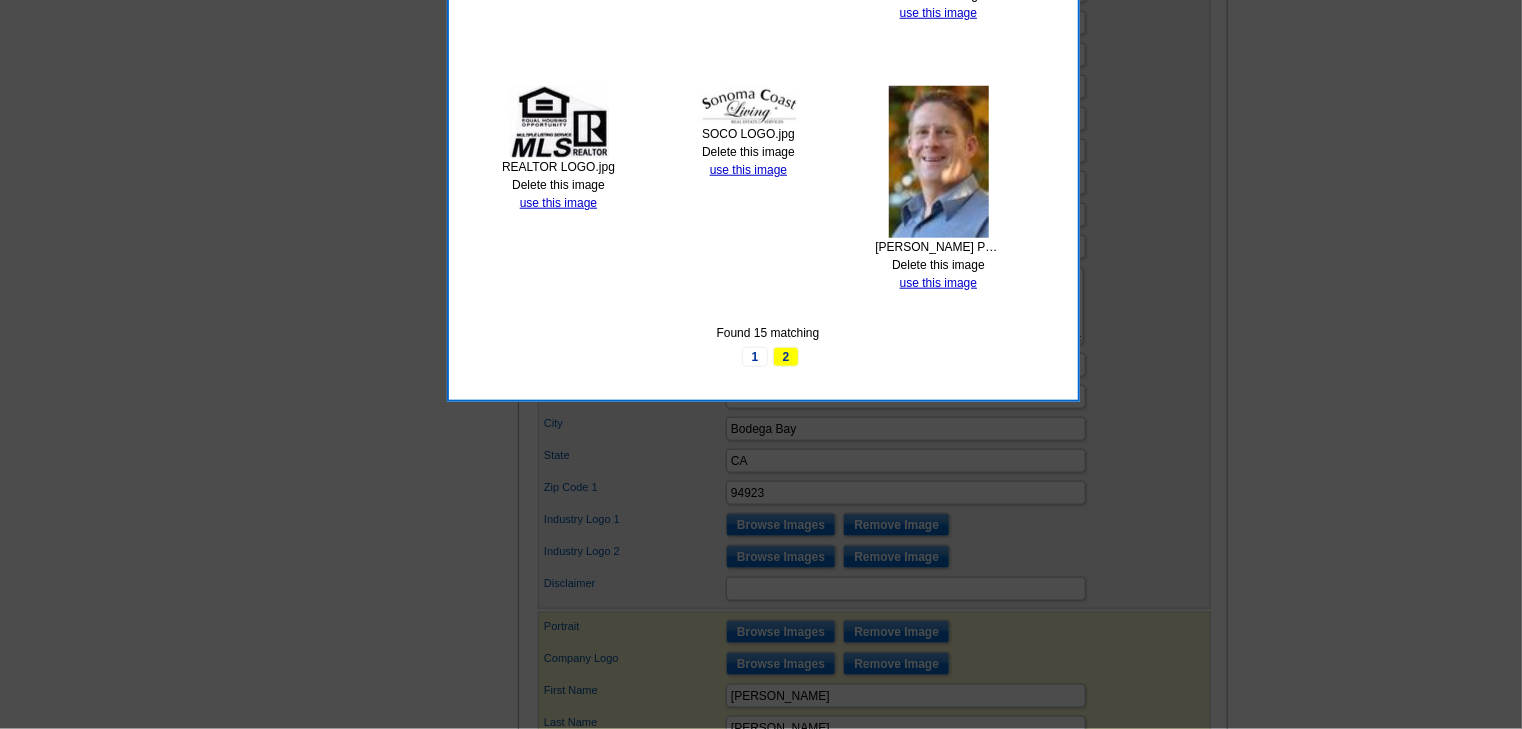 scroll, scrollTop: 900, scrollLeft: 0, axis: vertical 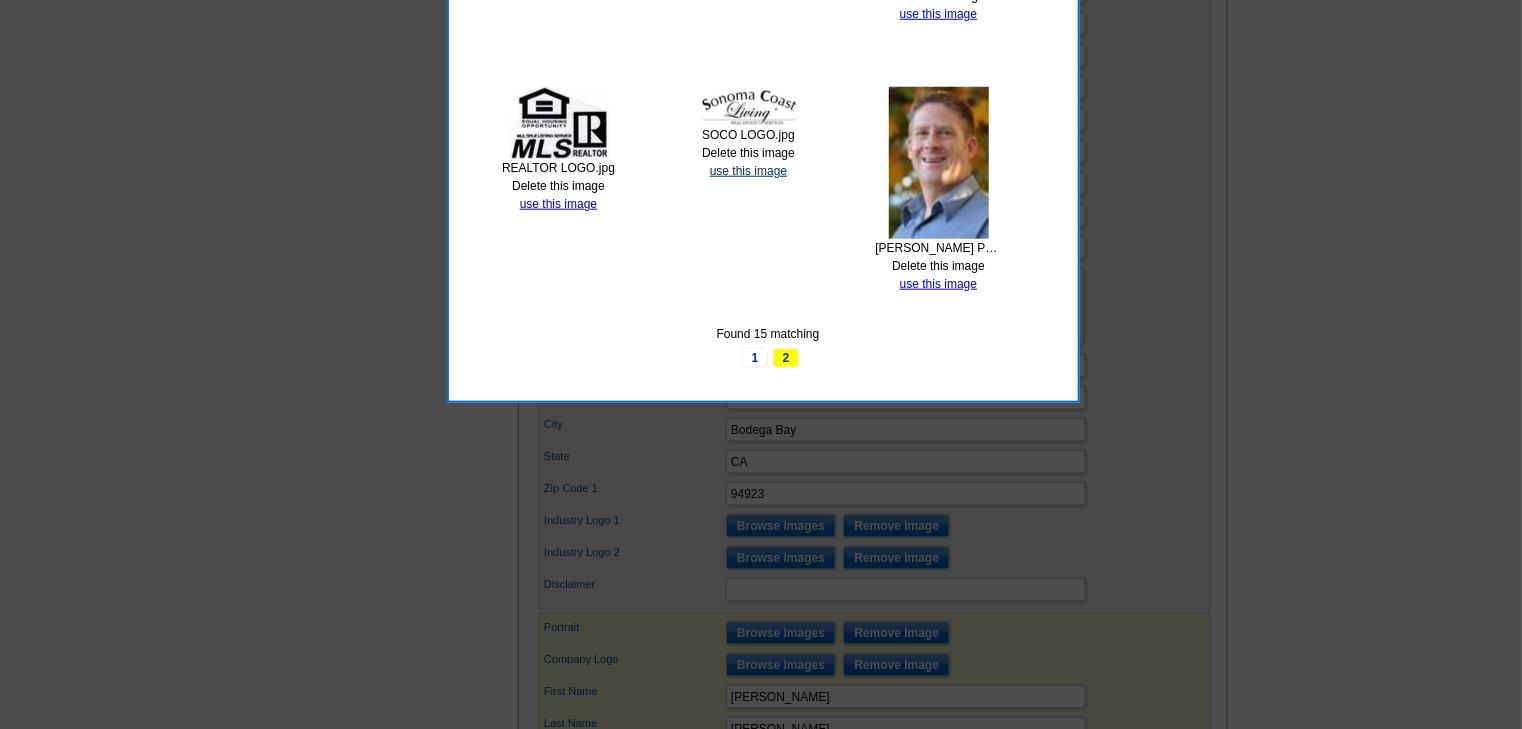 click on "use this image" at bounding box center (748, 171) 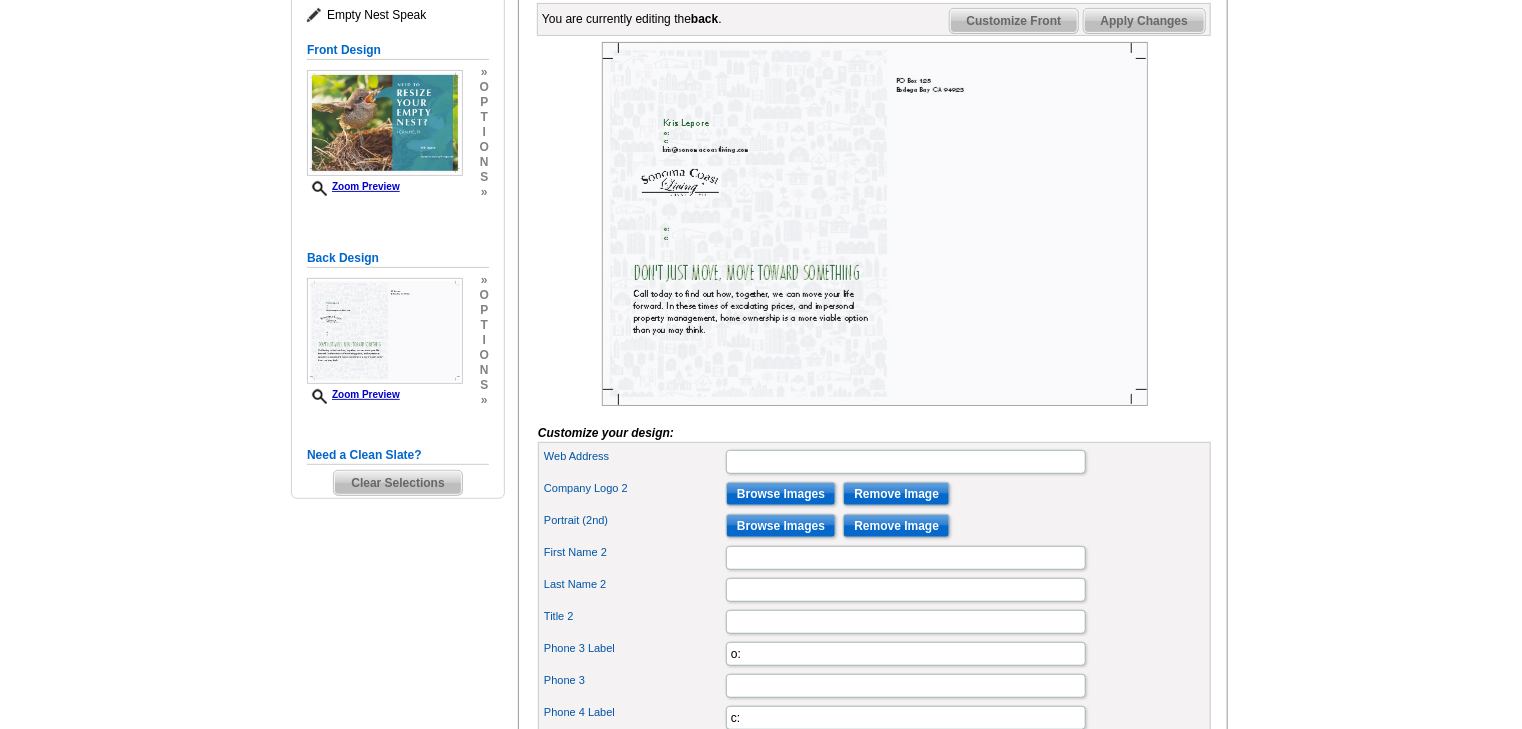 scroll, scrollTop: 303, scrollLeft: 0, axis: vertical 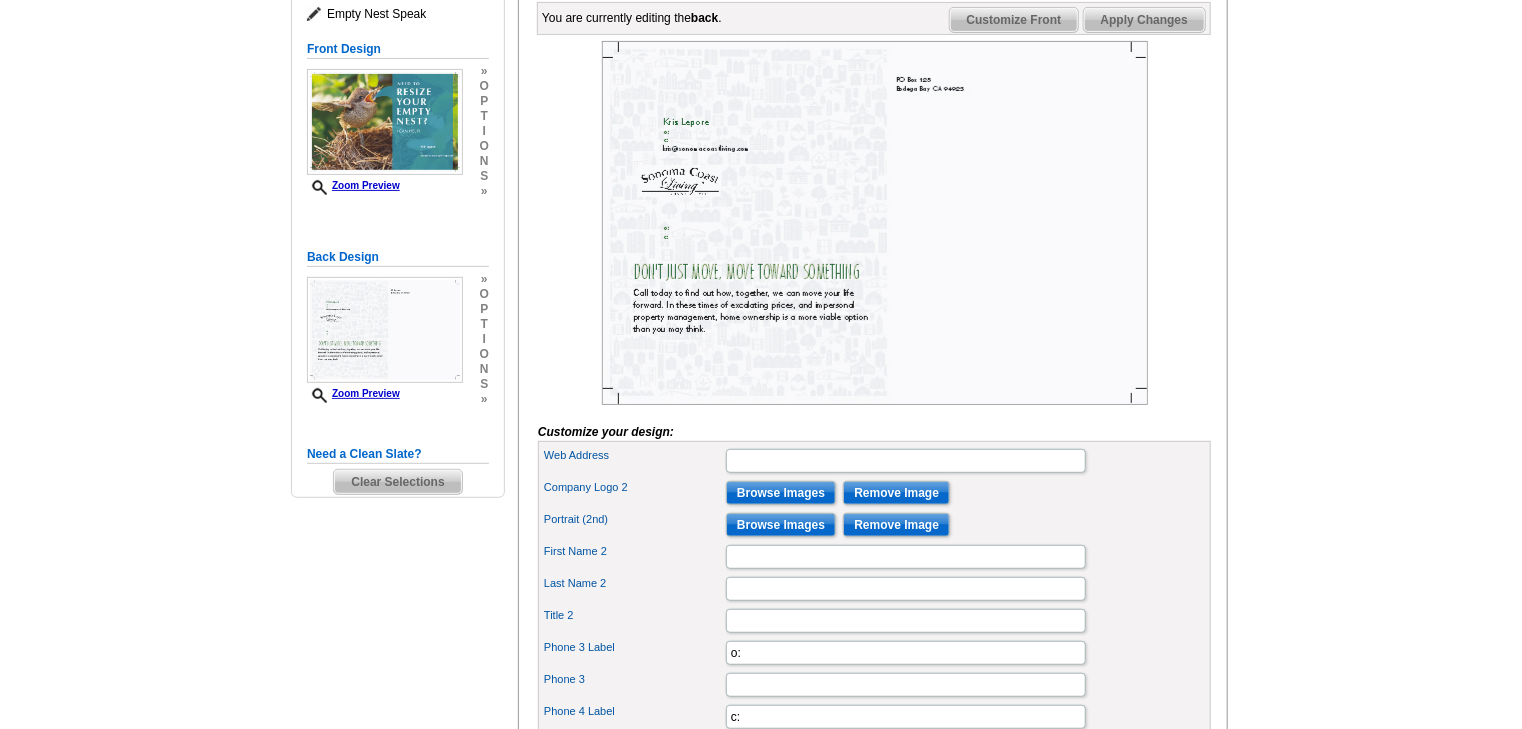 click on "Need Help? call 800-260-5887,  chat  with support, or have our designers make something custom just for you!
Got it, no need for the selection guide next time.
Show Results
Selected Design
Jumbo Postcard (5.5" x 8.5")
Design Name
Empty Nest Speak
Front Design
Zoom Preview
»
o
p
t
i
o
n
s
»
» o" at bounding box center (761, 771) 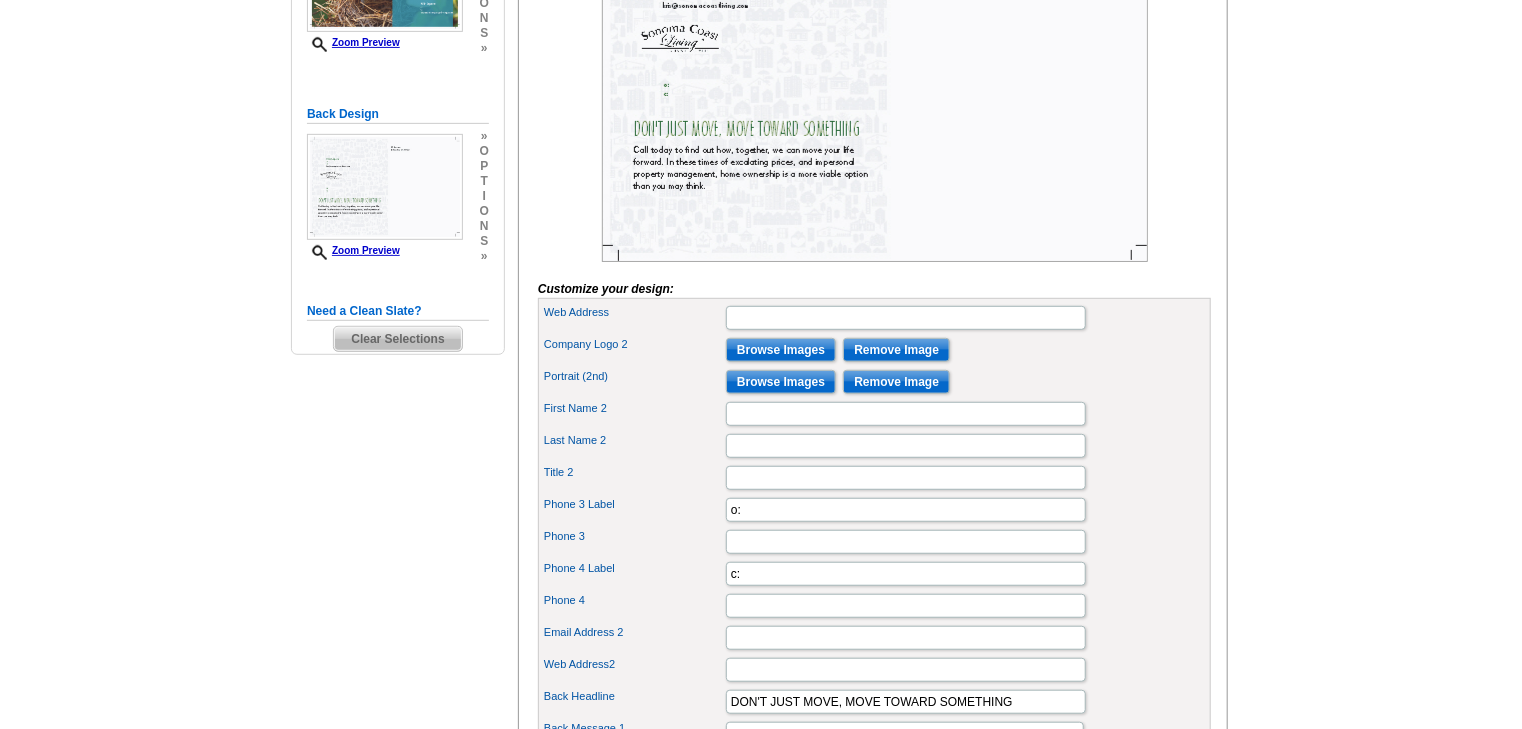 scroll, scrollTop: 0, scrollLeft: 0, axis: both 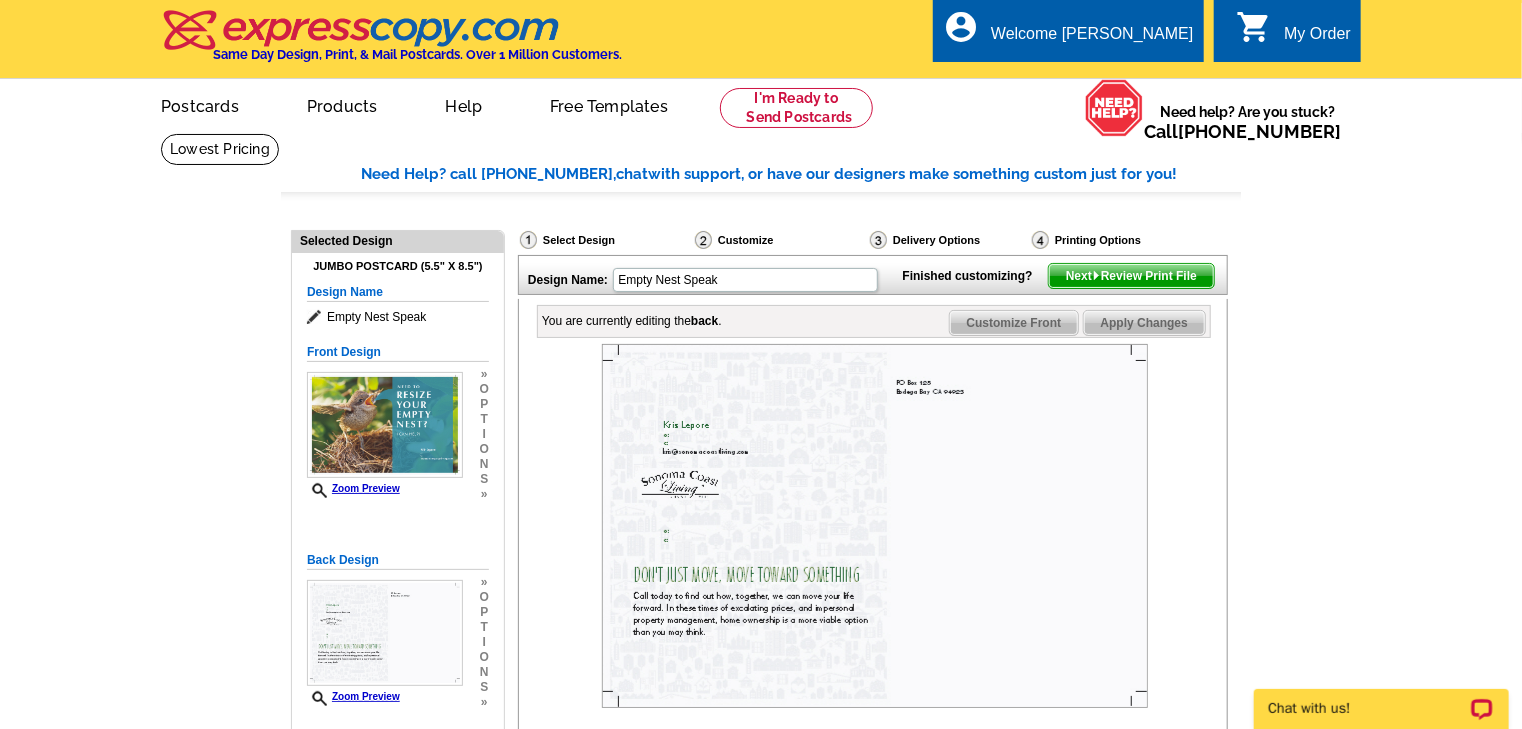 click on "Need Help? call 800-260-5887,  chat  with support, or have our designers make something custom just for you!
Got it, no need for the selection guide next time.
Show Results
Selected Design
Jumbo Postcard (5.5" x 8.5")
Design Name
Empty Nest Speak
Front Design
Zoom Preview
»
o
p
t
i
o
n
s
»
» o" at bounding box center (761, 1068) 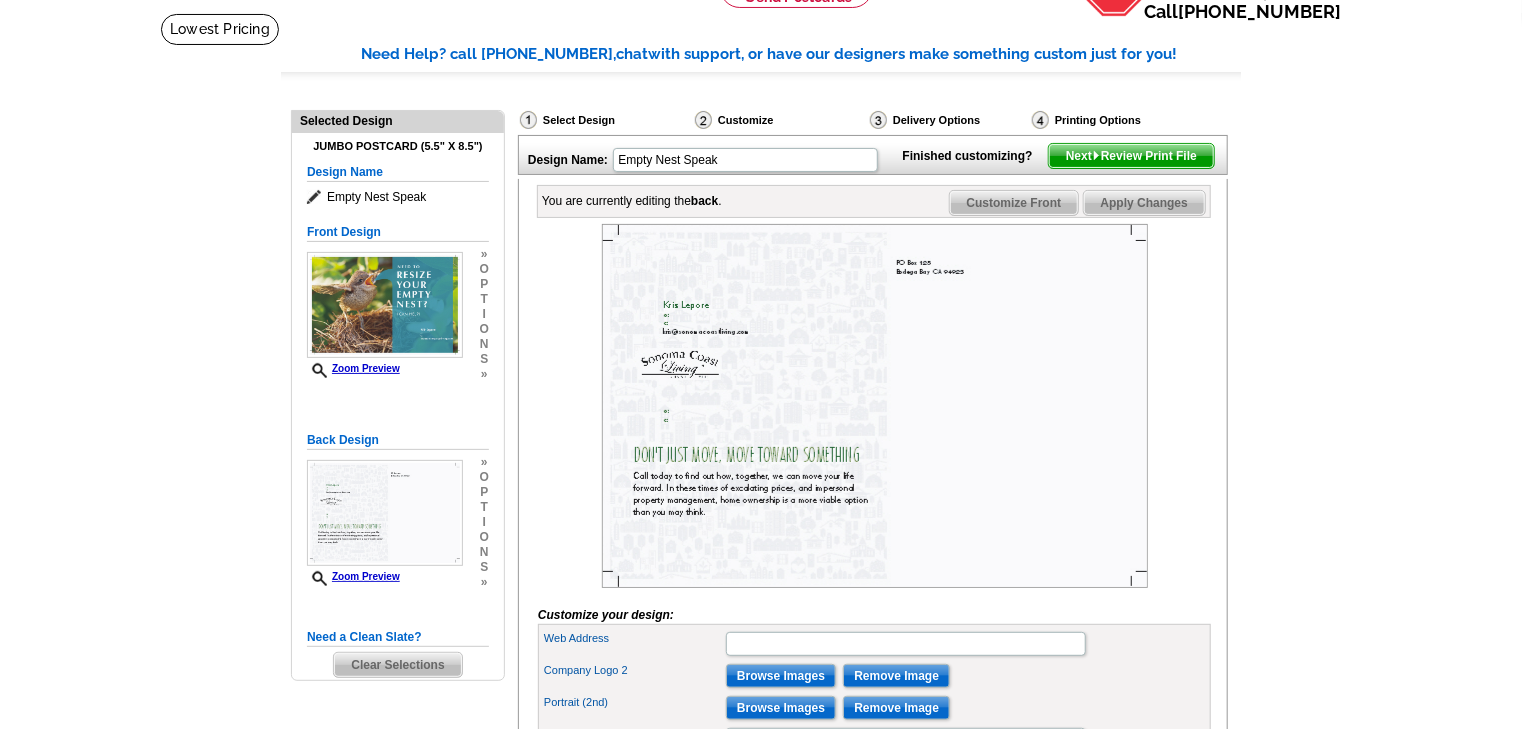 scroll, scrollTop: 119, scrollLeft: 0, axis: vertical 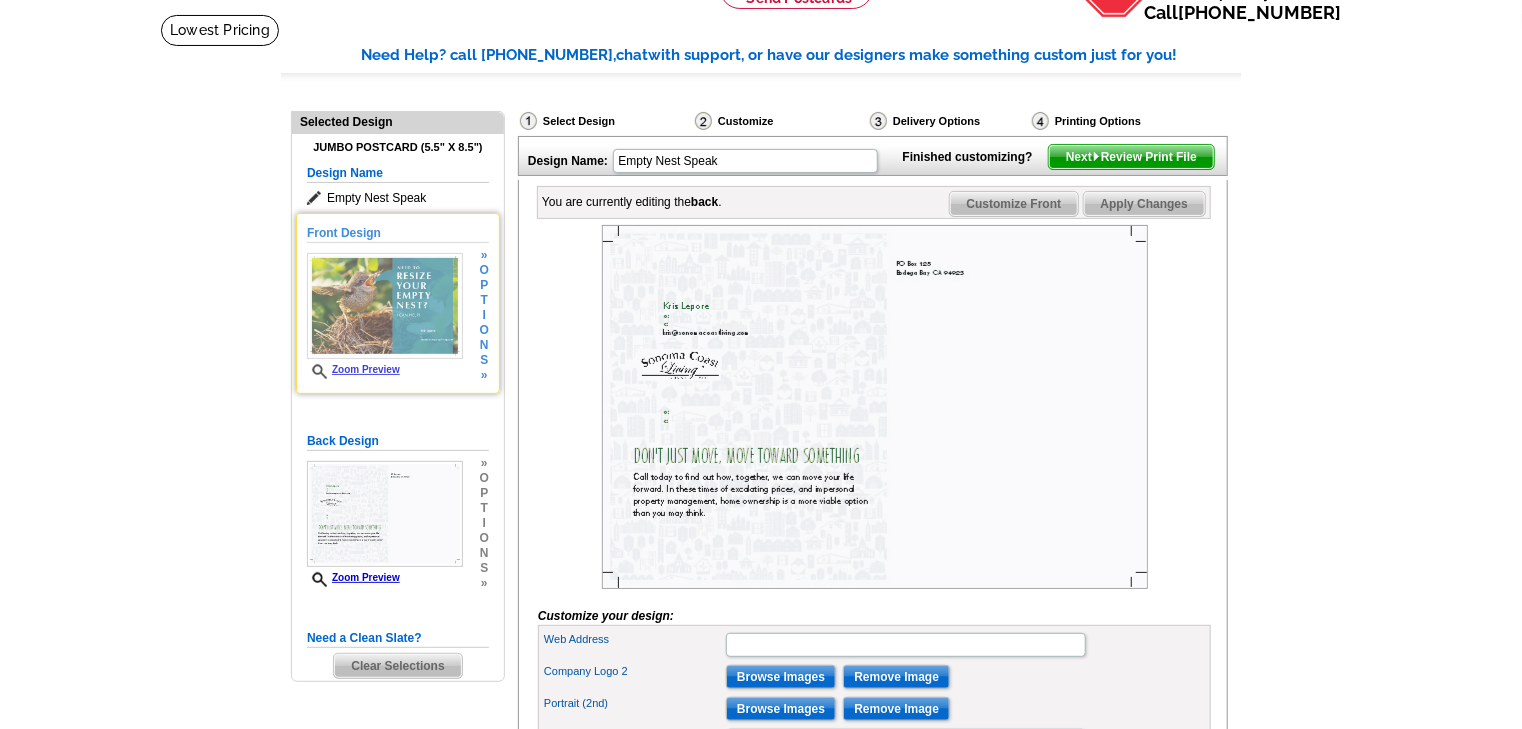 click at bounding box center [385, 306] 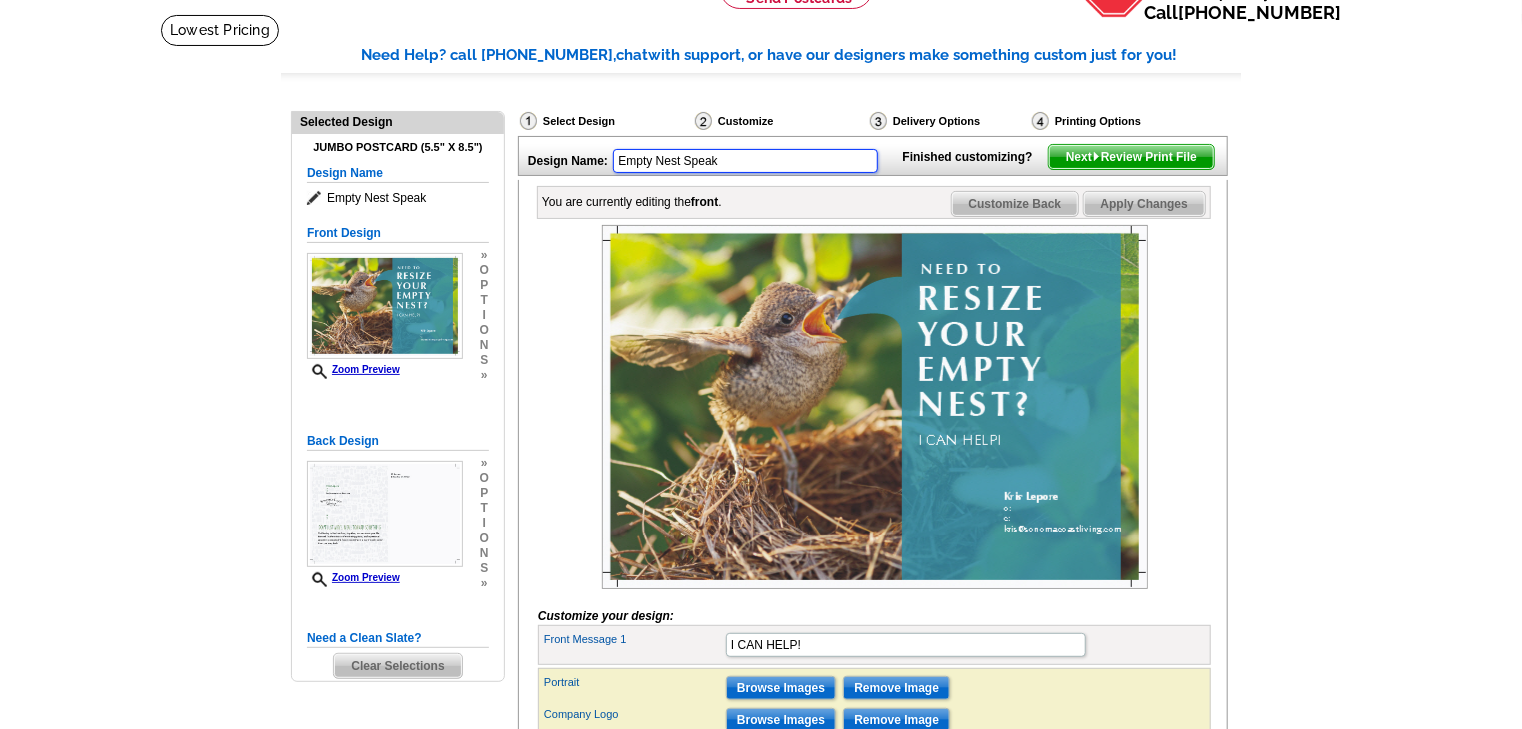click on "Empty Nest Speak" at bounding box center [745, 161] 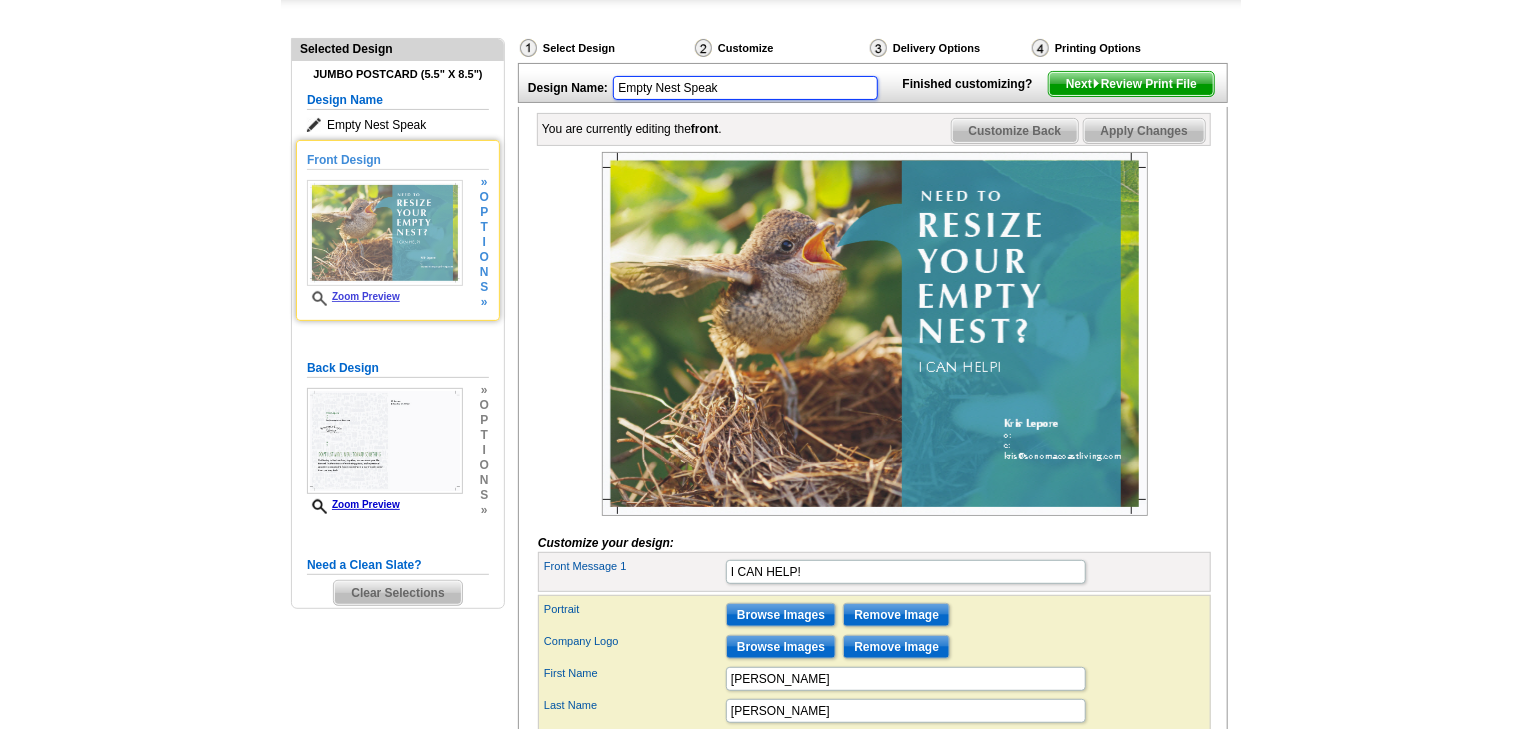 scroll, scrollTop: 194, scrollLeft: 0, axis: vertical 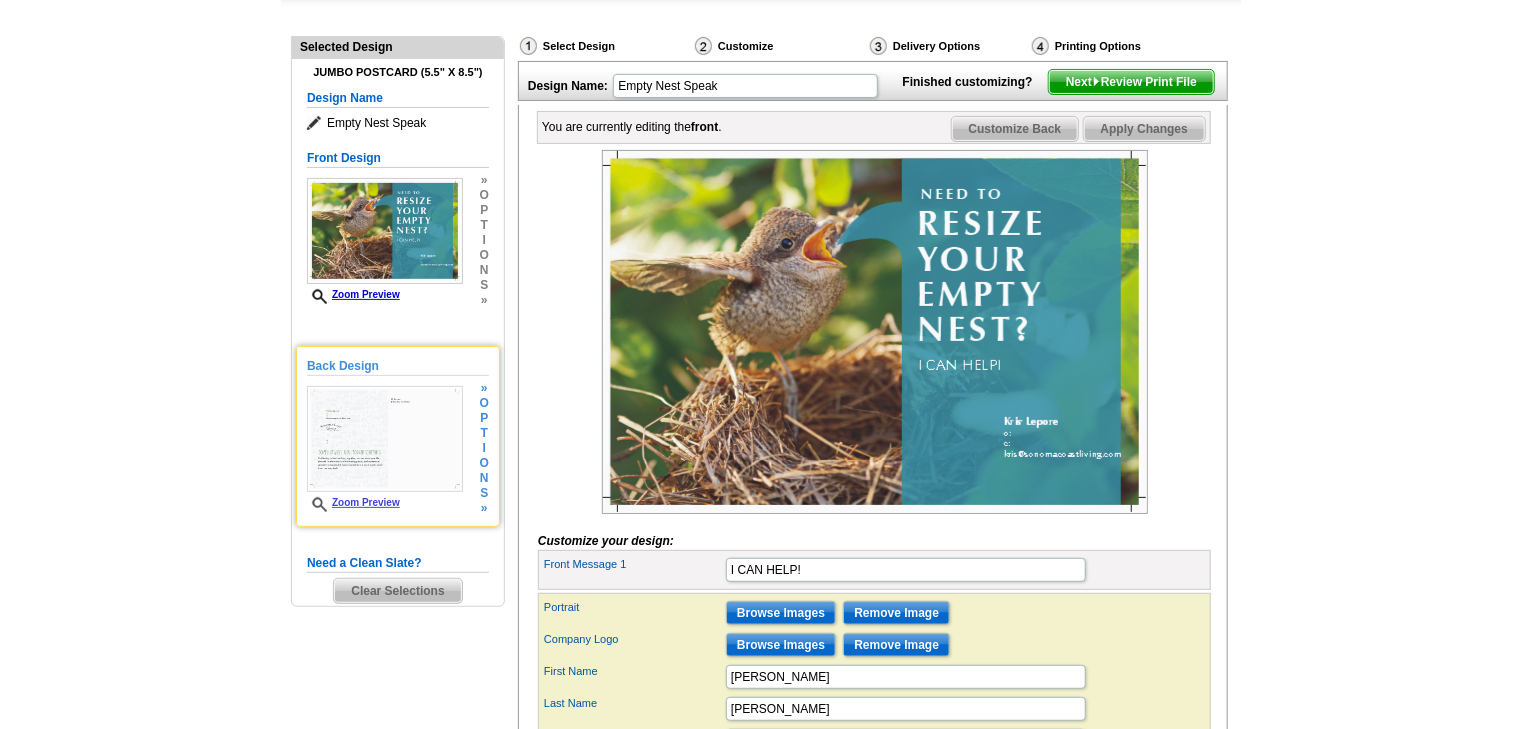 click on "p" at bounding box center (484, 418) 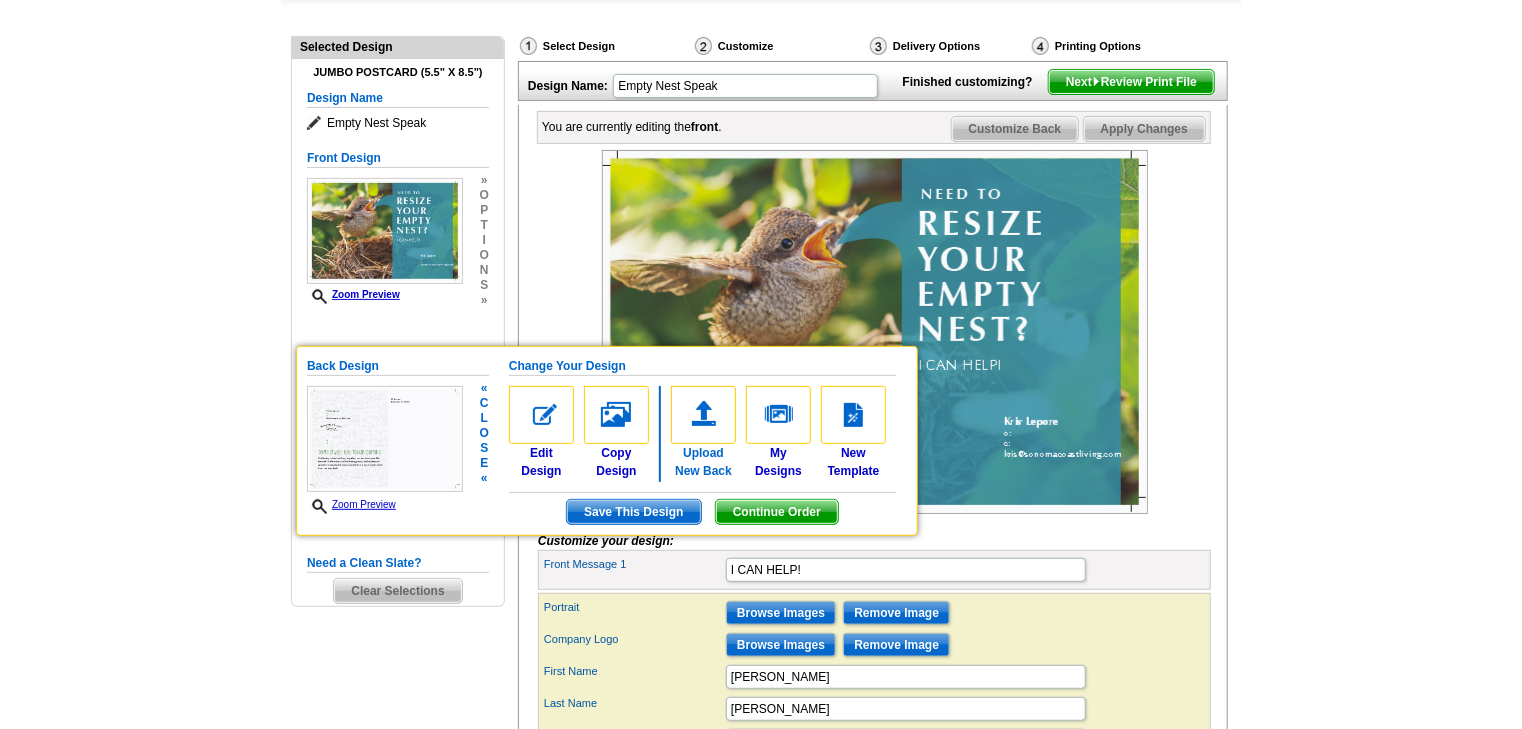 click at bounding box center (703, 415) 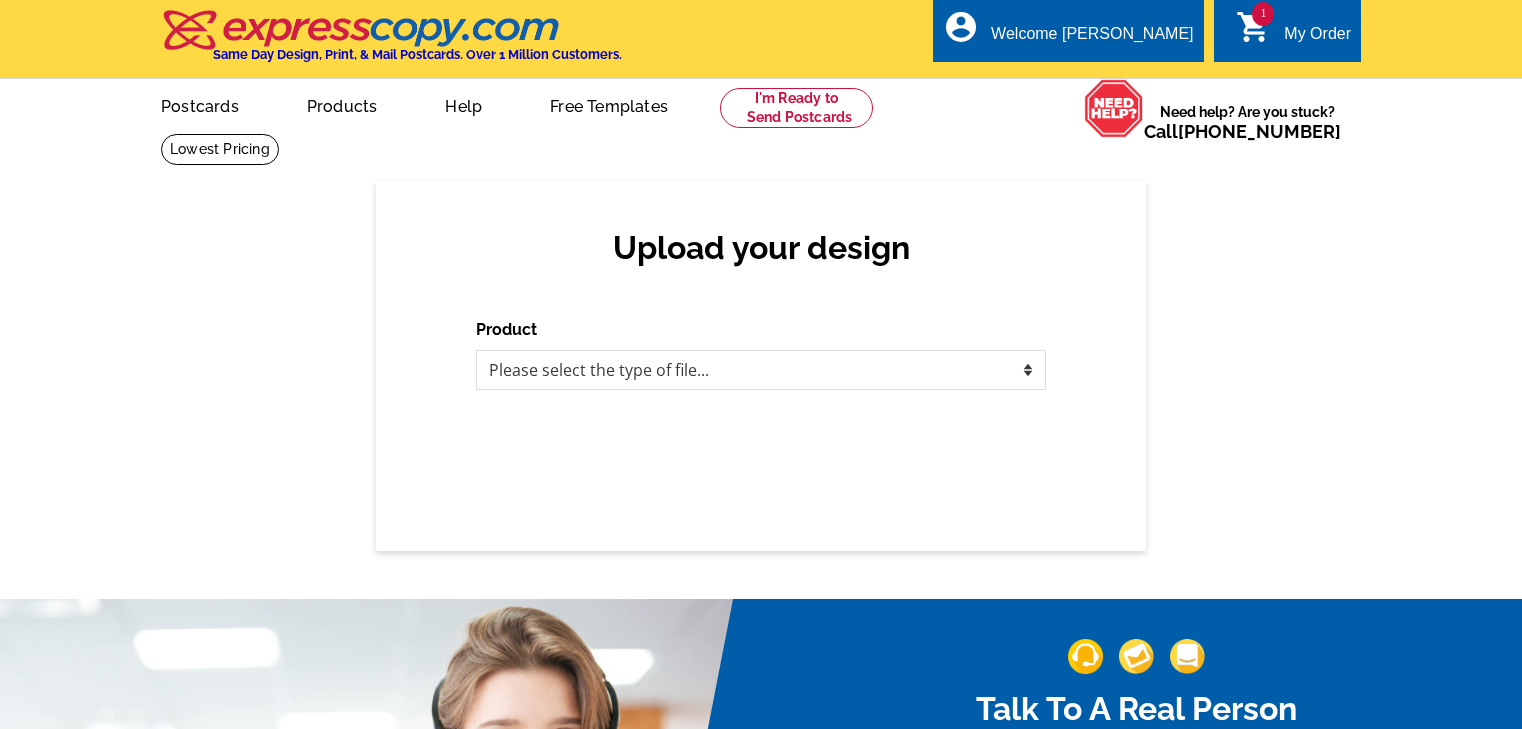 scroll, scrollTop: 0, scrollLeft: 0, axis: both 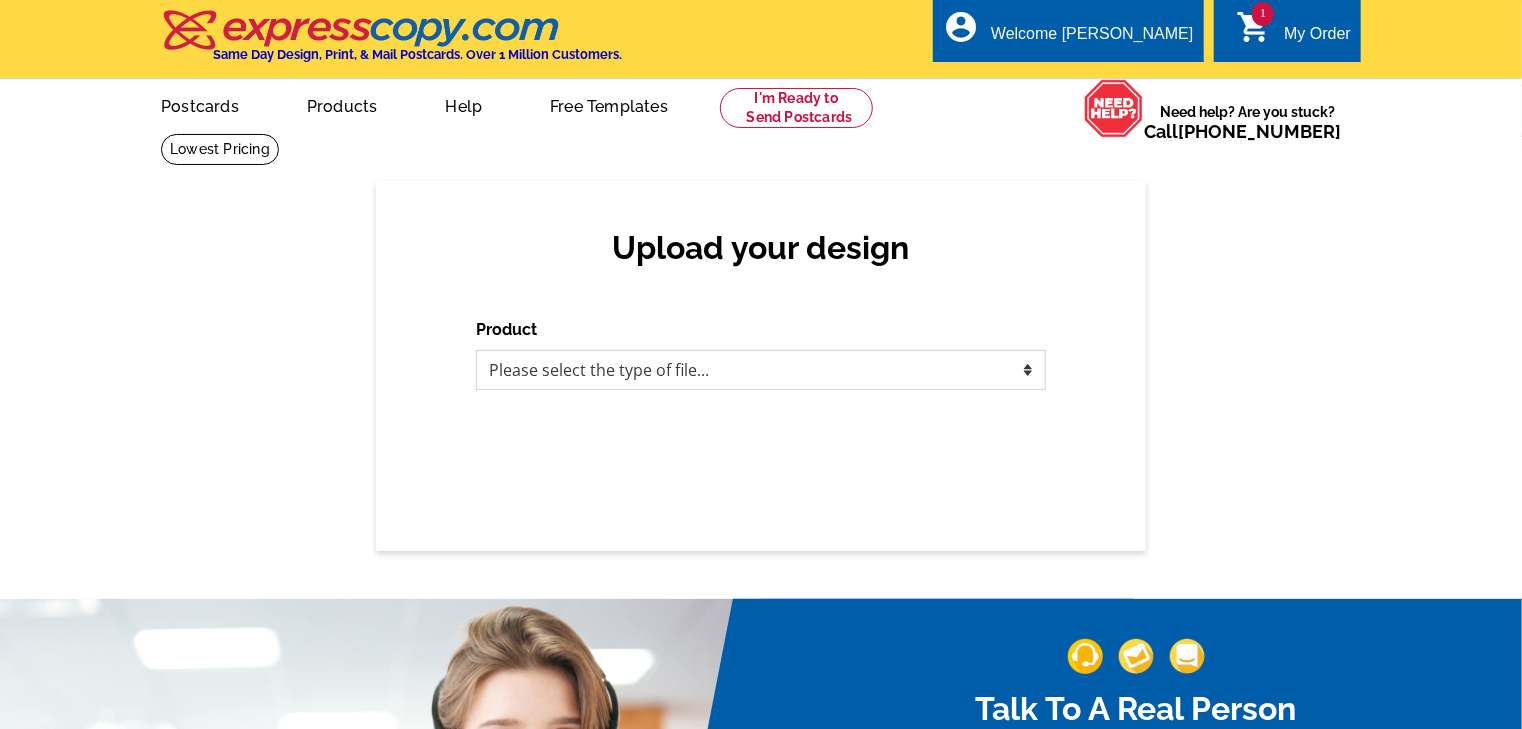 click on "Please select the type of file...
Postcards
Business Cards
Letters and flyers
Greeting Cards
Door Hangers" at bounding box center [761, 370] 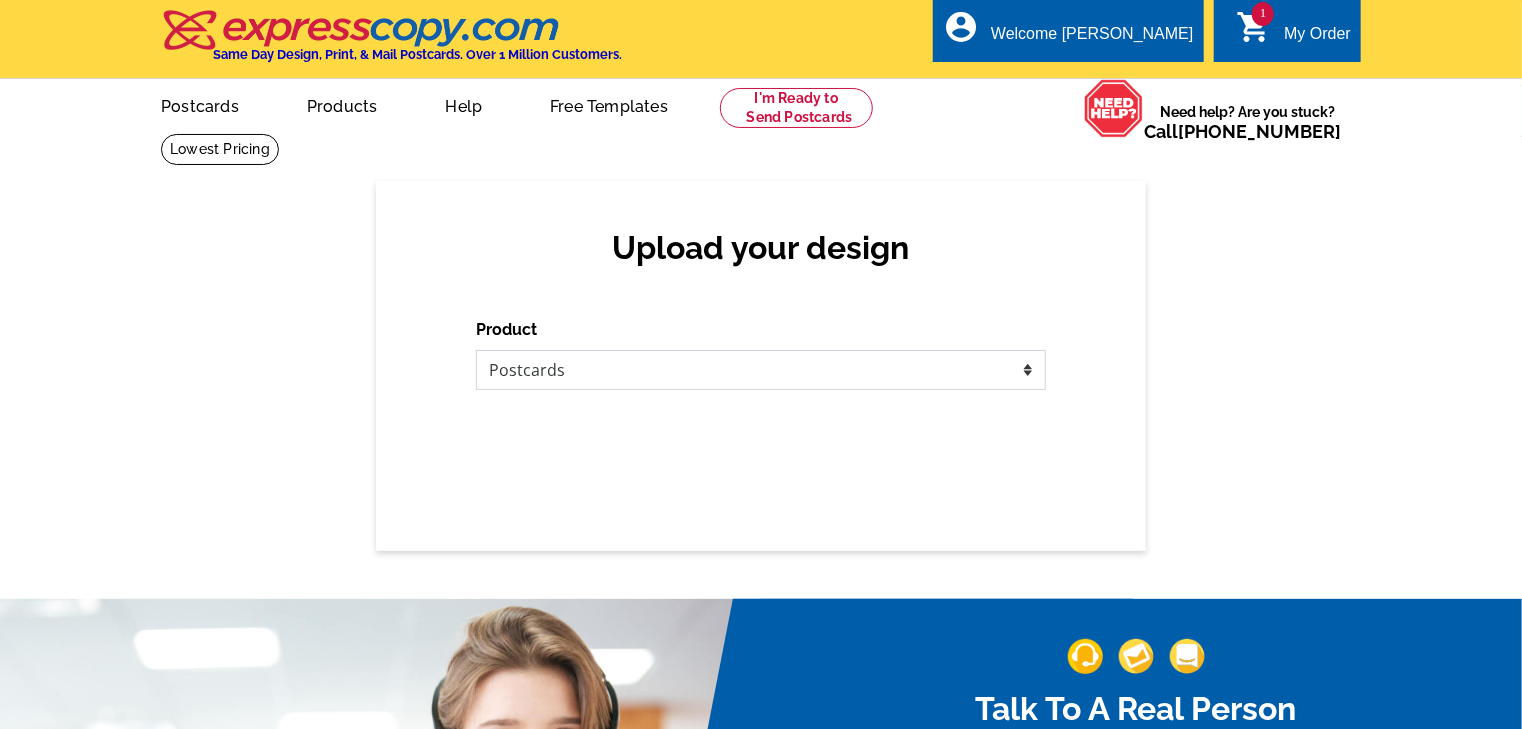 click on "Please select the type of file...
Postcards
Business Cards
Letters and flyers
Greeting Cards
Door Hangers" at bounding box center (761, 370) 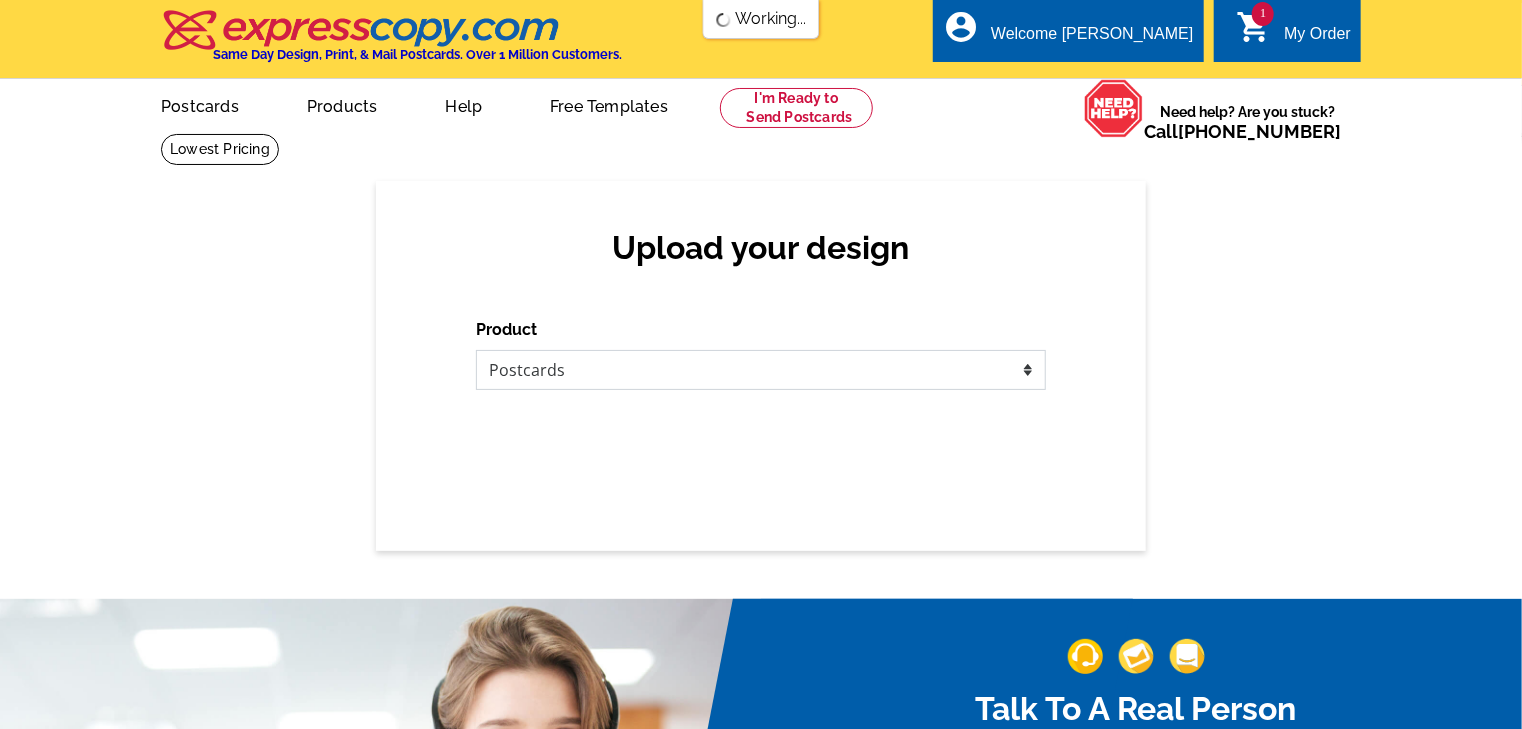 scroll, scrollTop: 0, scrollLeft: 0, axis: both 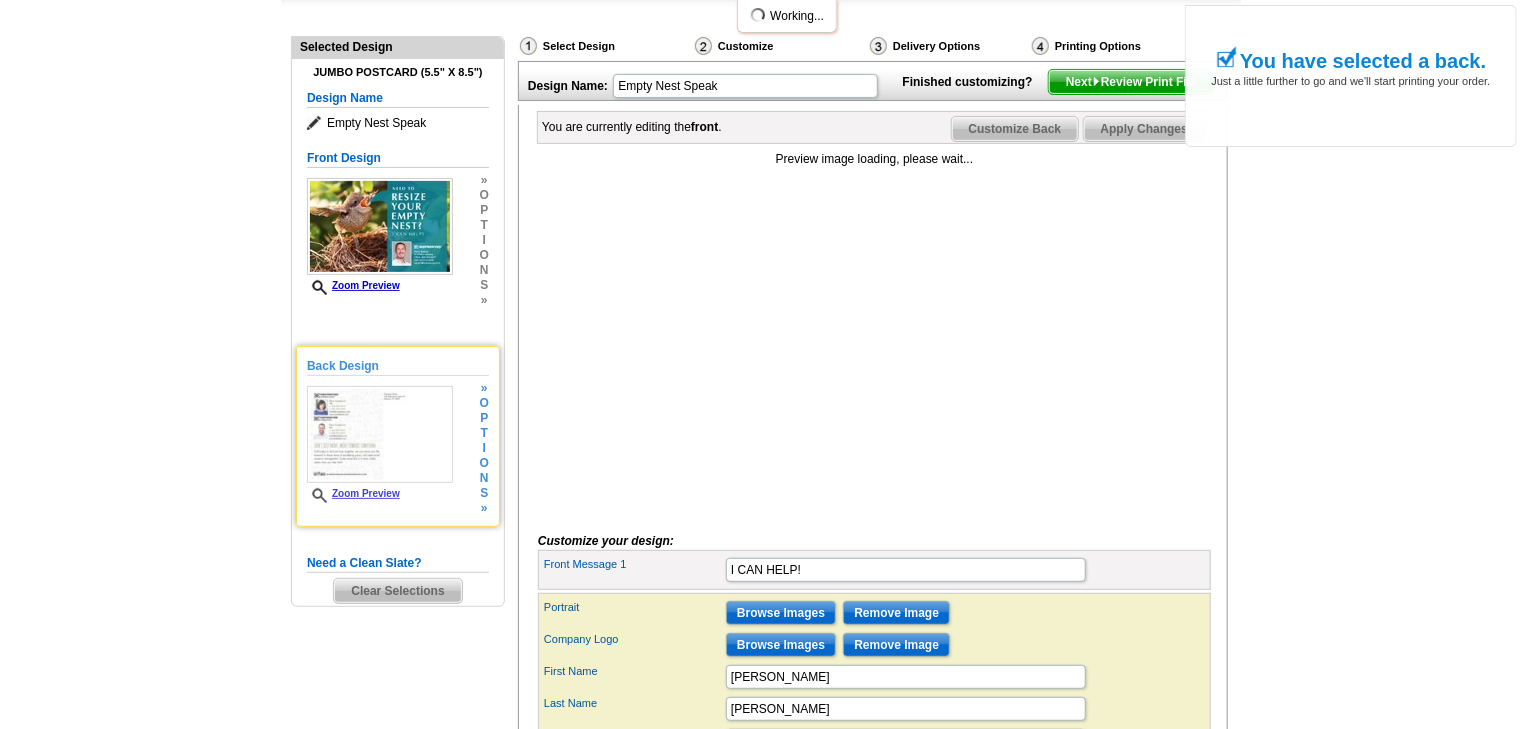 click on "o" at bounding box center (484, 403) 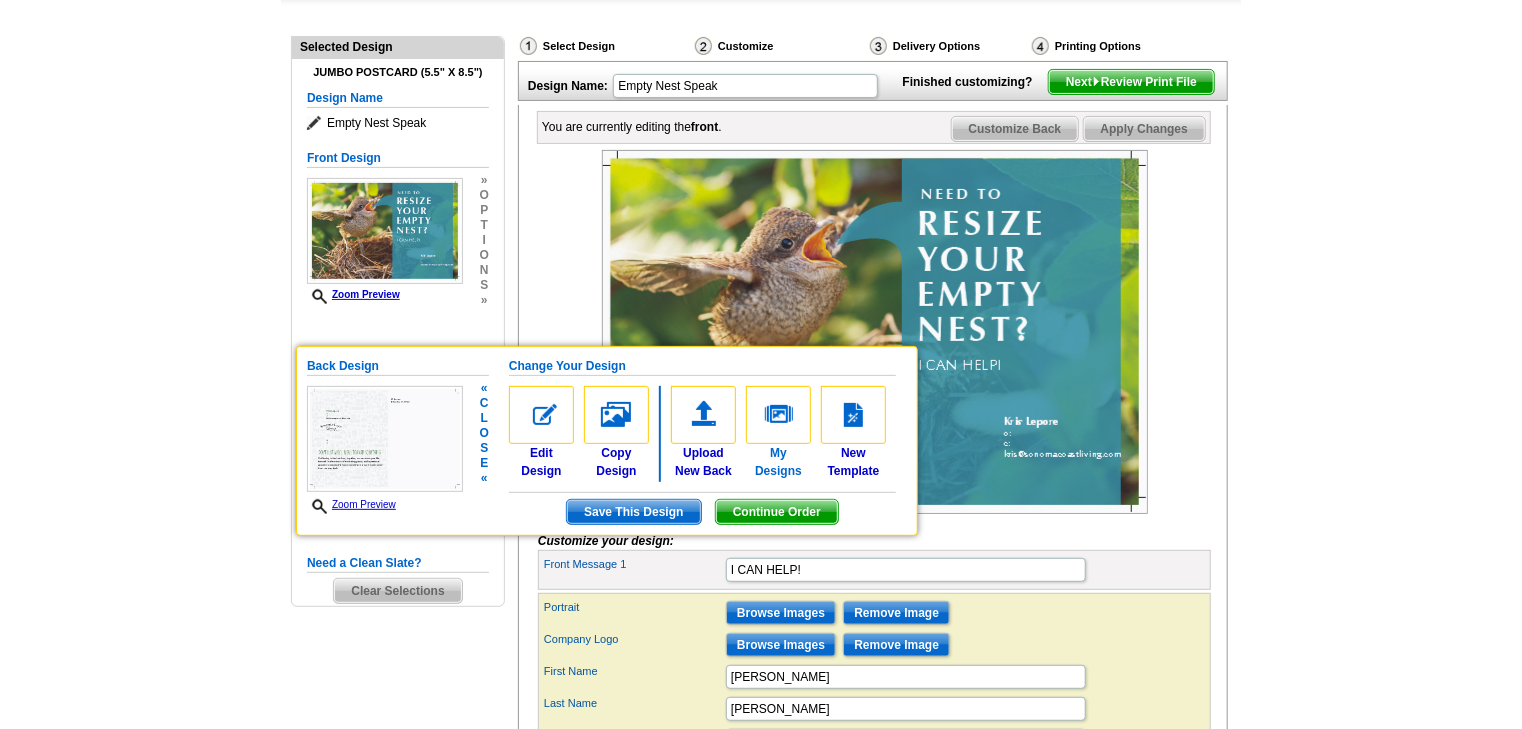 click at bounding box center [778, 415] 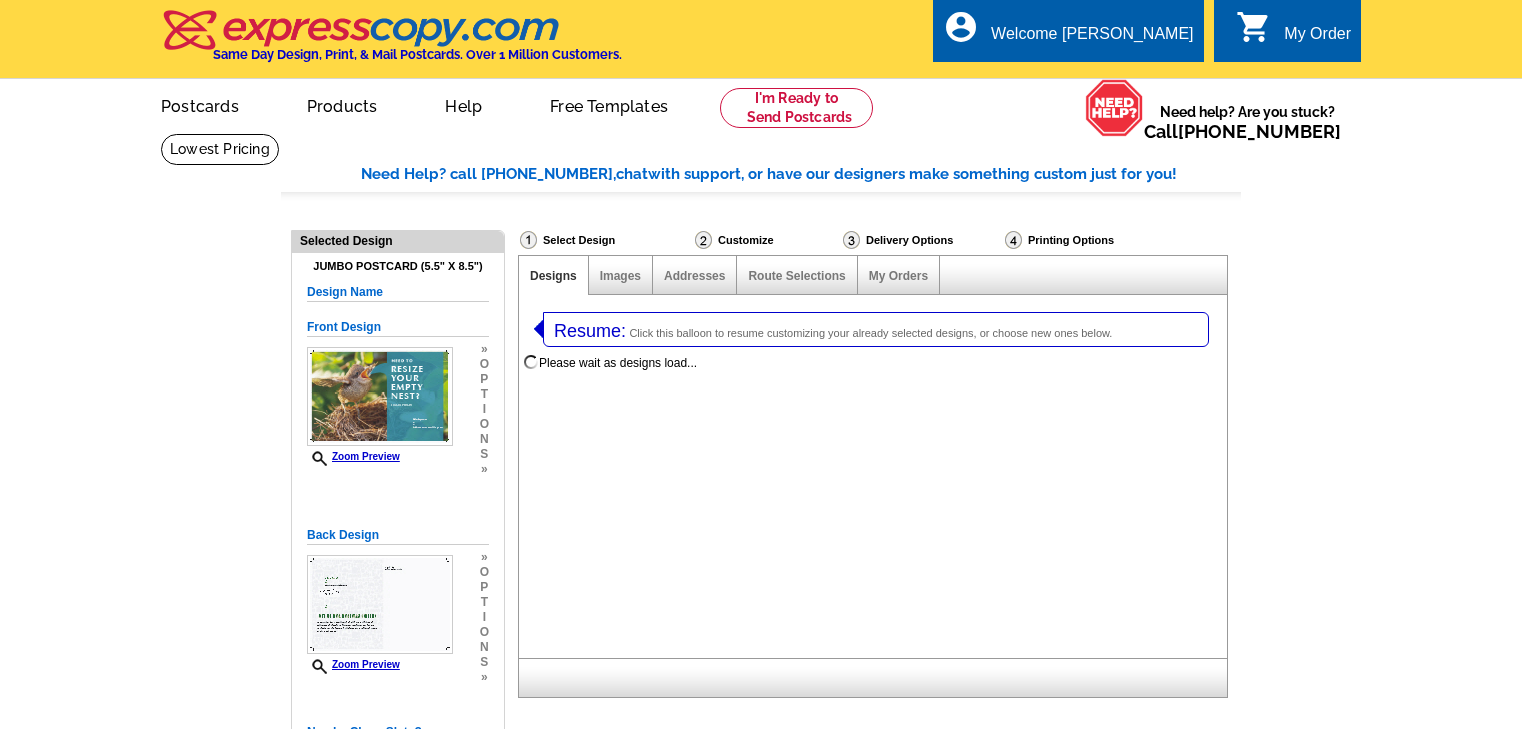 select on "1" 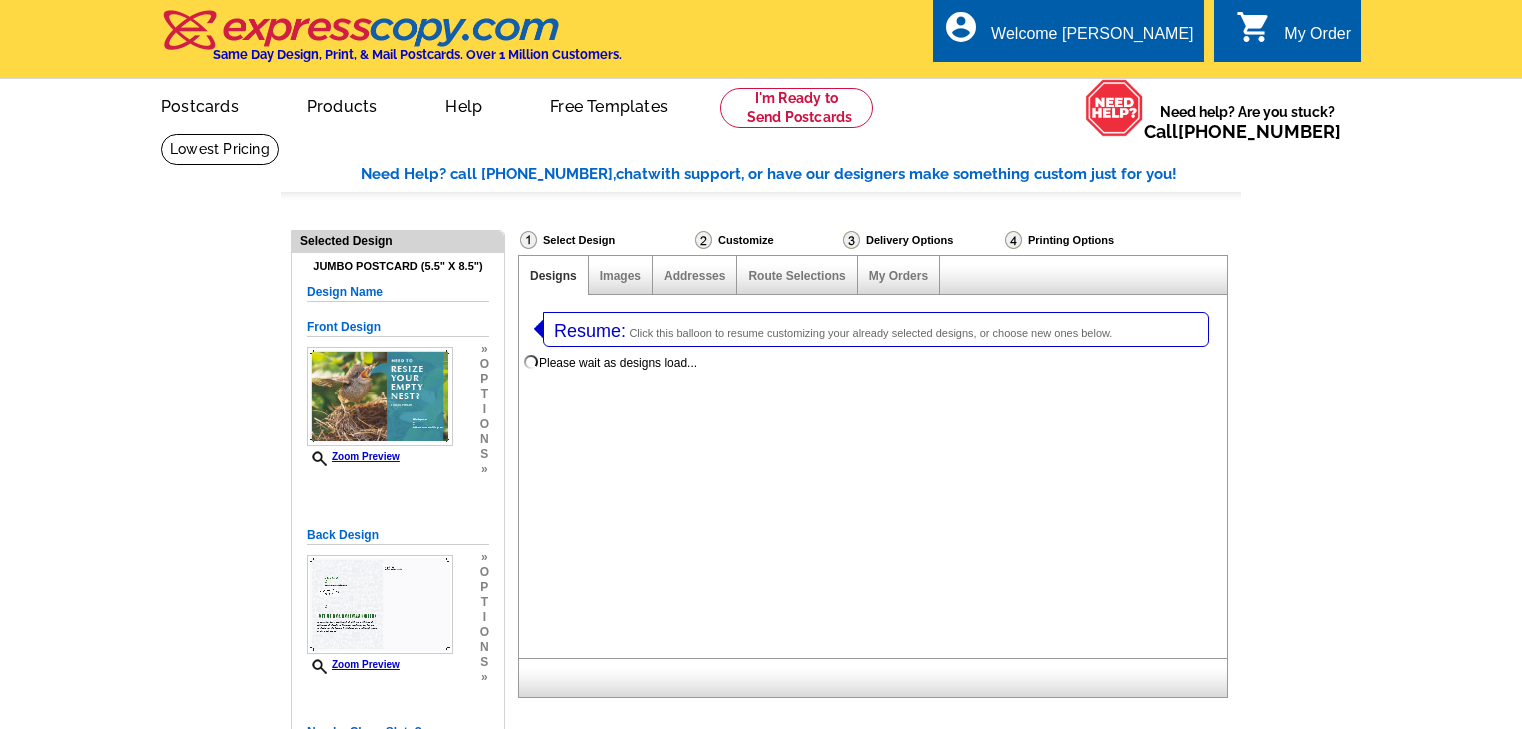 select on "2" 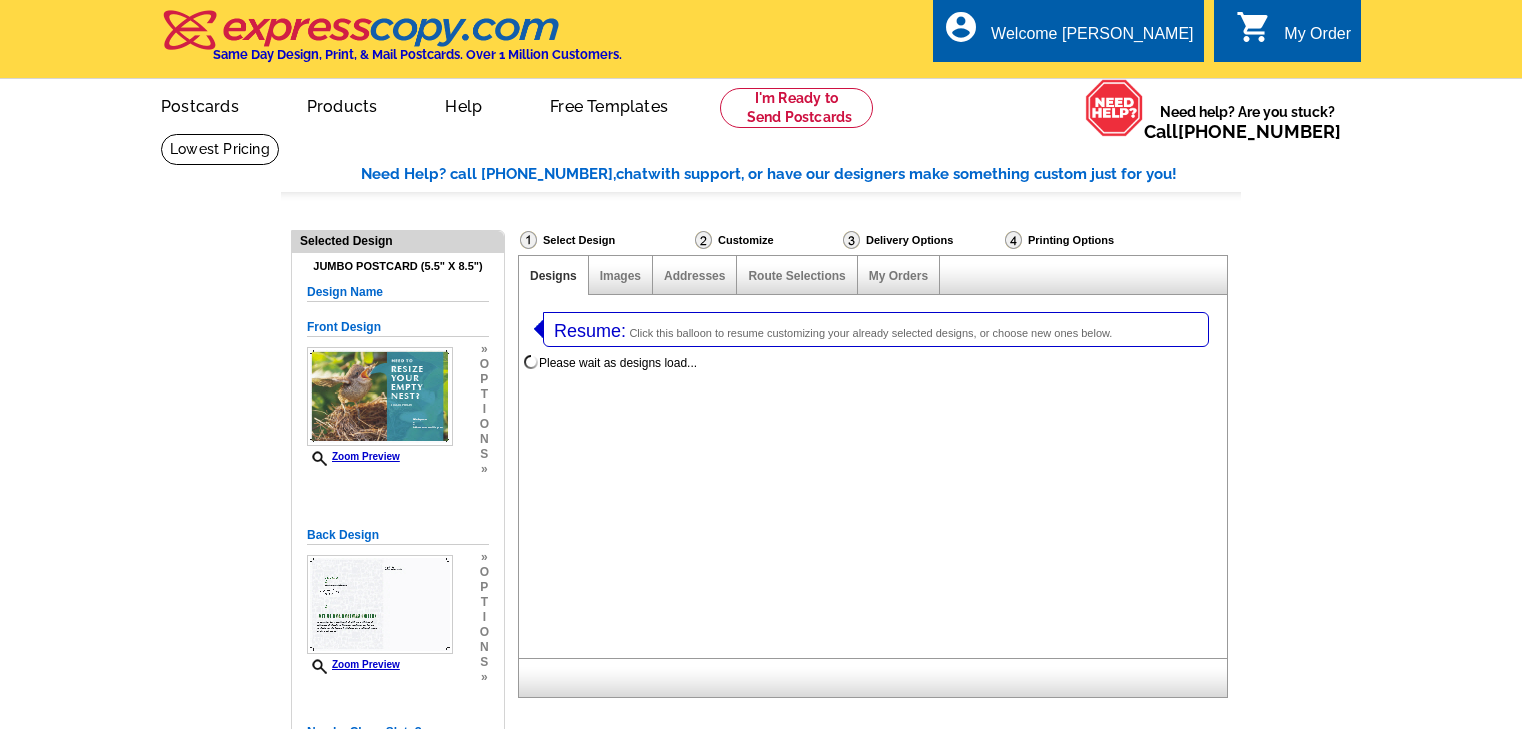 scroll, scrollTop: 0, scrollLeft: 0, axis: both 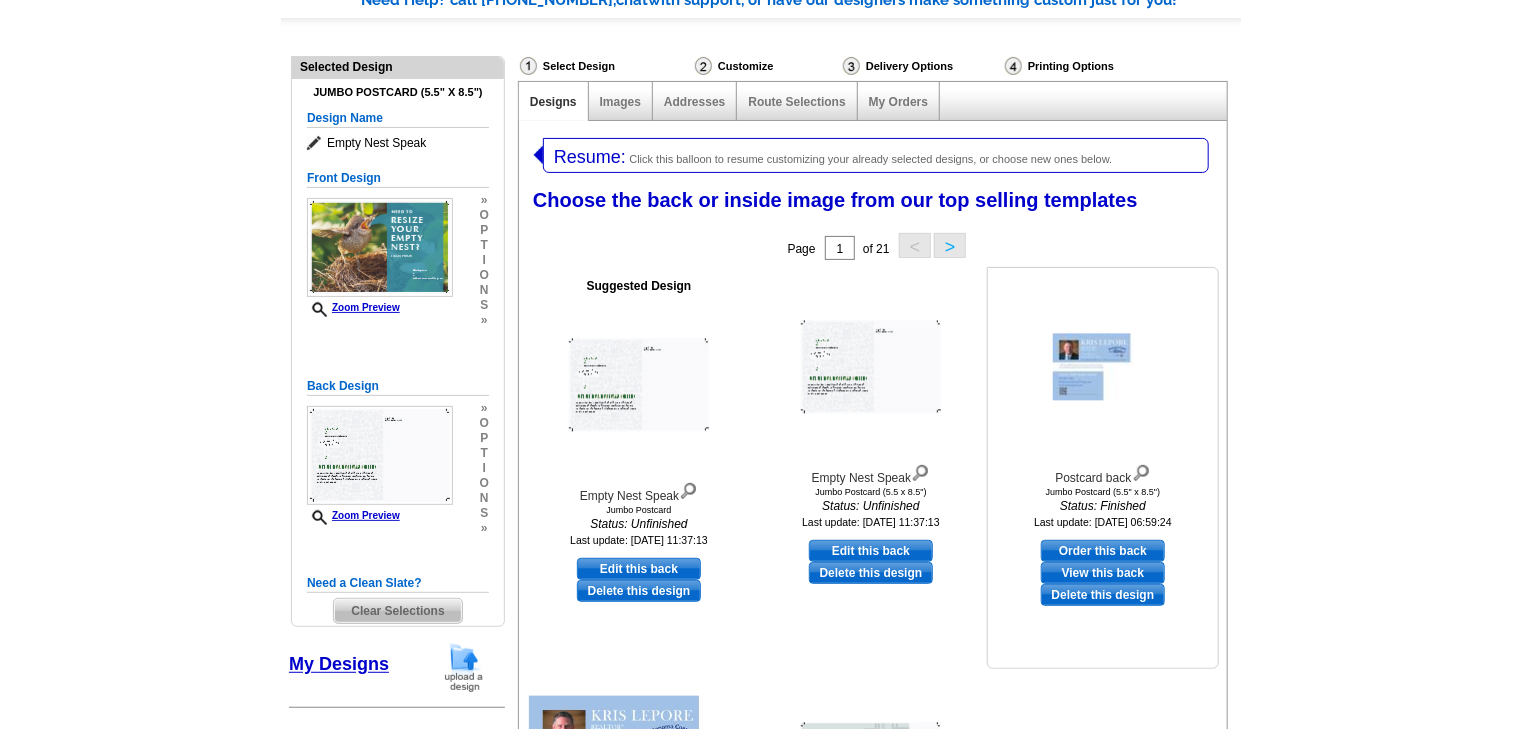 click on "Order this back" at bounding box center [1103, 551] 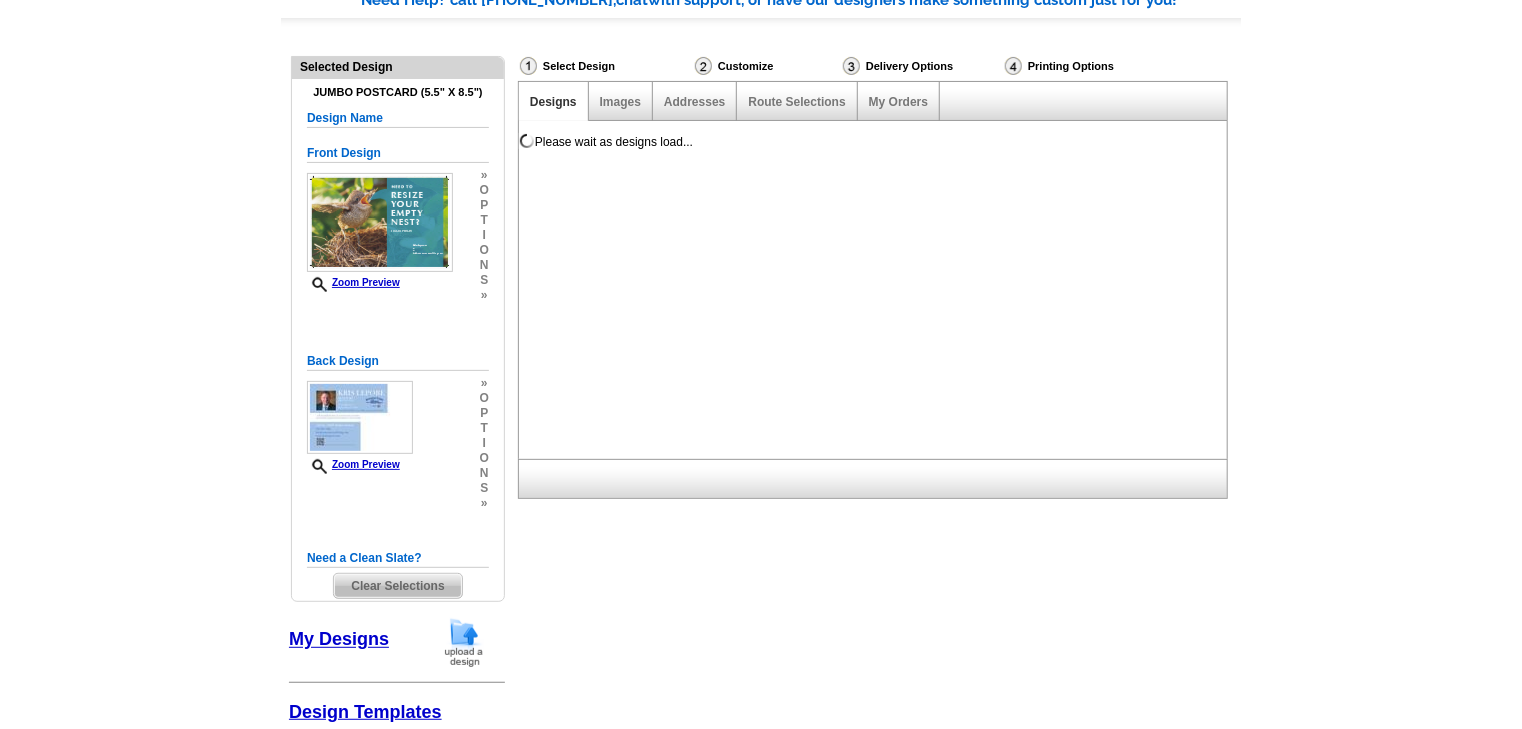 scroll, scrollTop: 0, scrollLeft: 0, axis: both 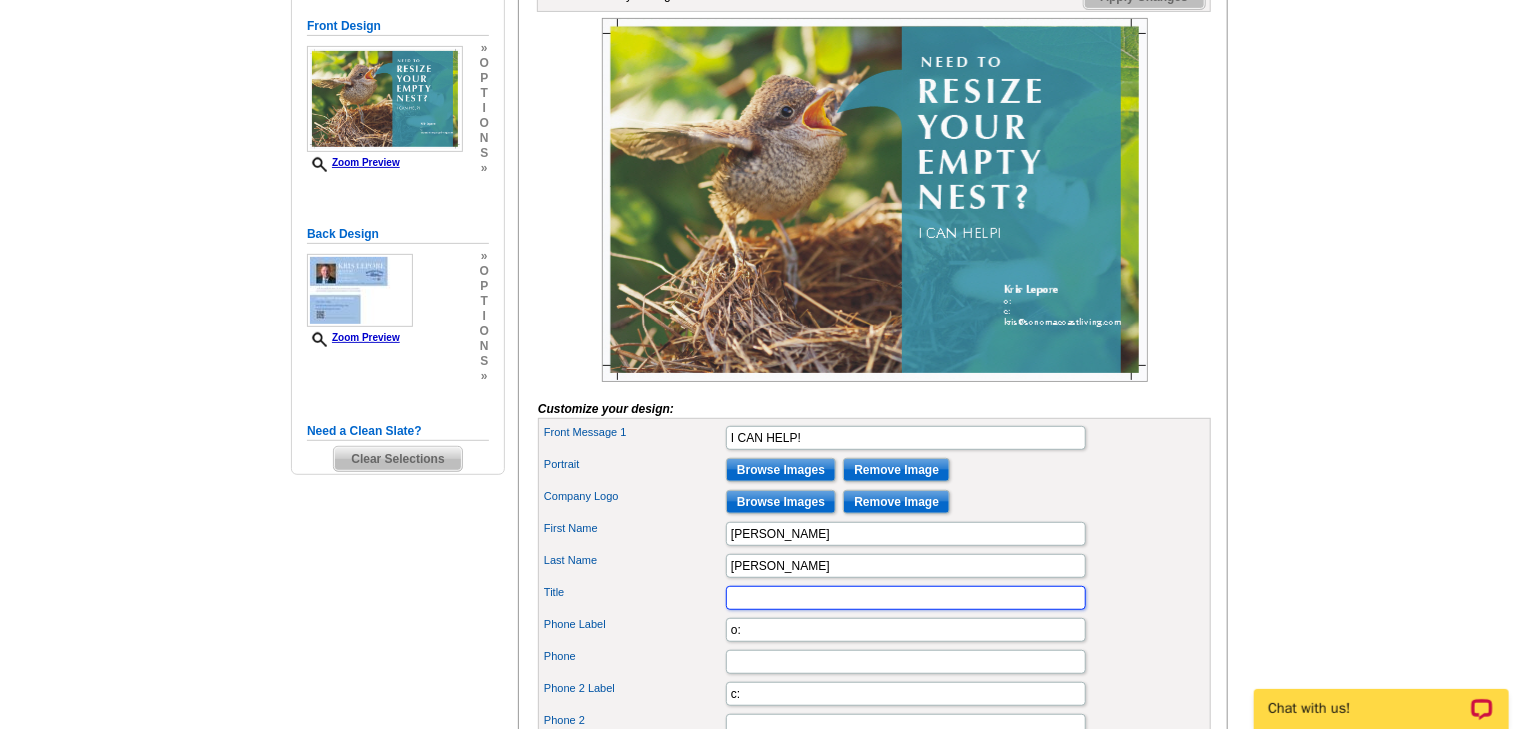 click on "Title" at bounding box center [906, 598] 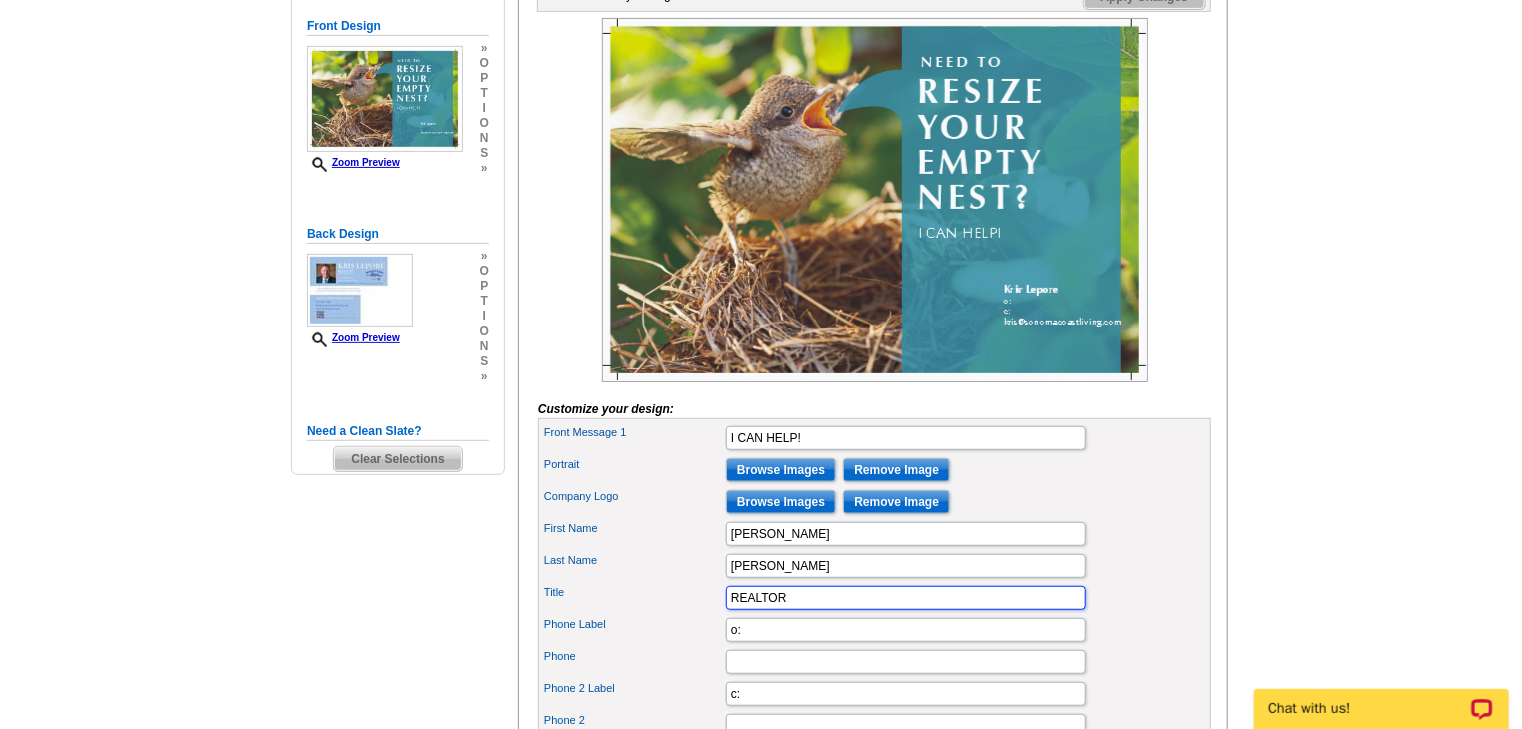 type on "REALTOR" 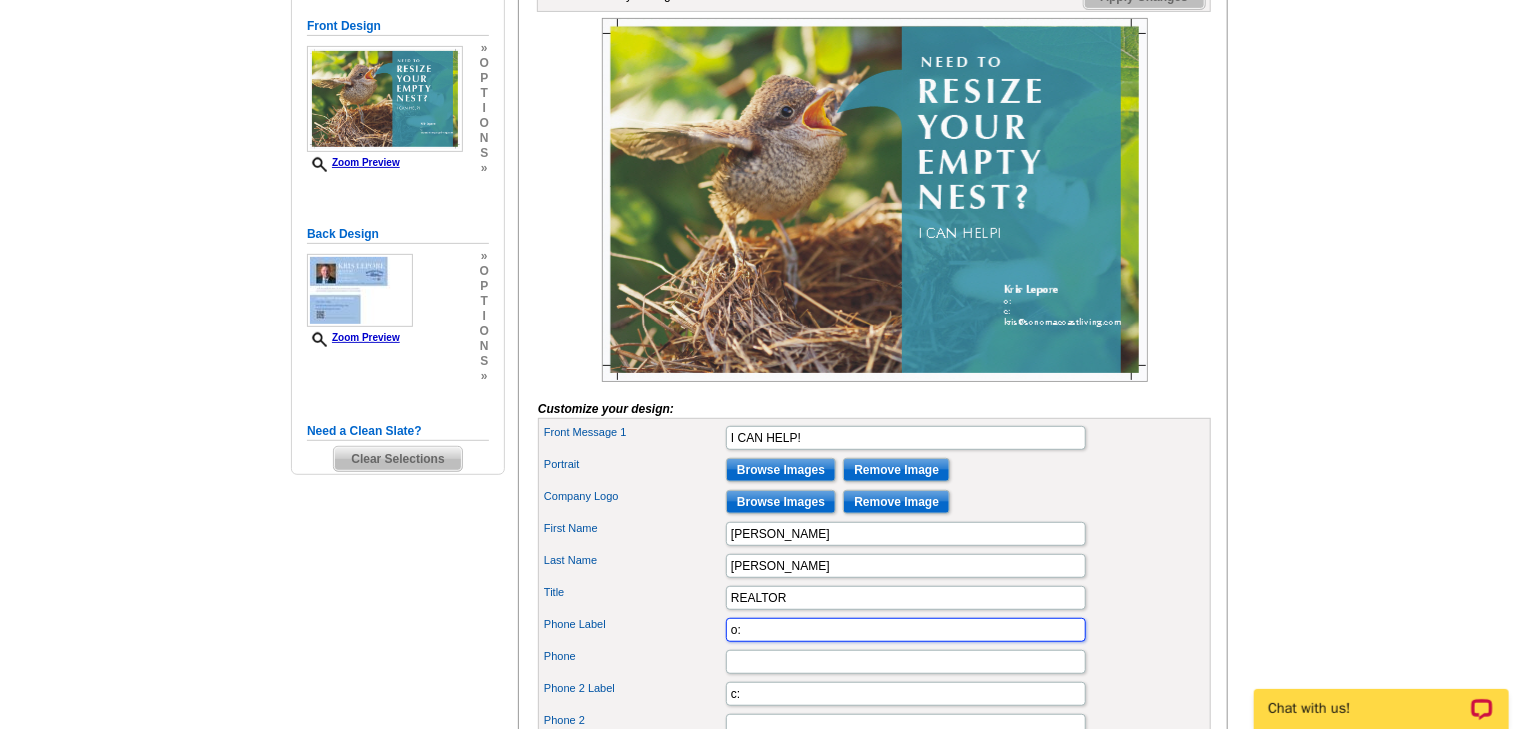 scroll, scrollTop: 0, scrollLeft: 0, axis: both 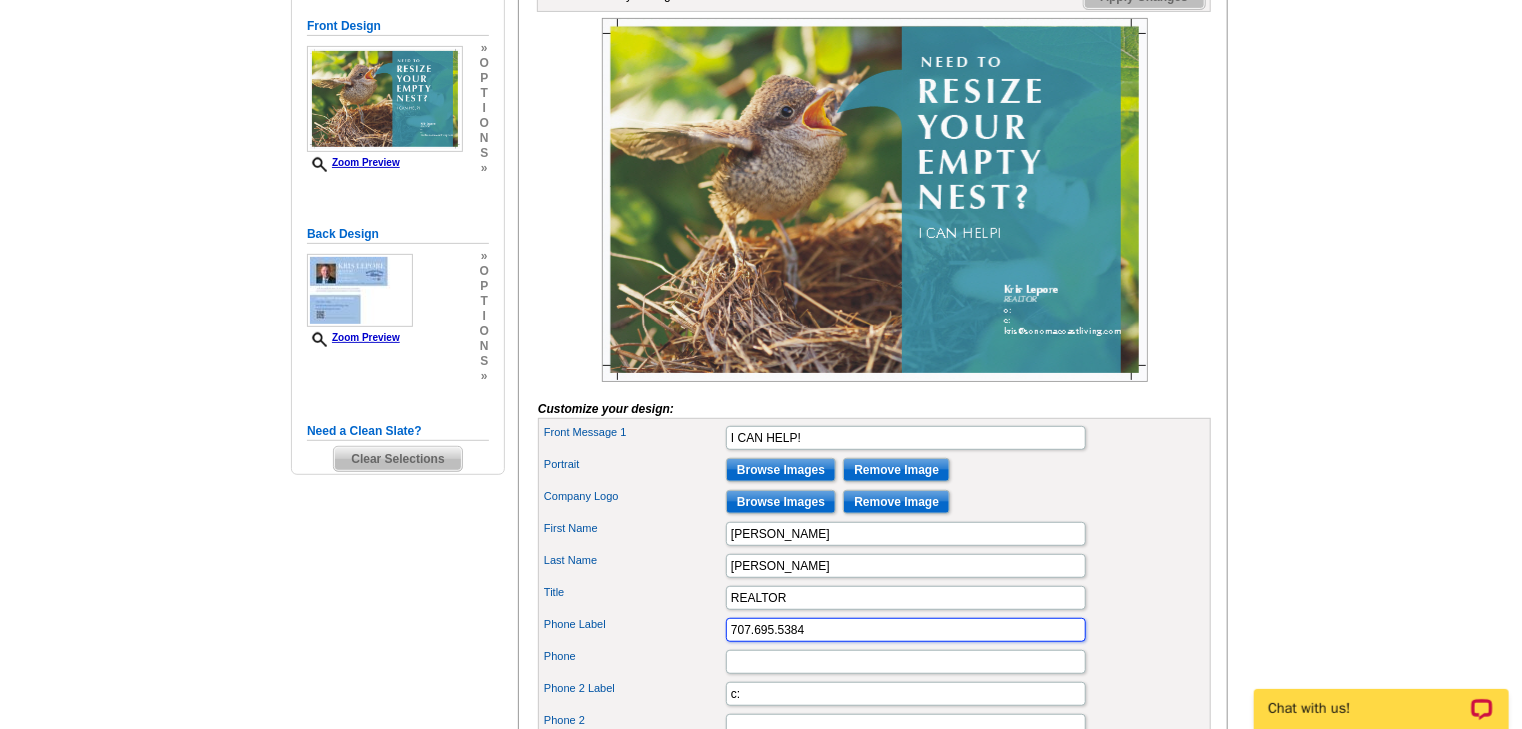 type on "707.695.5384" 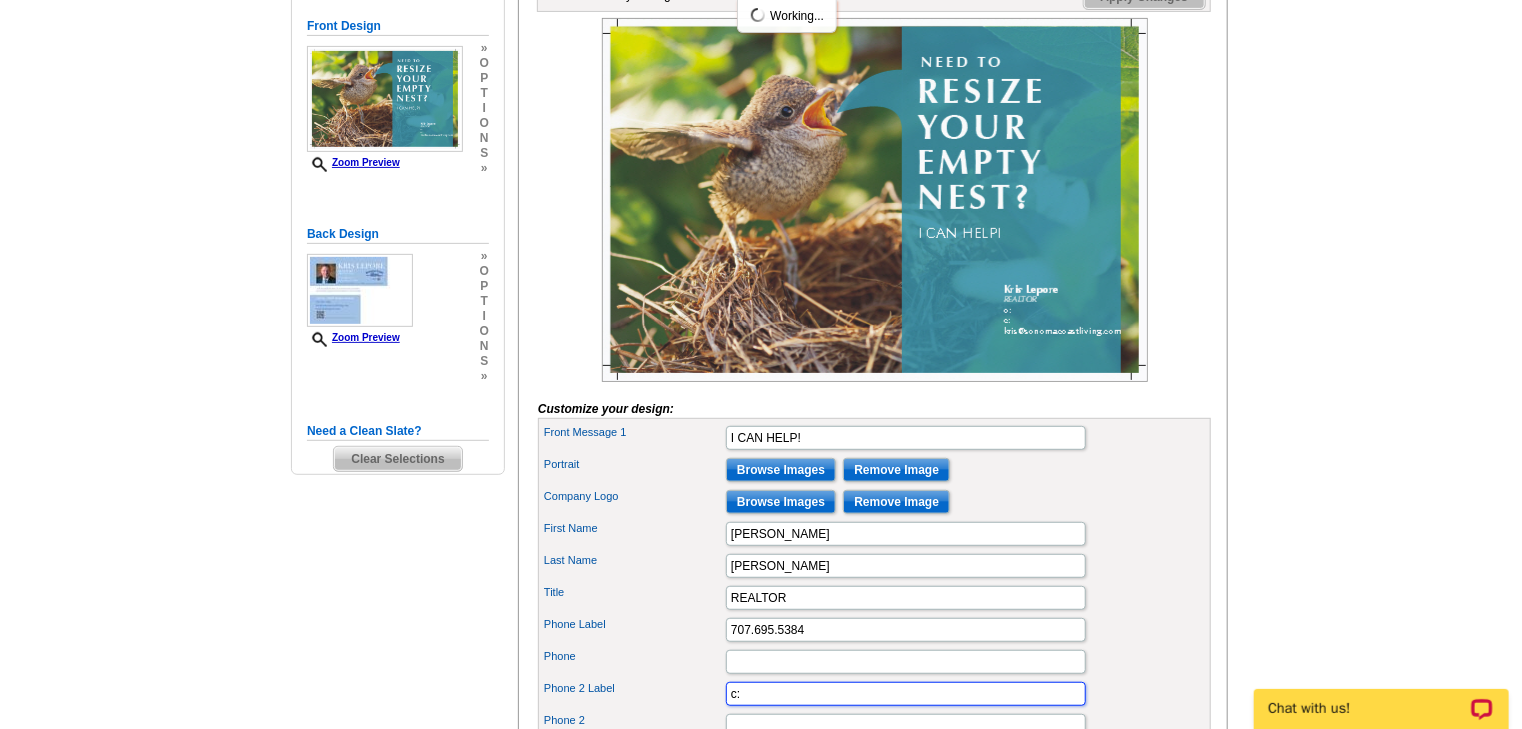 scroll, scrollTop: 332, scrollLeft: 0, axis: vertical 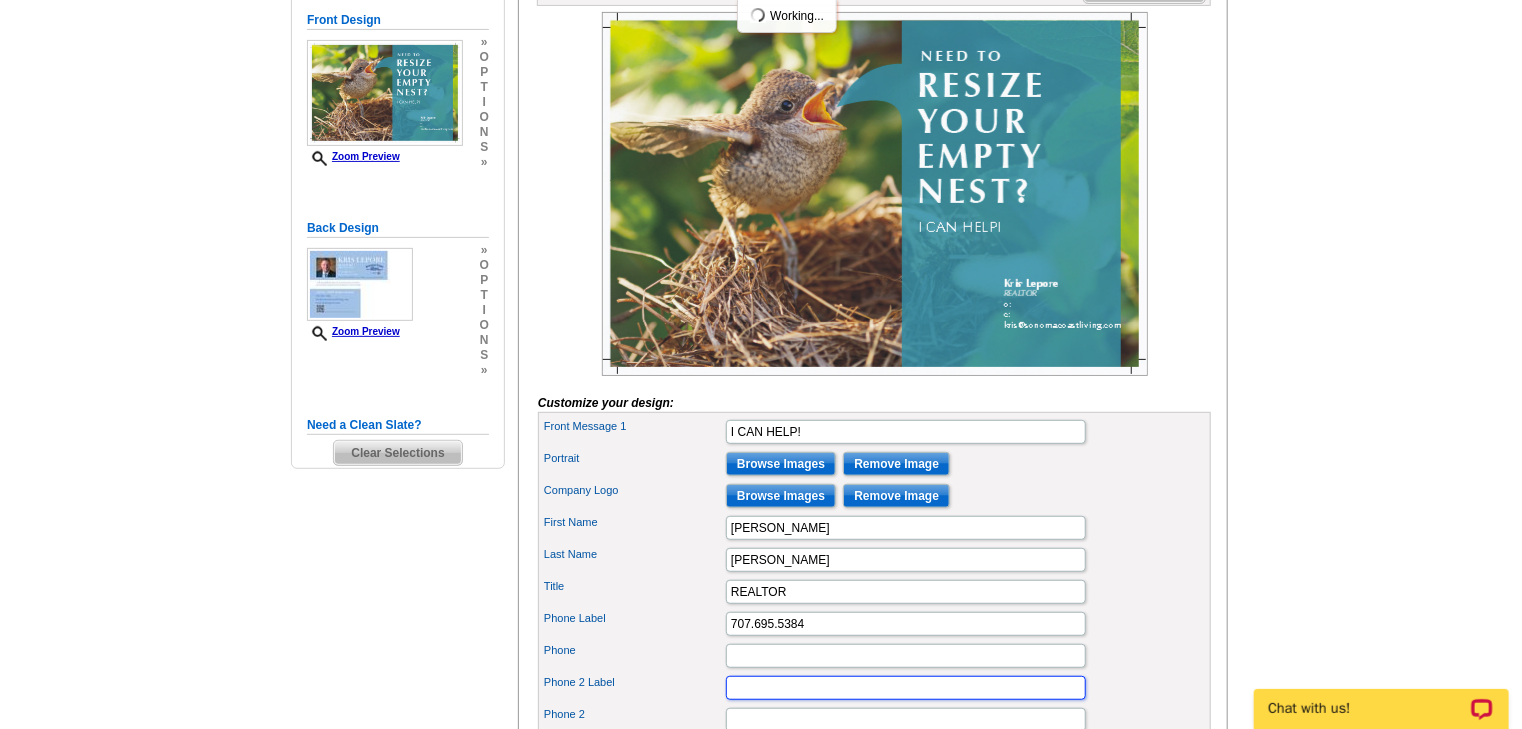type 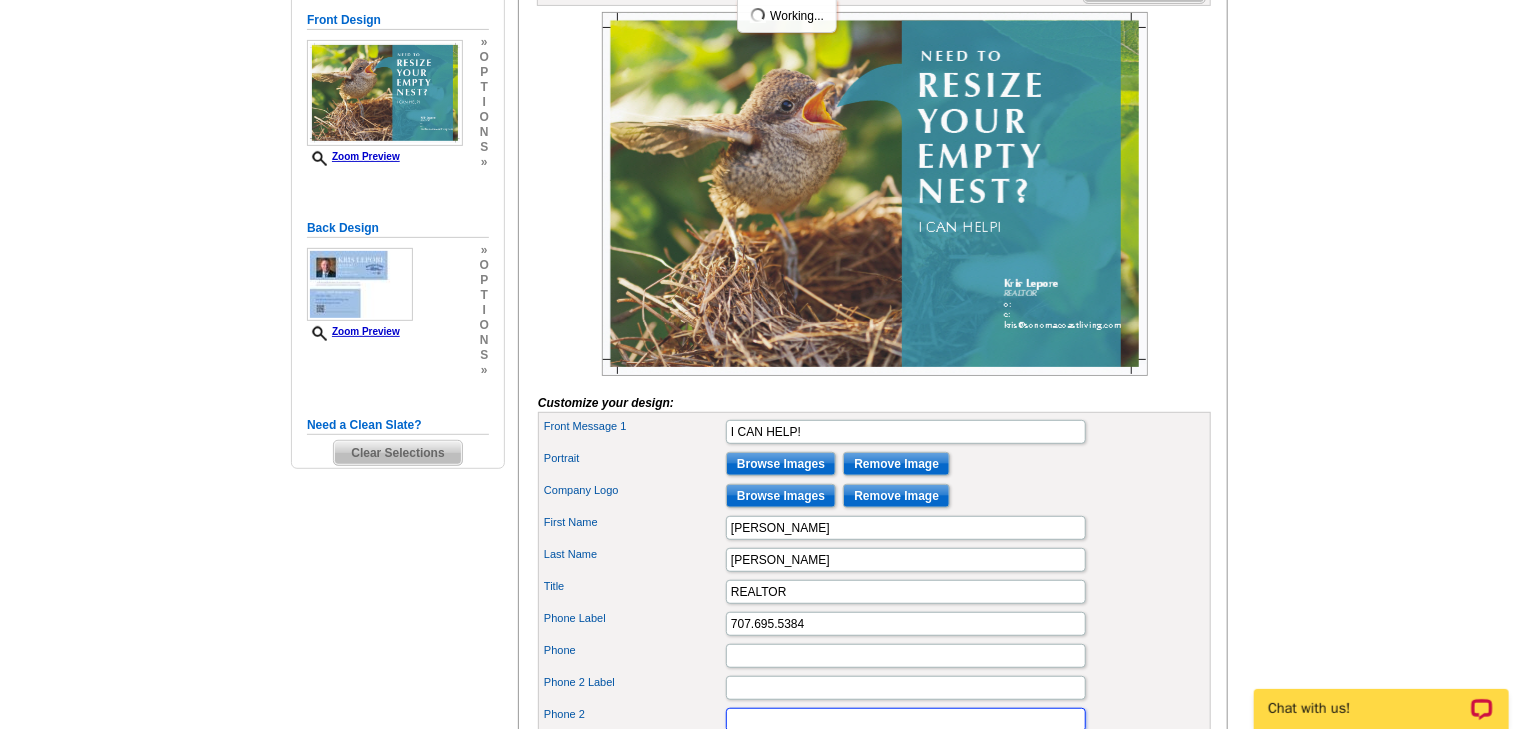 scroll, scrollTop: 716, scrollLeft: 0, axis: vertical 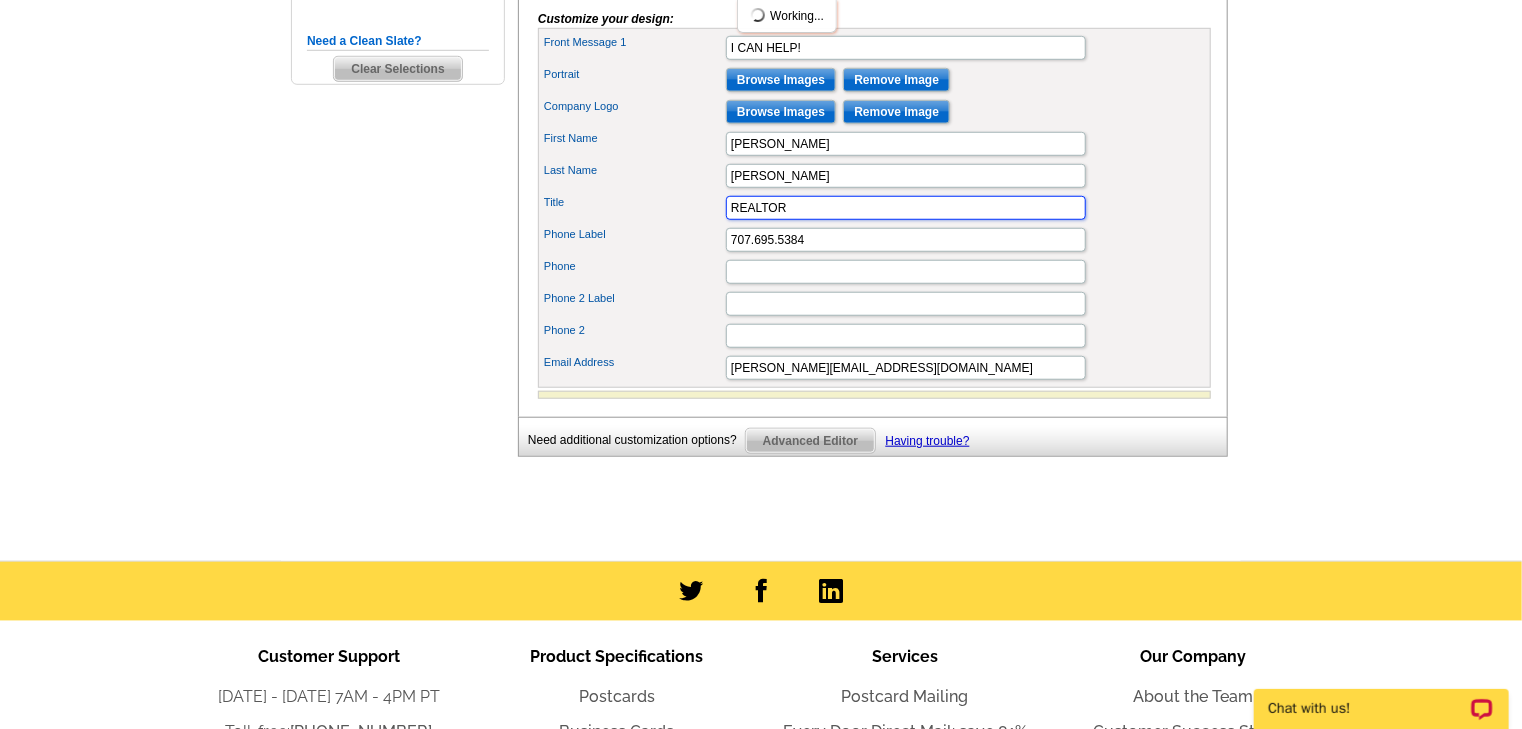 click on "REALTOR" at bounding box center [906, 208] 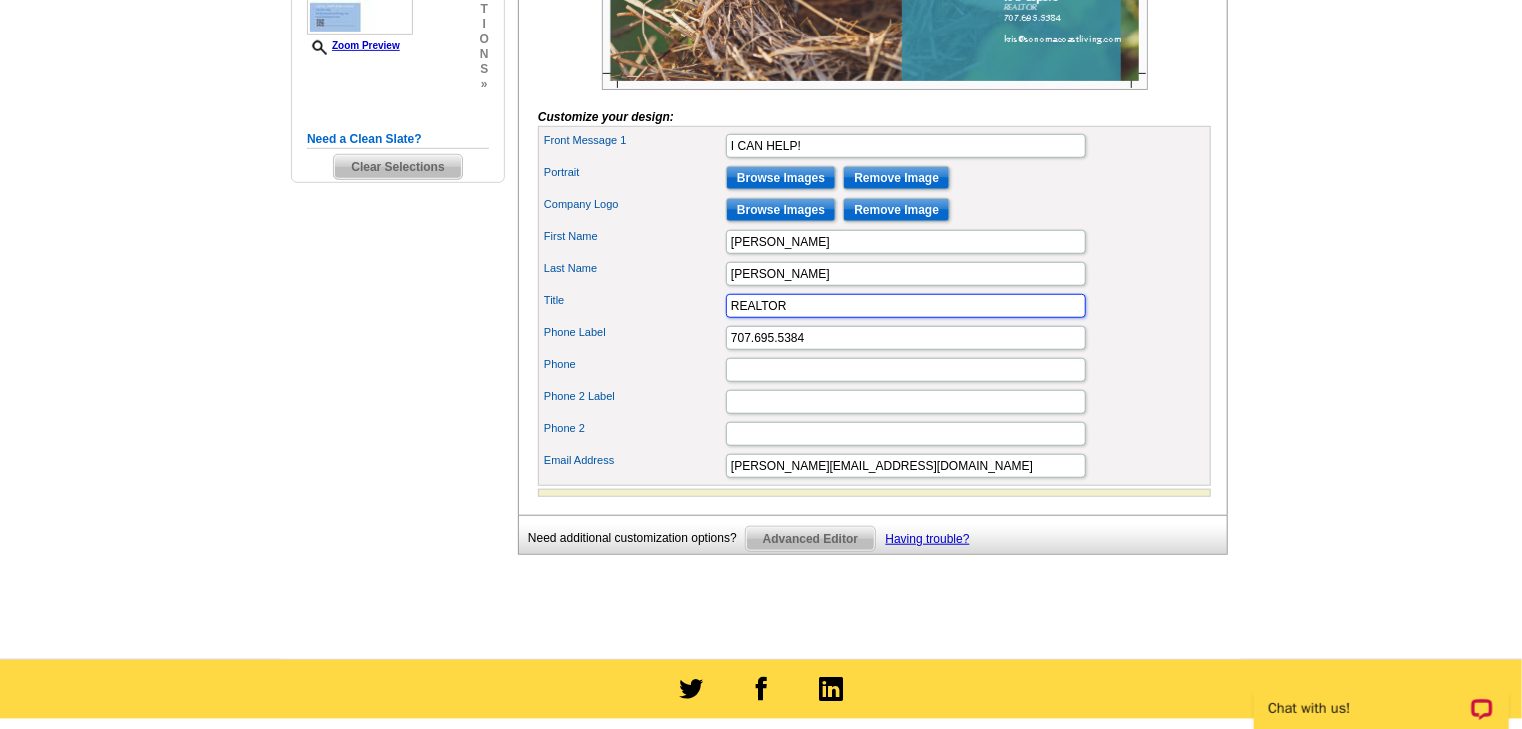 scroll, scrollTop: 617, scrollLeft: 0, axis: vertical 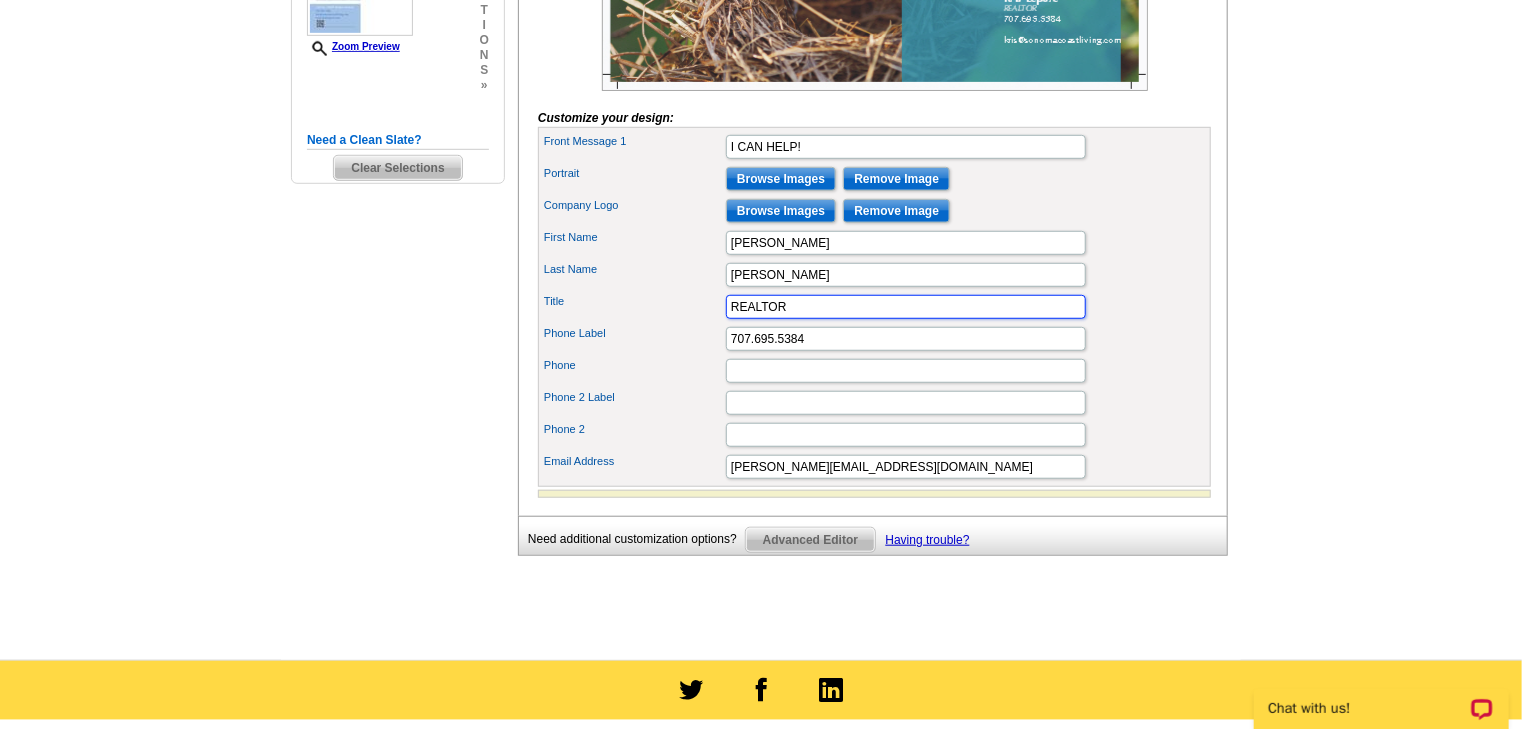 drag, startPoint x: 817, startPoint y: 337, endPoint x: 620, endPoint y: 309, distance: 198.9799 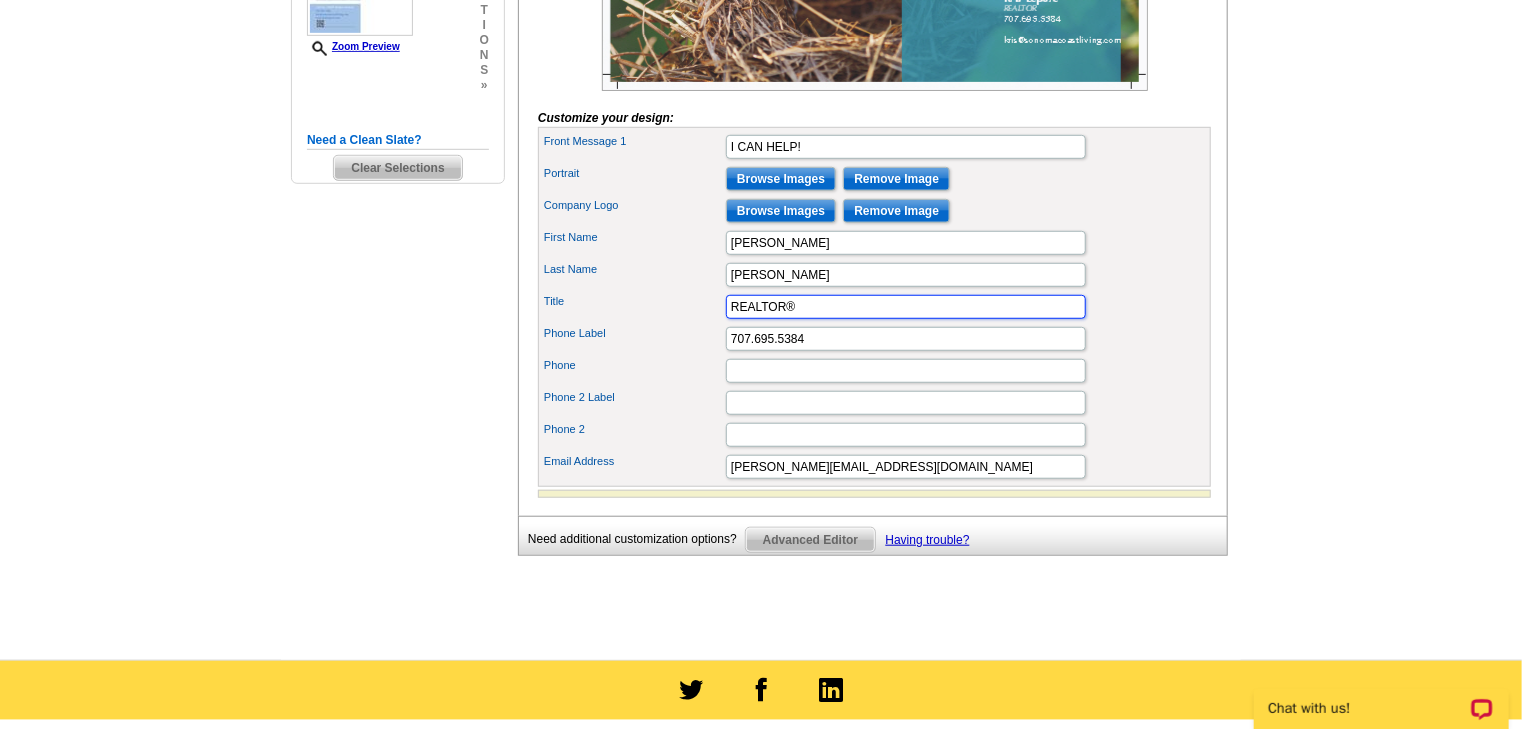 type on "REALTOR®" 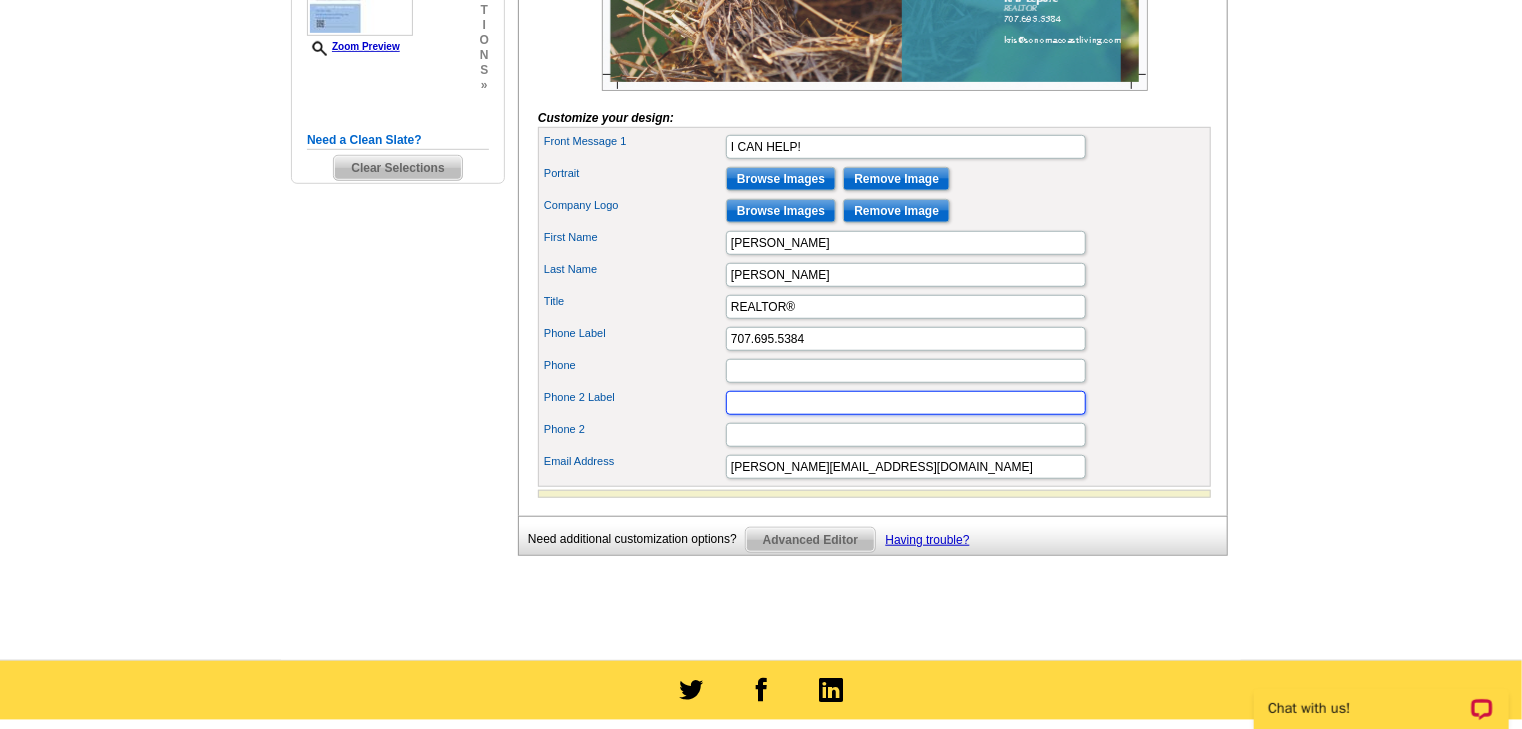 click on "Phone 2 Label" at bounding box center (906, 403) 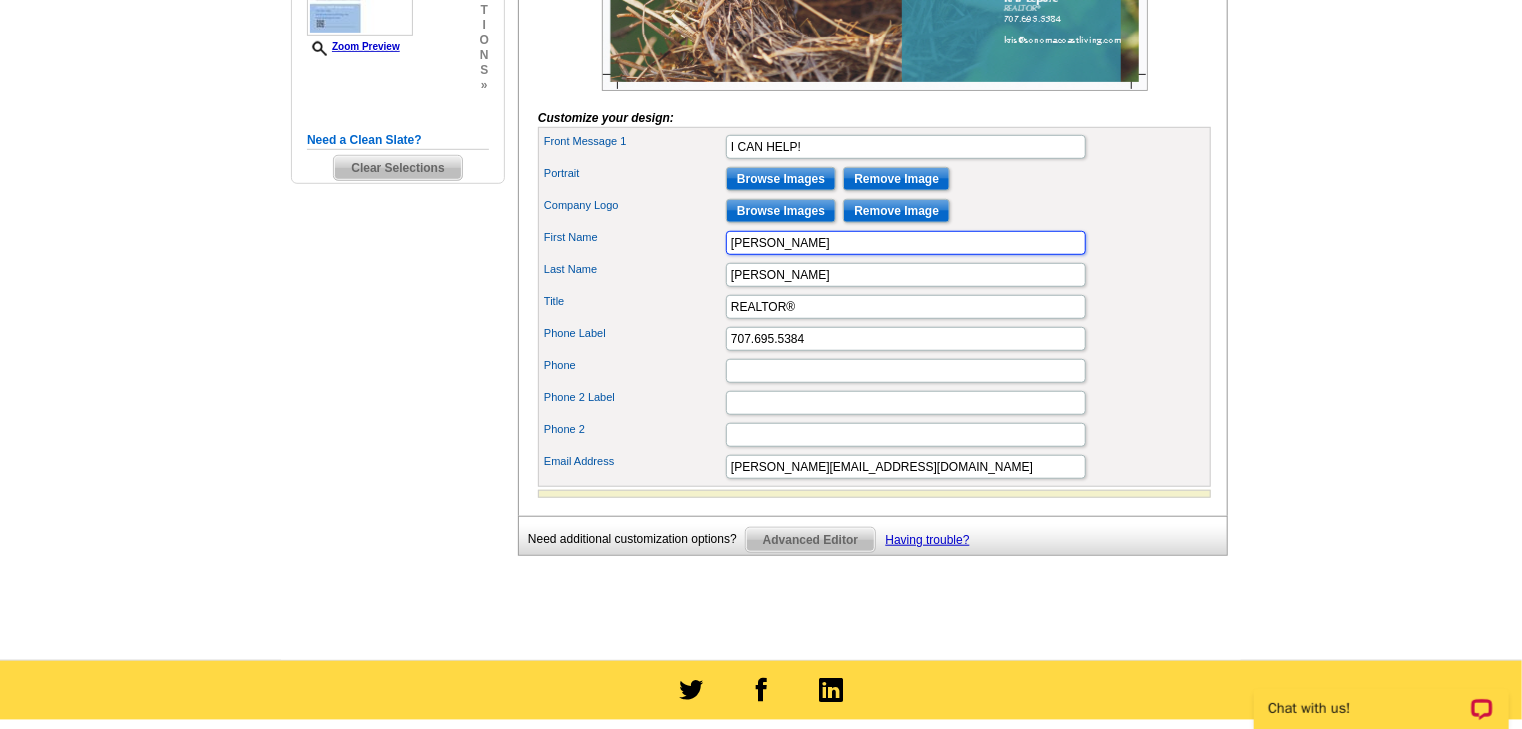 click on "[PERSON_NAME]" at bounding box center [906, 243] 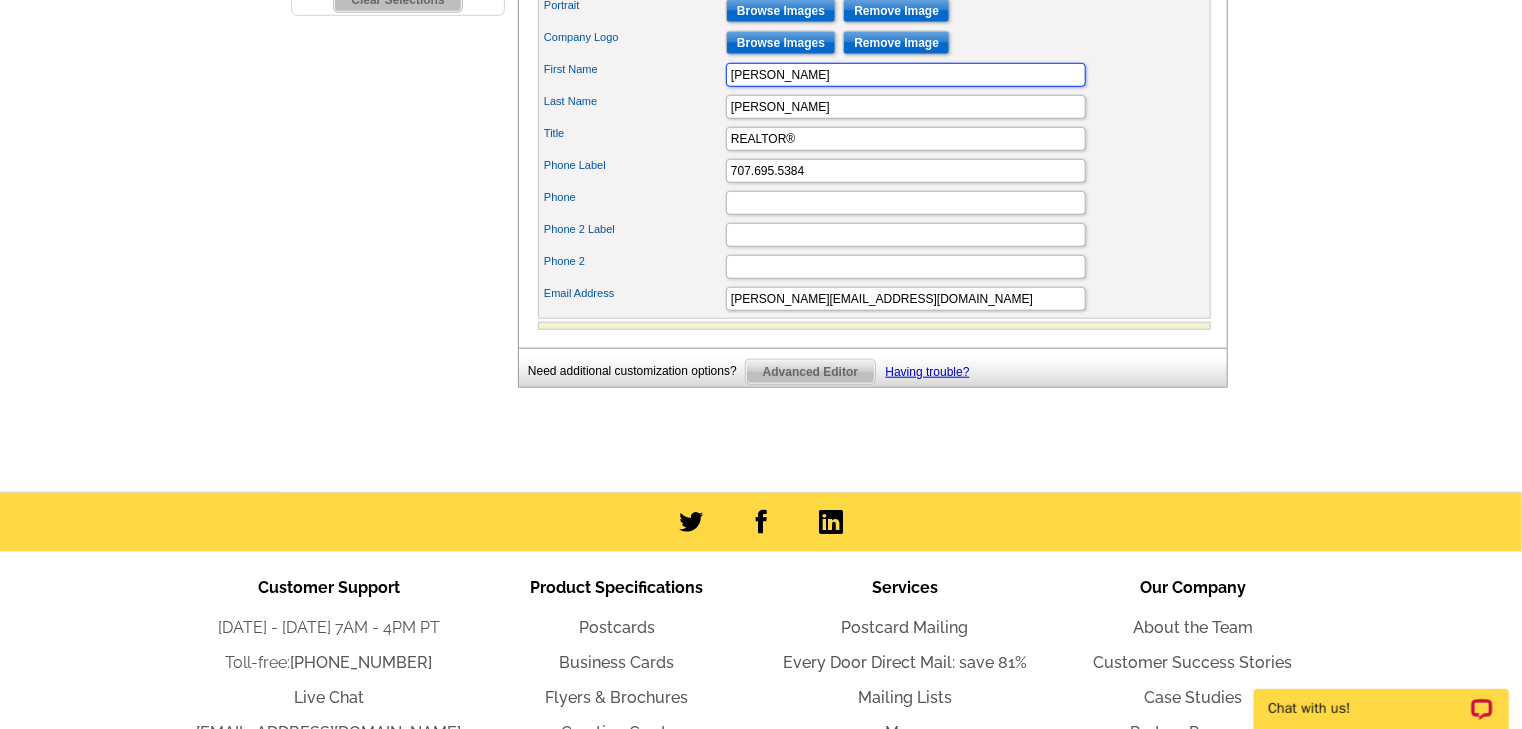 scroll, scrollTop: 792, scrollLeft: 0, axis: vertical 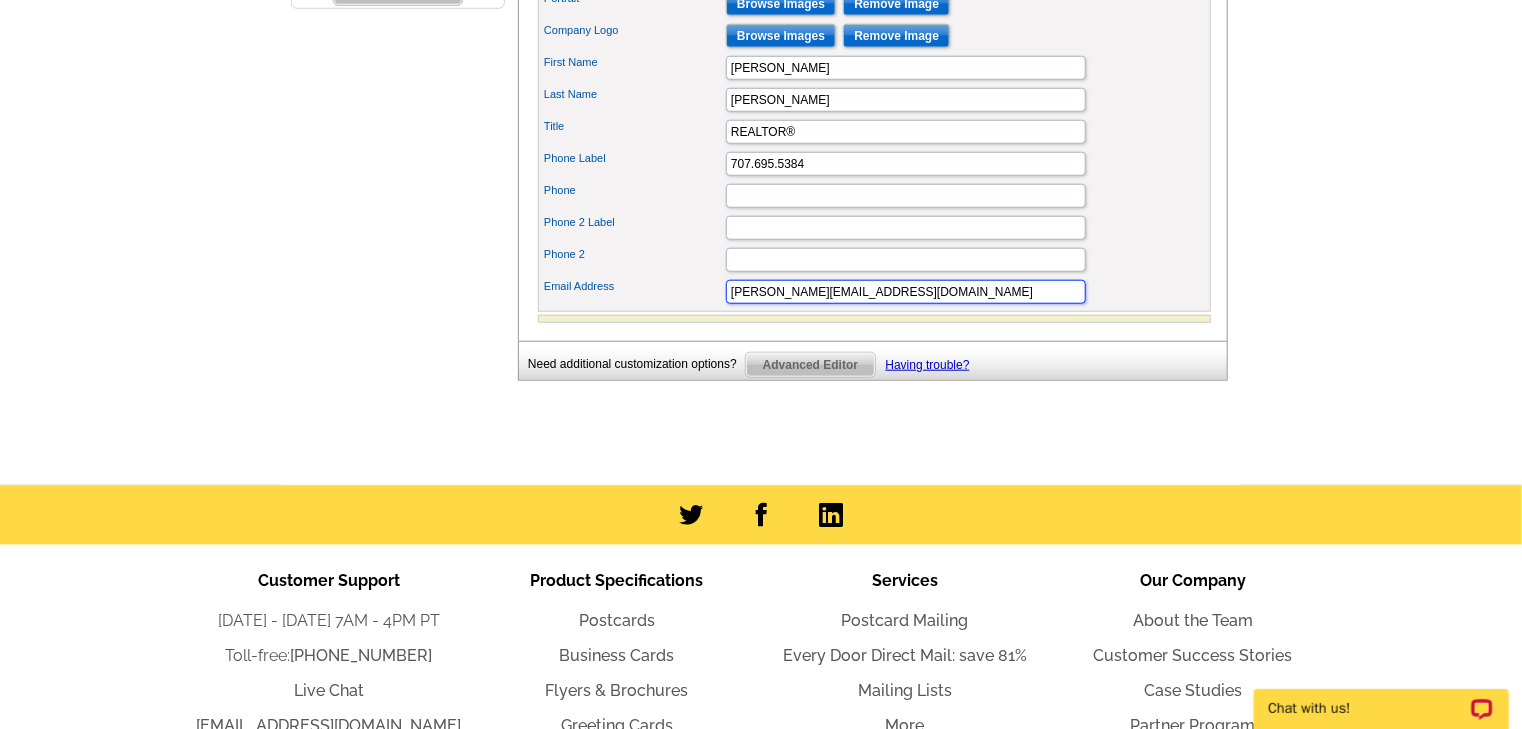 click on "kris@sonomacoastliving.com" at bounding box center [906, 292] 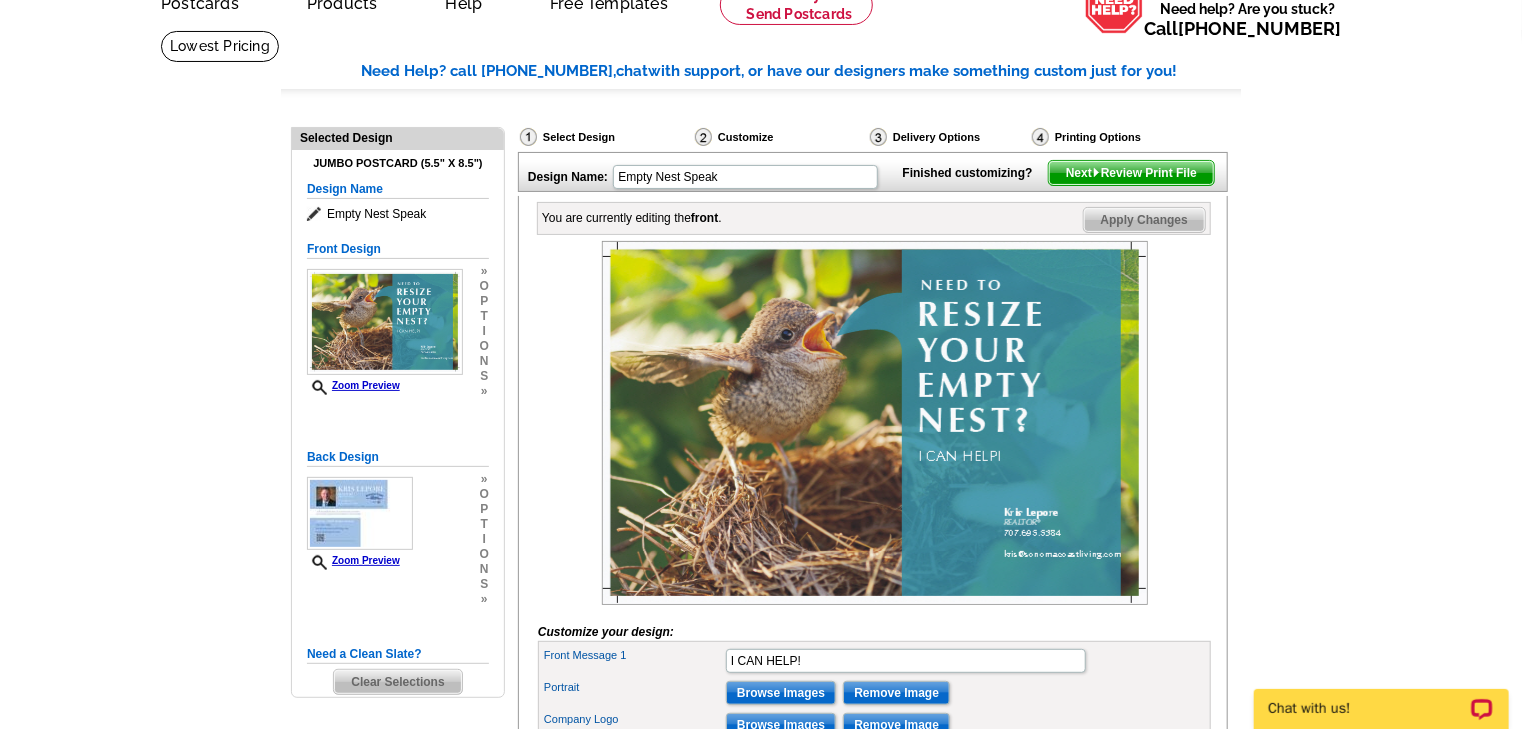 scroll, scrollTop: 102, scrollLeft: 0, axis: vertical 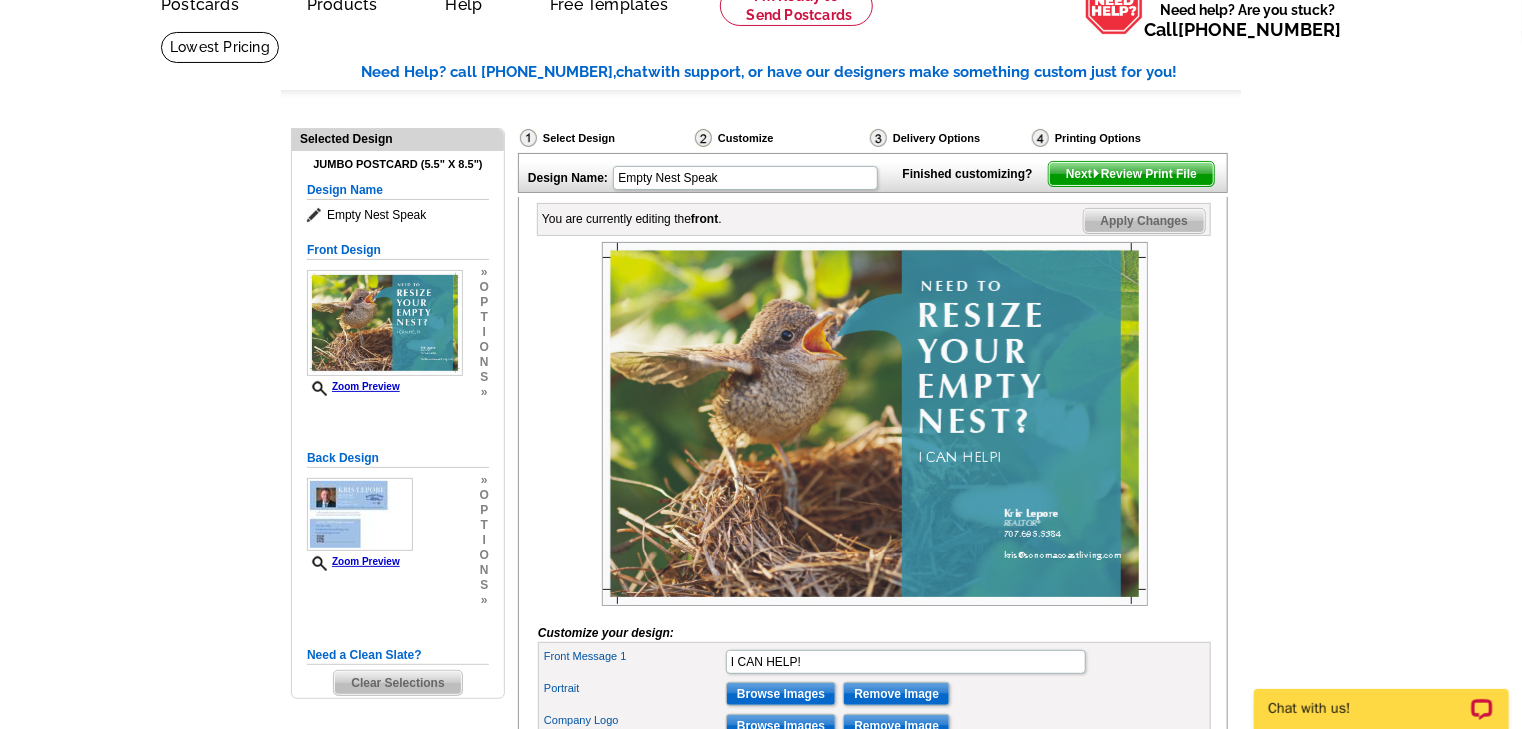 click on "Apply Changes" at bounding box center [1144, 221] 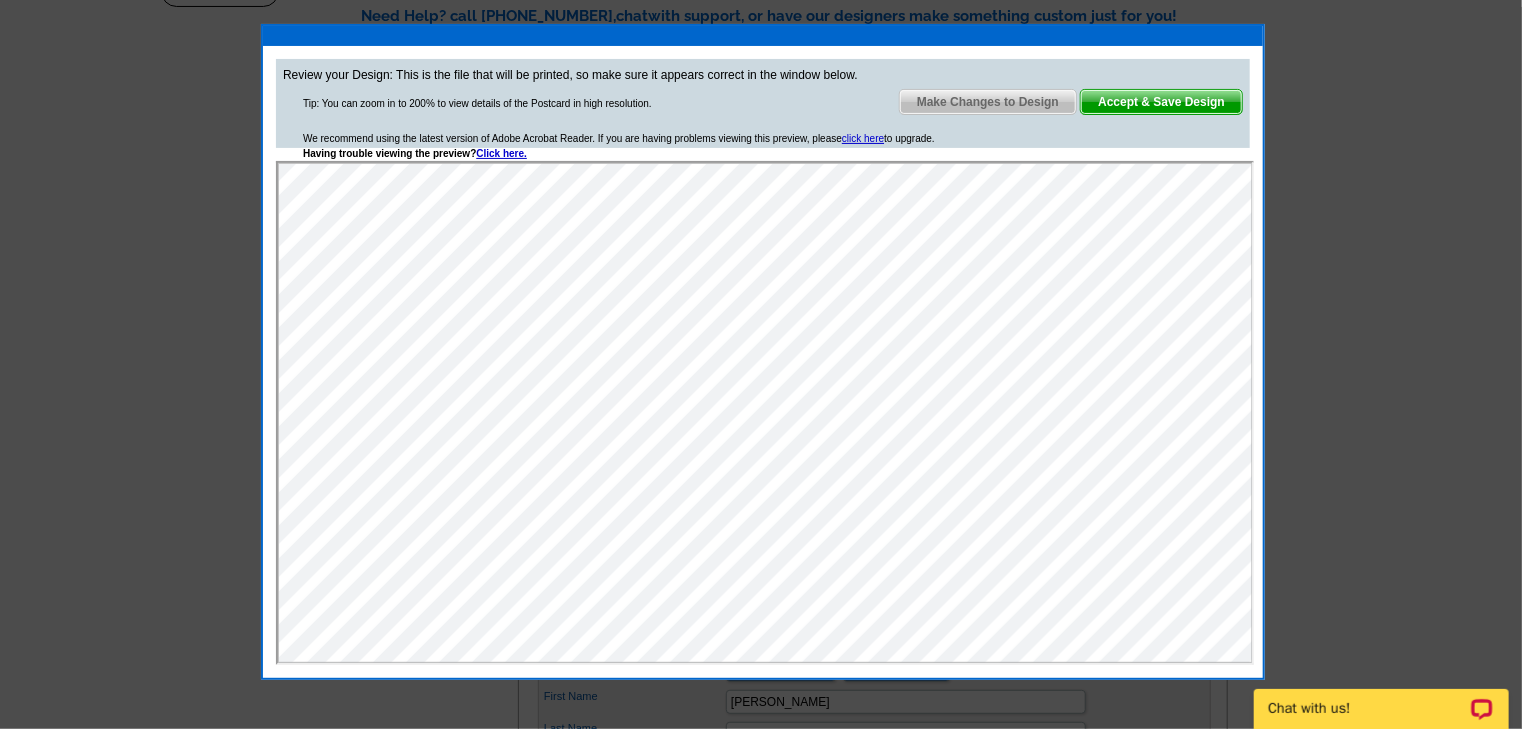 scroll, scrollTop: 157, scrollLeft: 0, axis: vertical 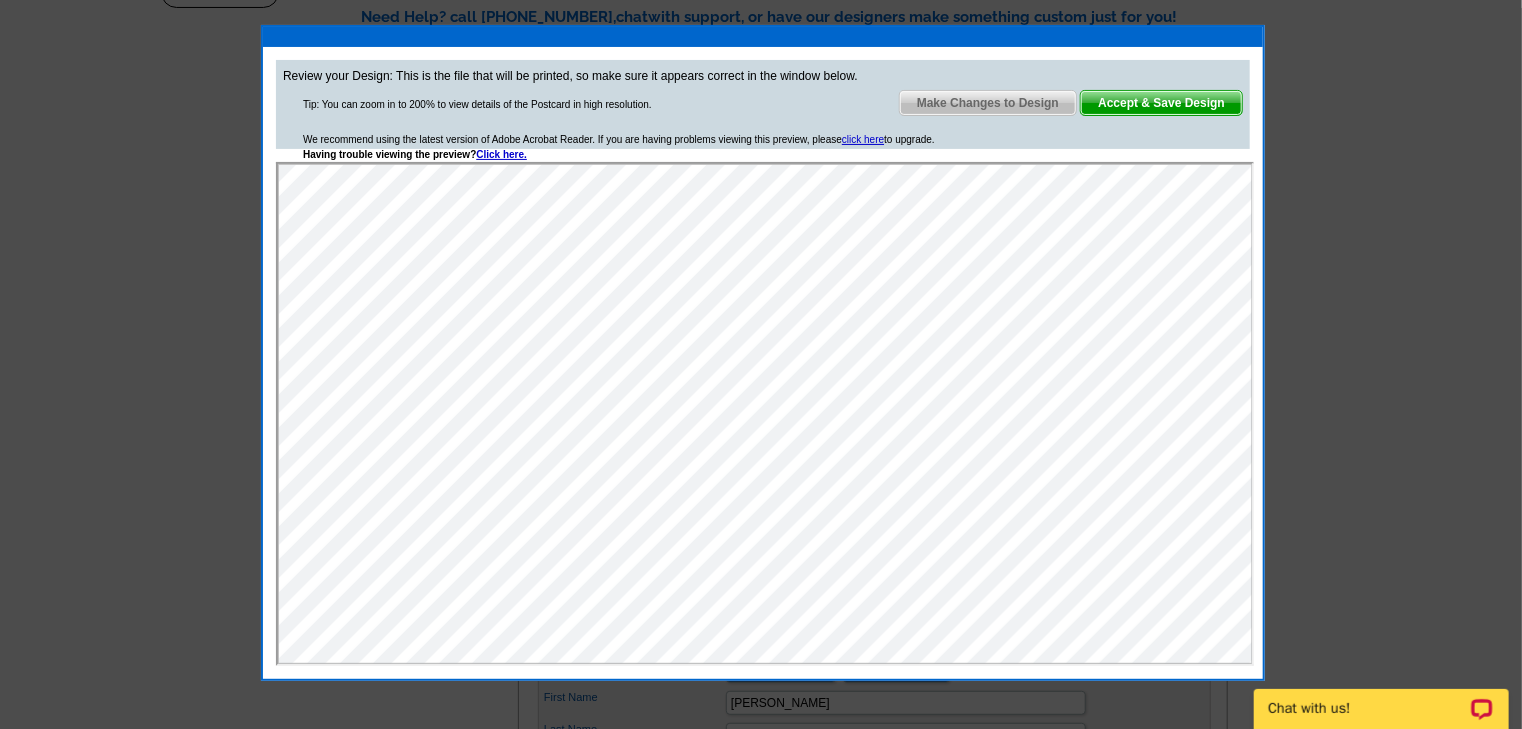 click on "Make Changes to Design" at bounding box center [988, 103] 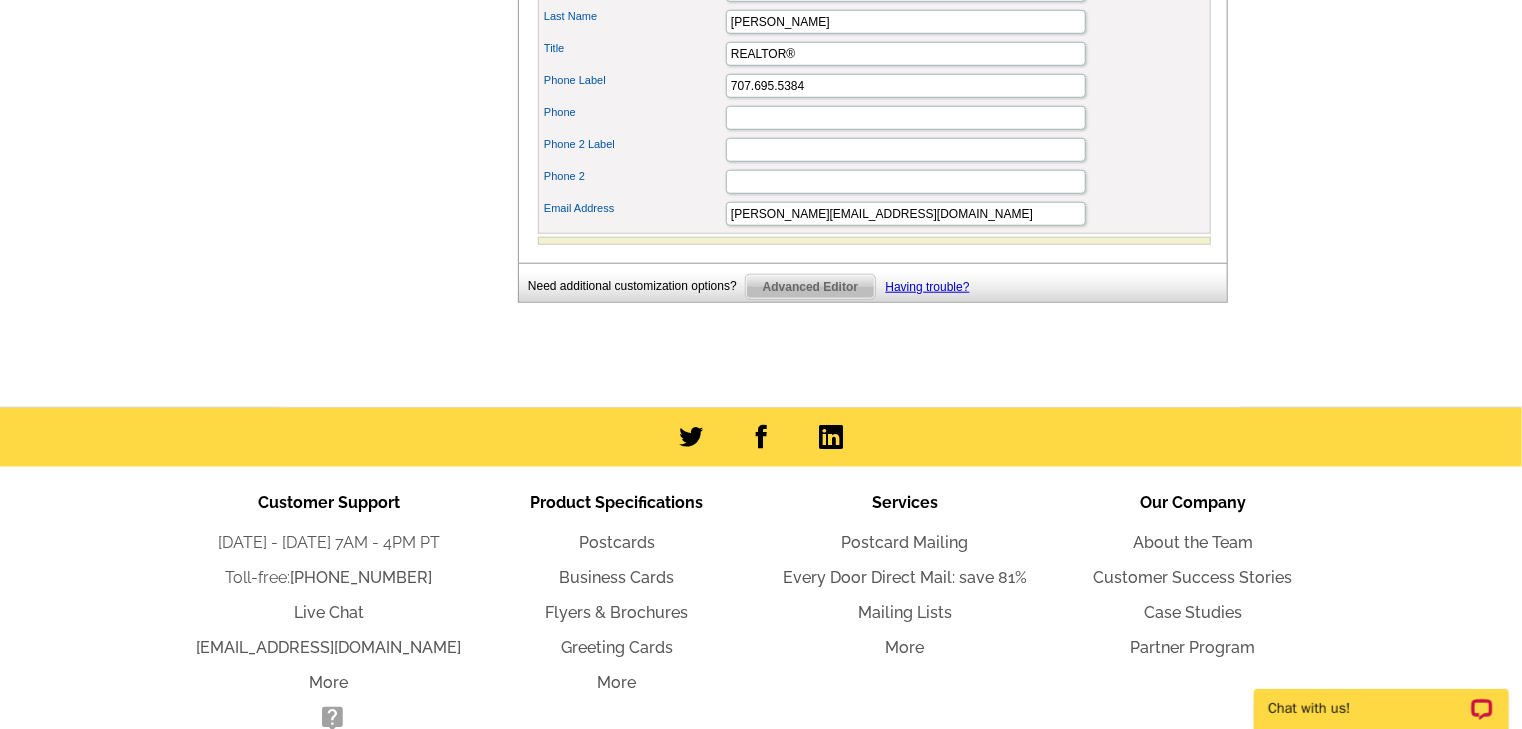 scroll, scrollTop: 869, scrollLeft: 0, axis: vertical 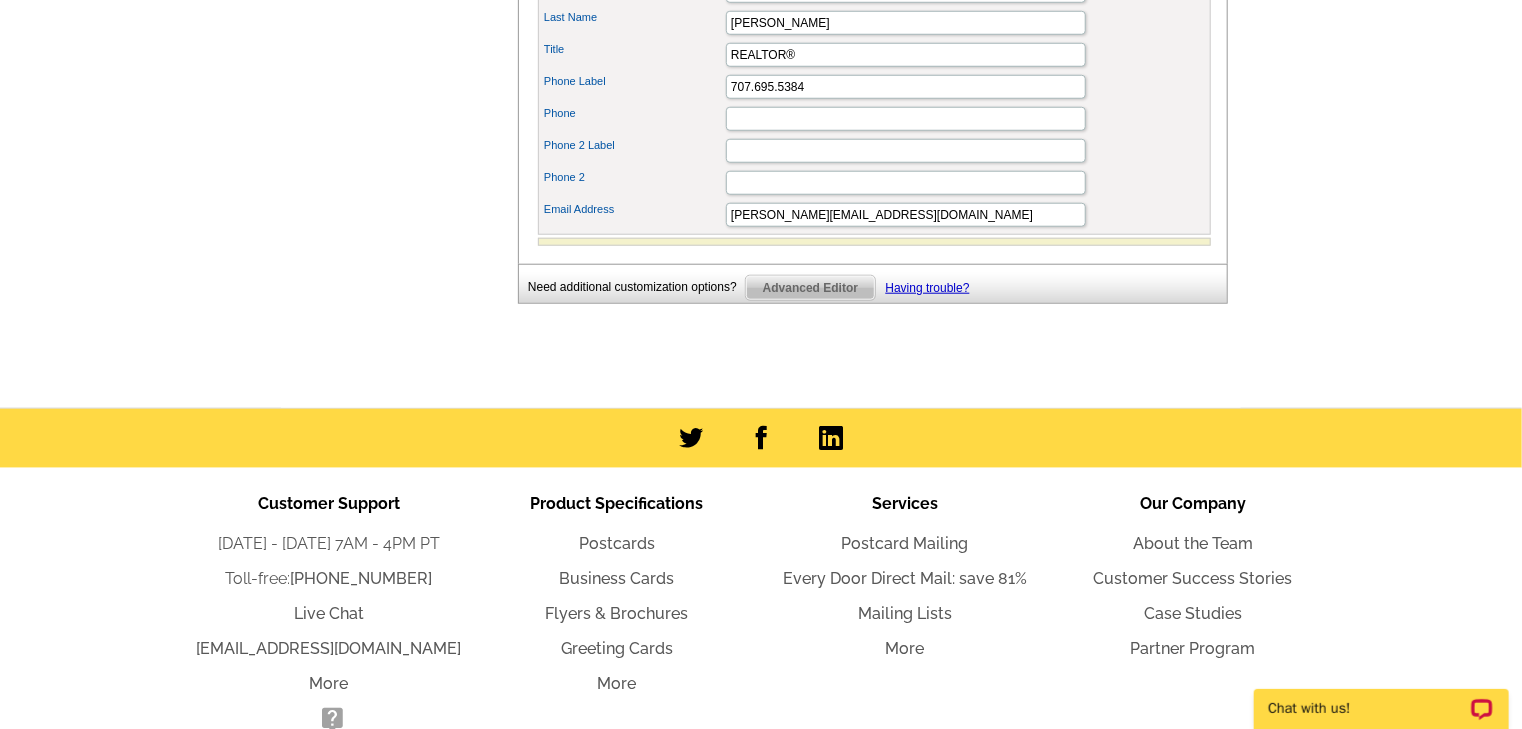 click on "Advanced Editor" at bounding box center (810, 288) 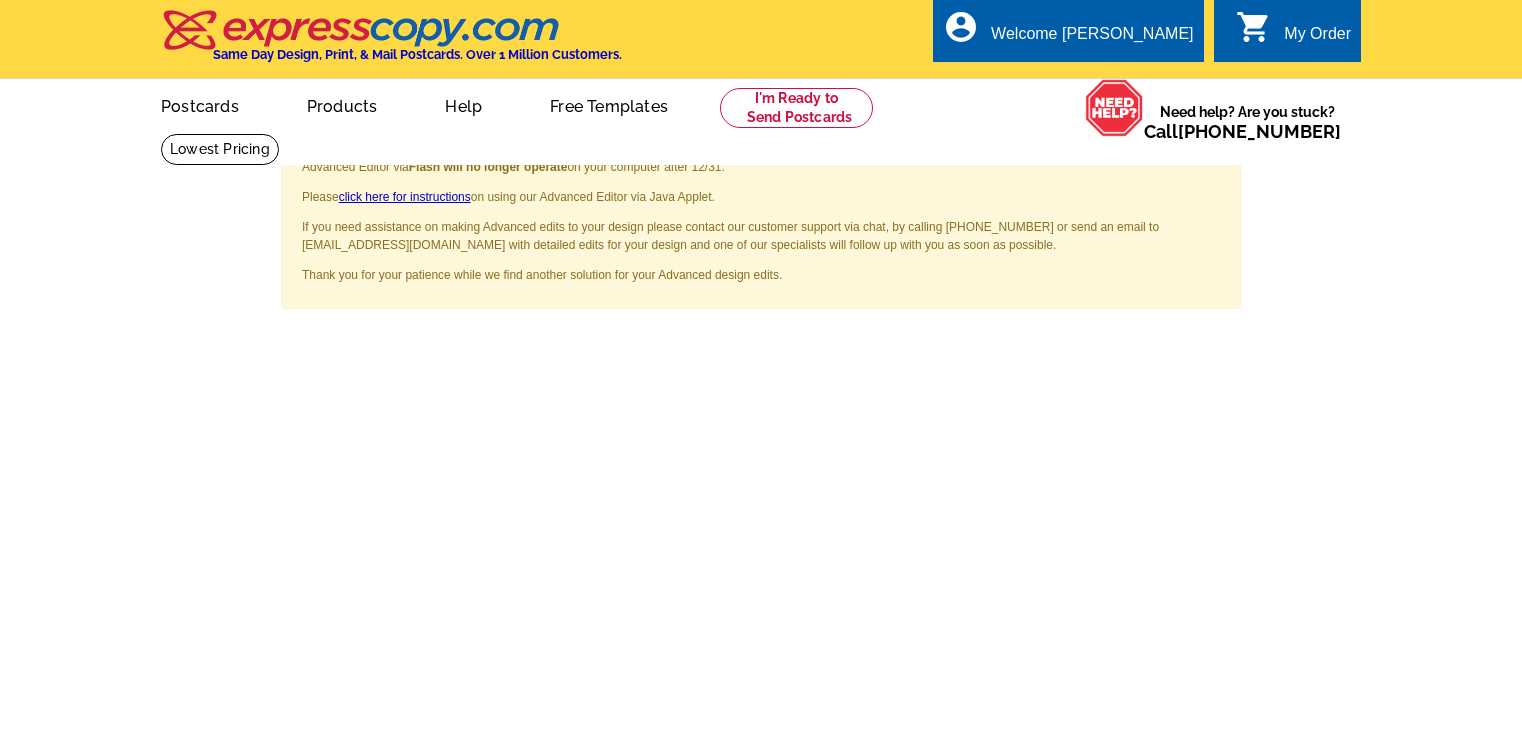 scroll, scrollTop: 0, scrollLeft: 0, axis: both 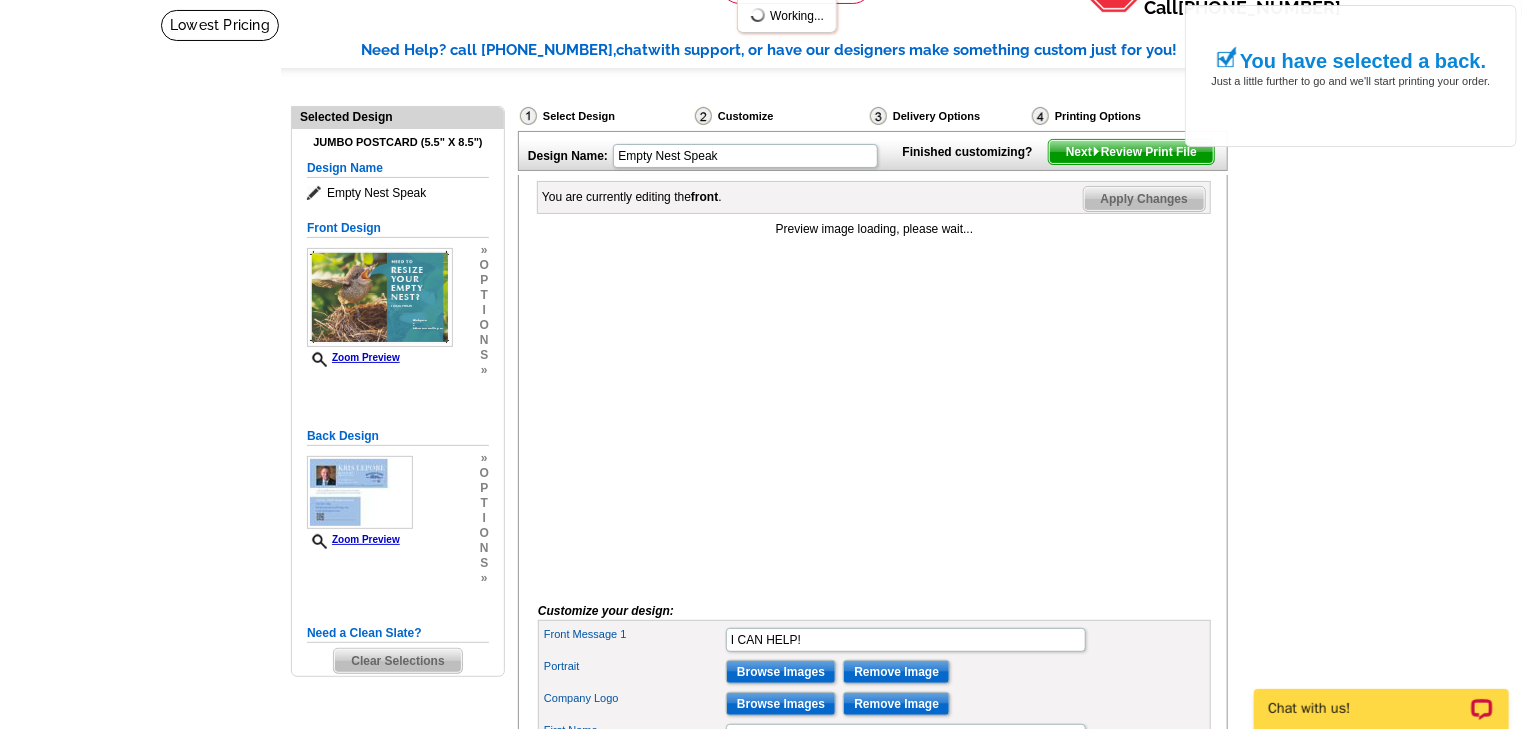 click on "Next   Review Print File" at bounding box center [1131, 152] 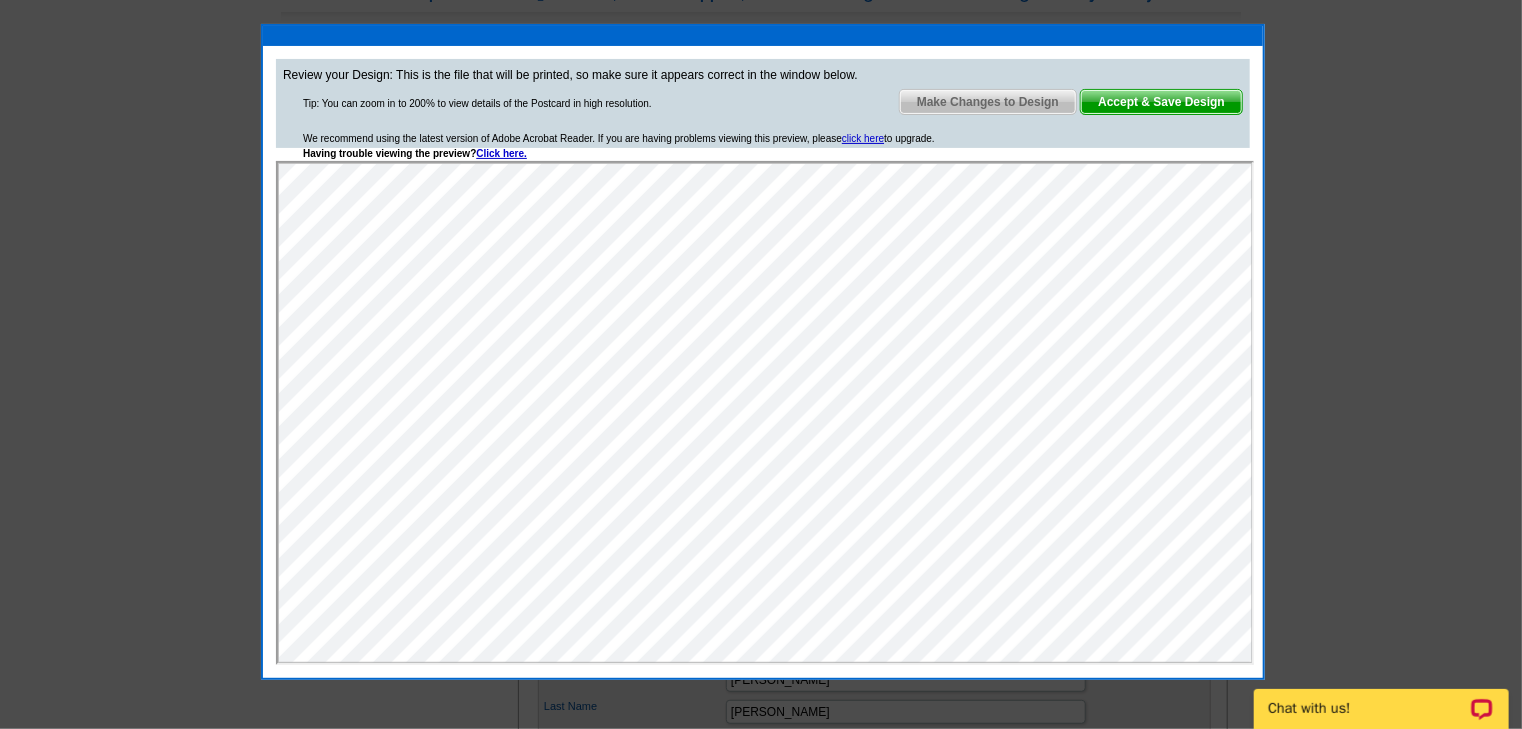 scroll, scrollTop: 180, scrollLeft: 0, axis: vertical 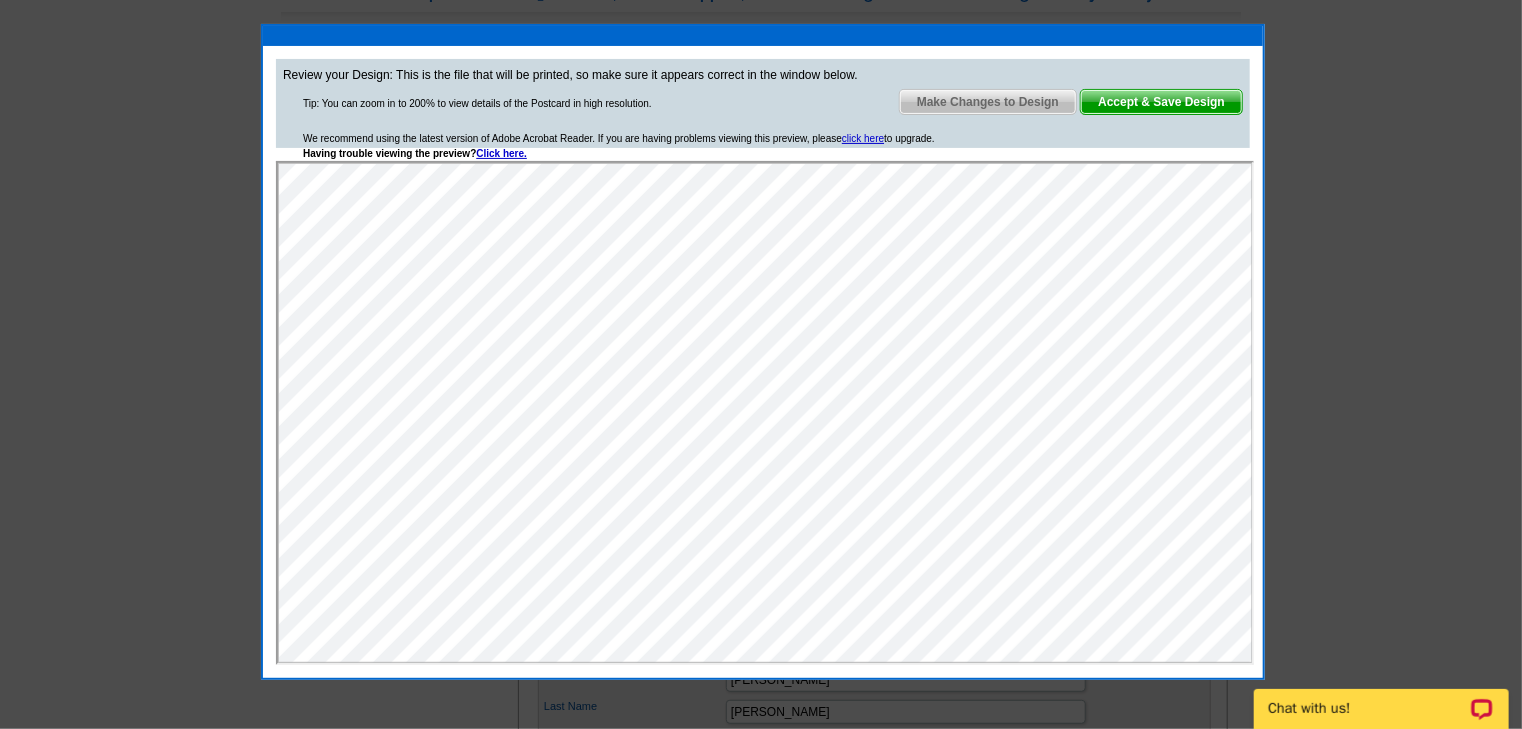 click on "Make Changes to Design" at bounding box center [988, 102] 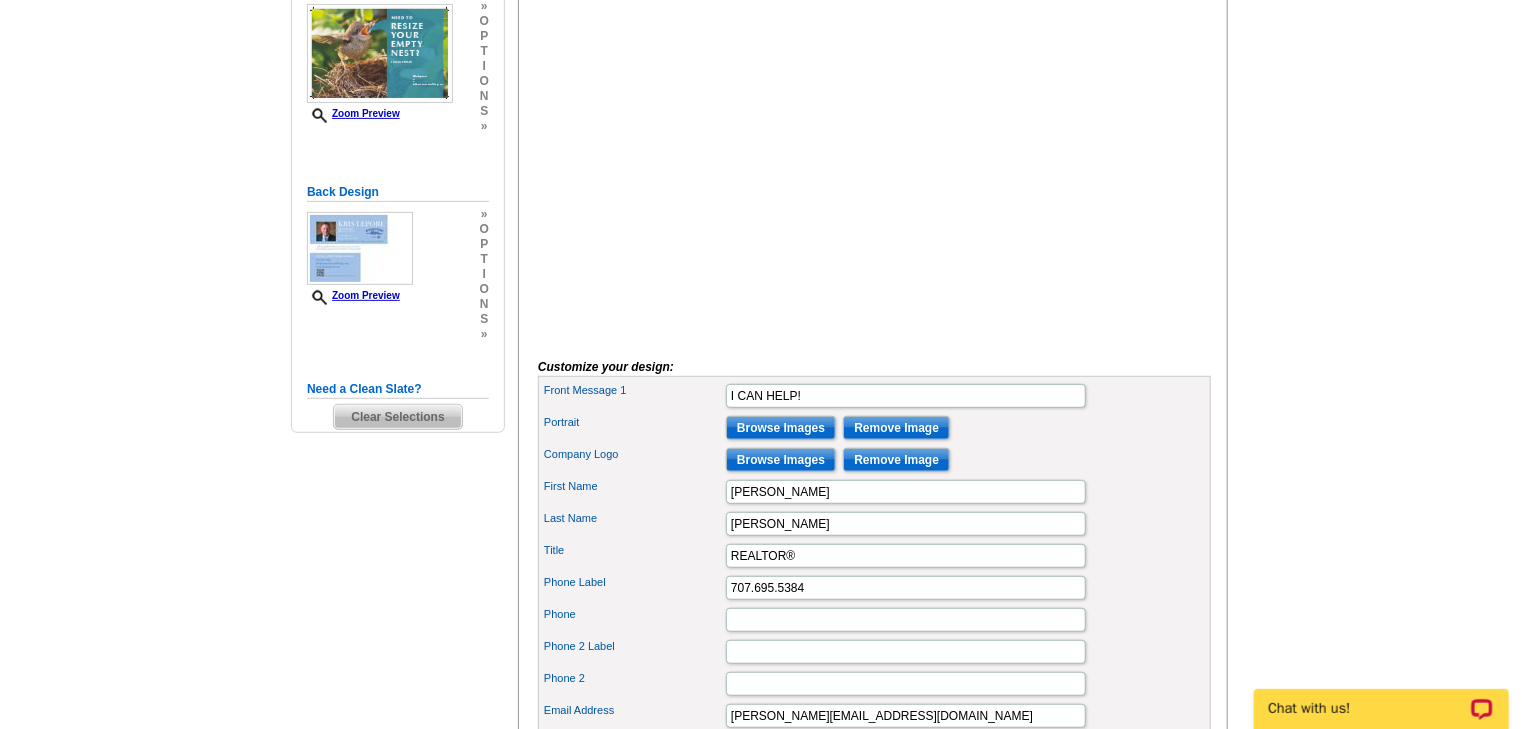 scroll, scrollTop: 369, scrollLeft: 0, axis: vertical 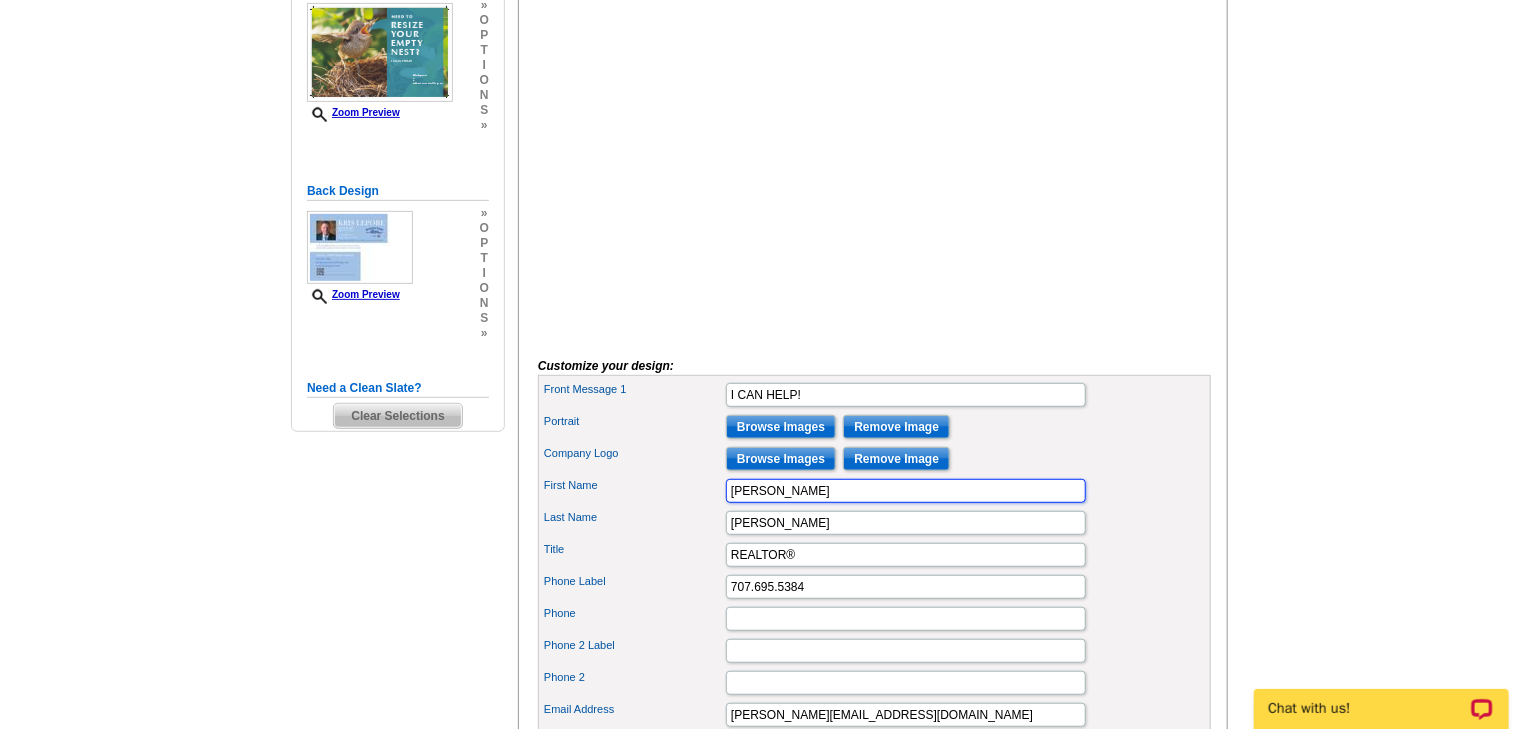 click on "[PERSON_NAME]" at bounding box center (906, 491) 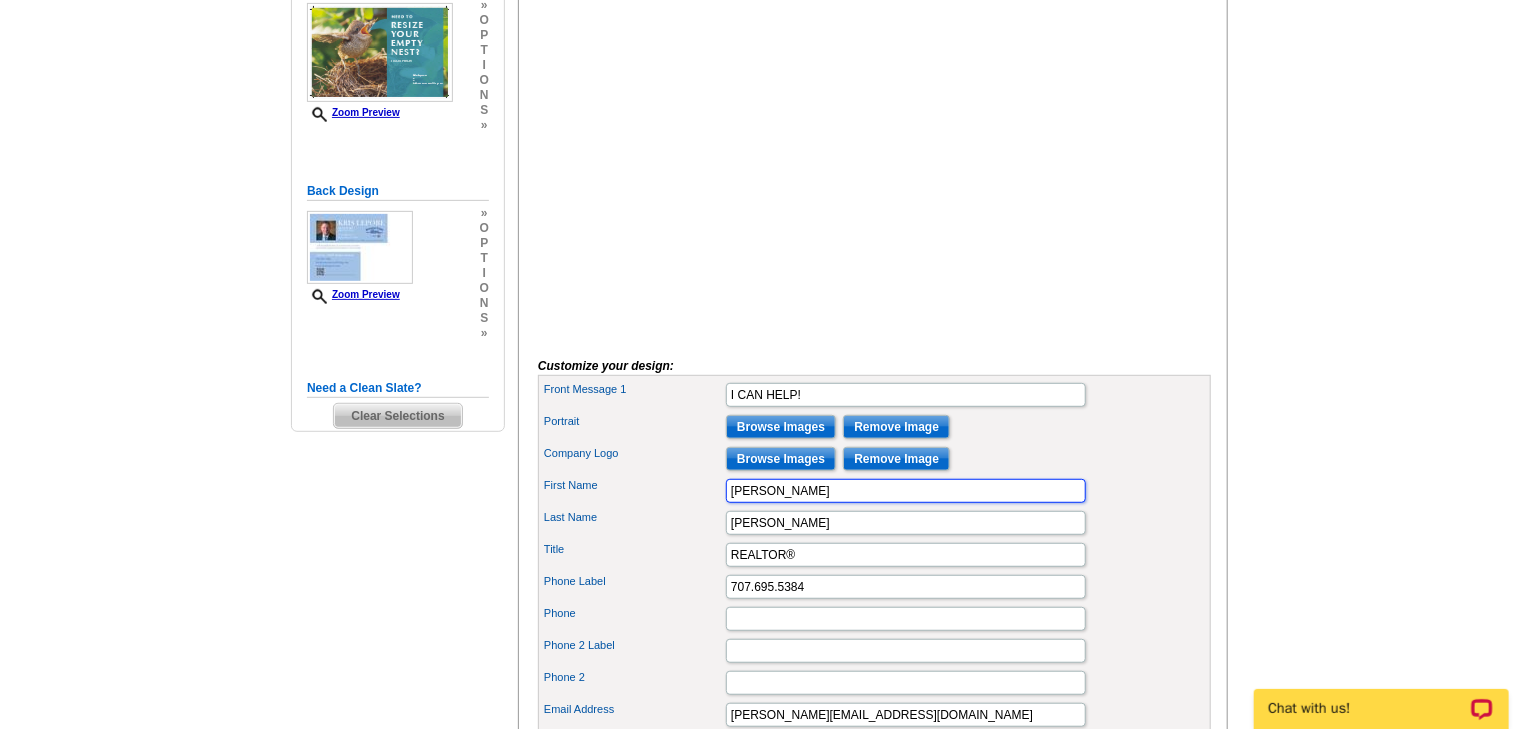 type on "KRIS" 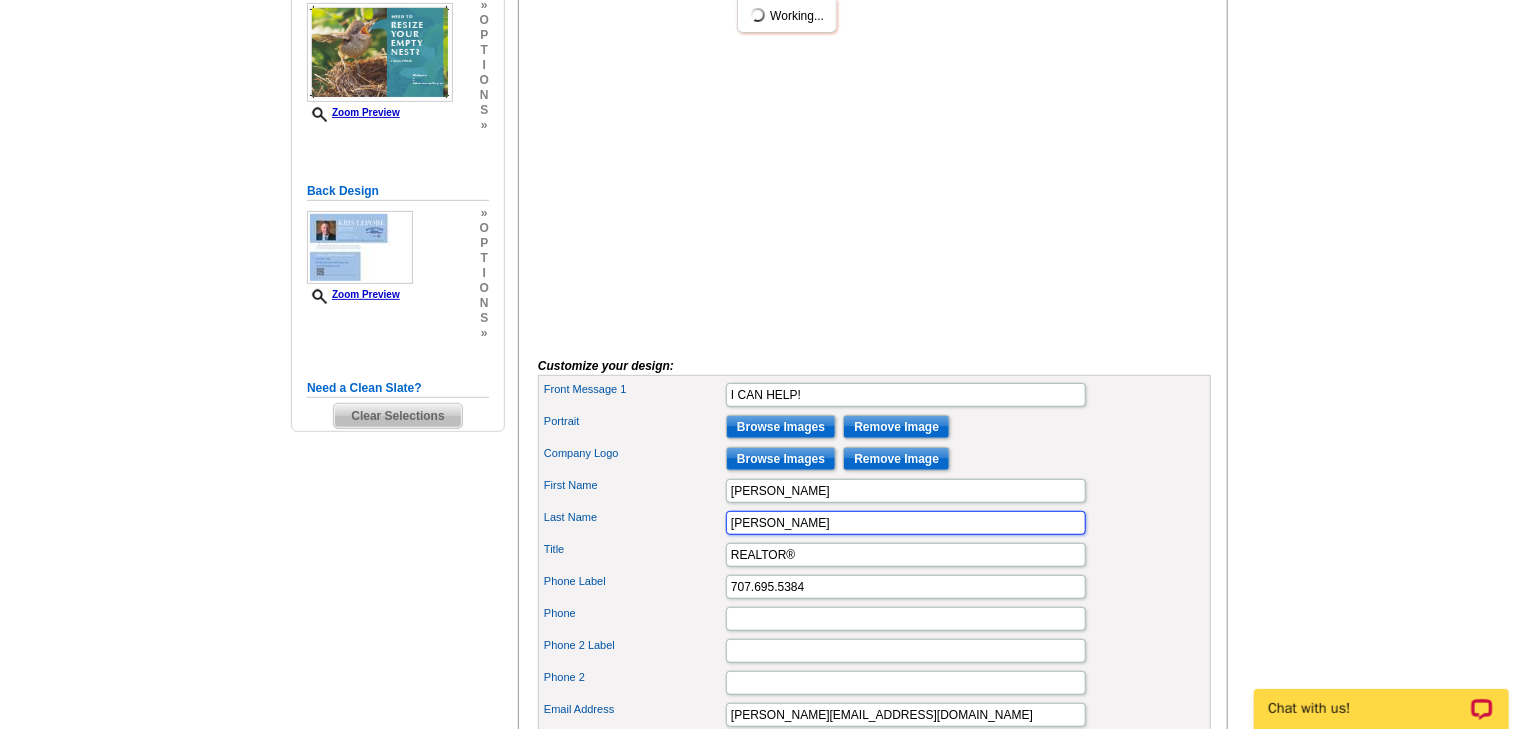 scroll, scrollTop: 0, scrollLeft: 0, axis: both 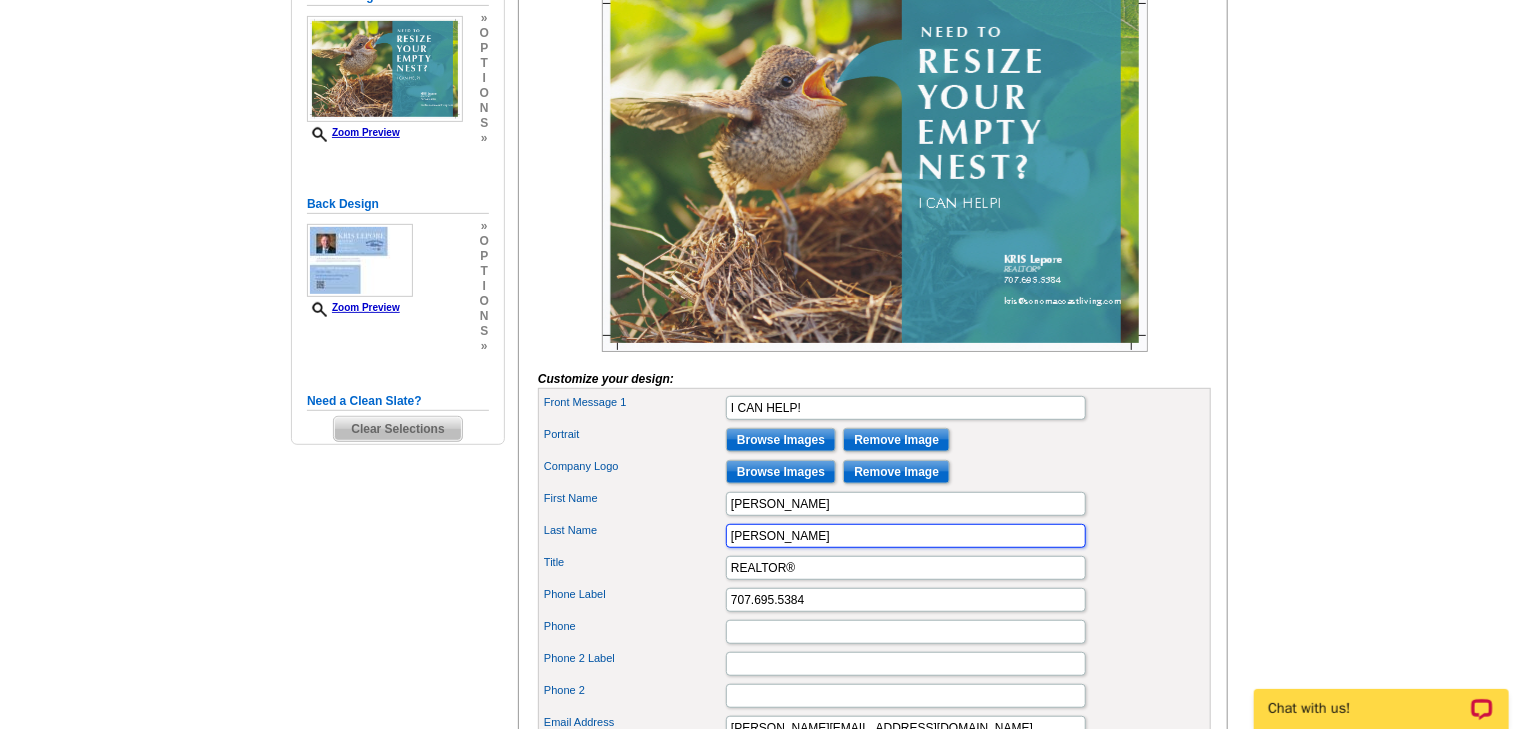 type on "LEPORE" 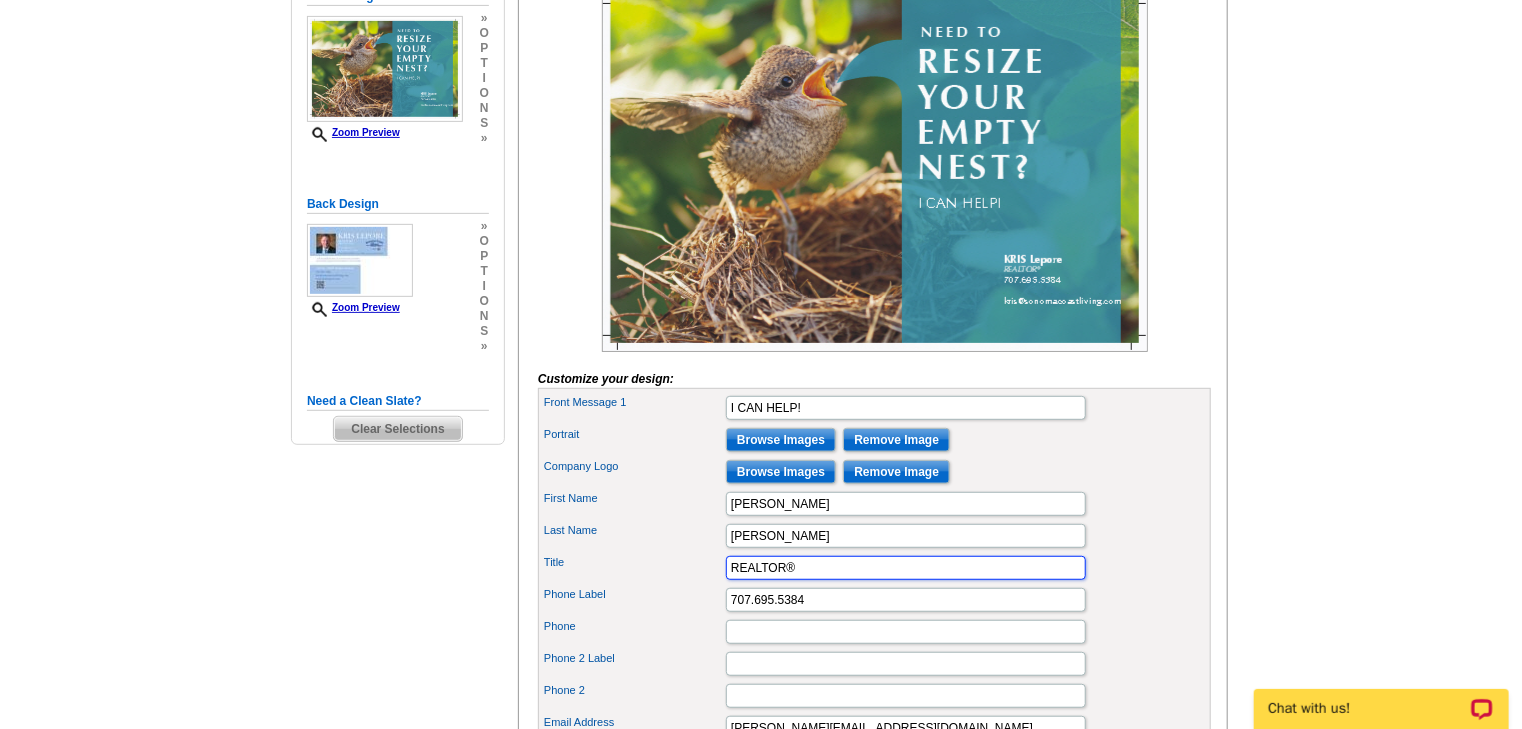 click on "REALTOR®" at bounding box center [906, 568] 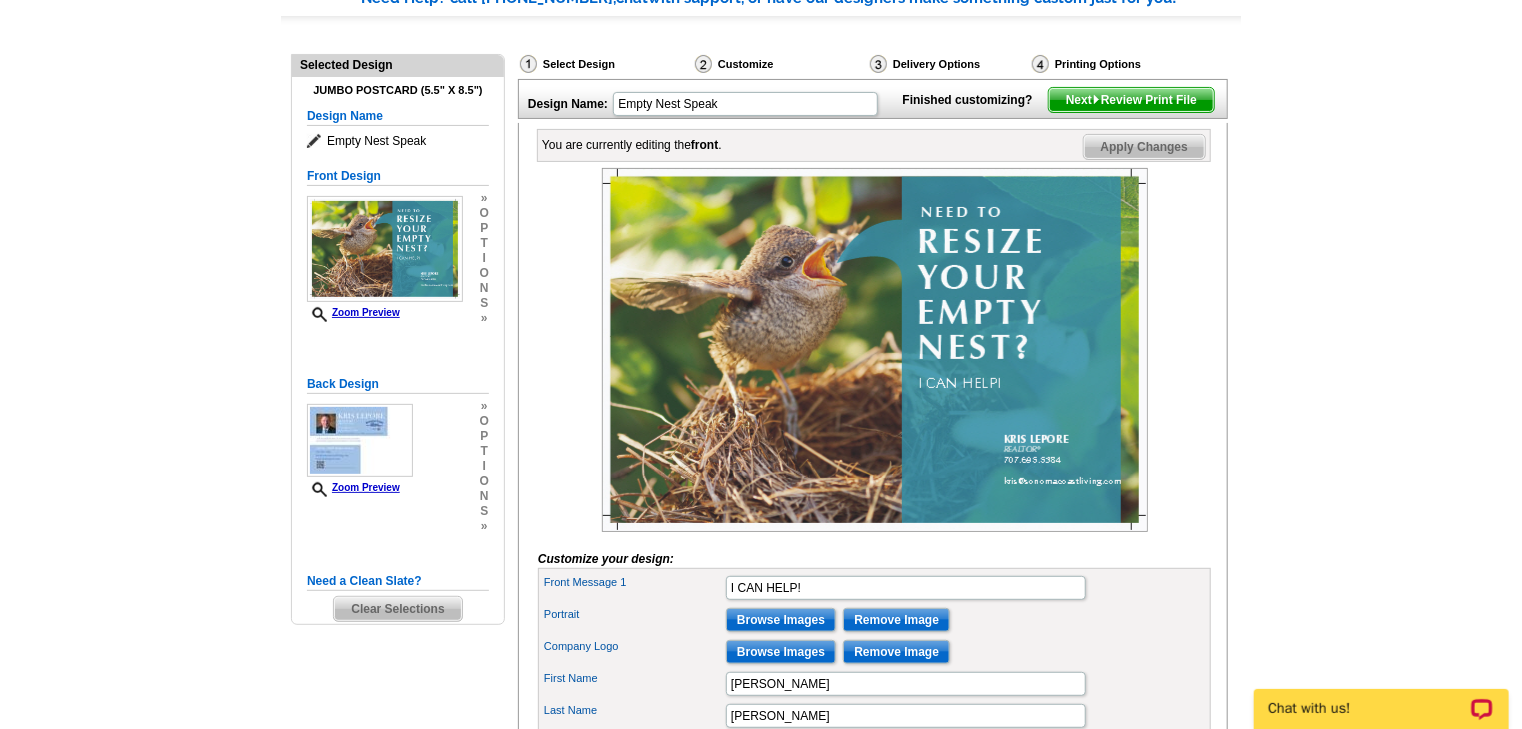 scroll, scrollTop: 176, scrollLeft: 0, axis: vertical 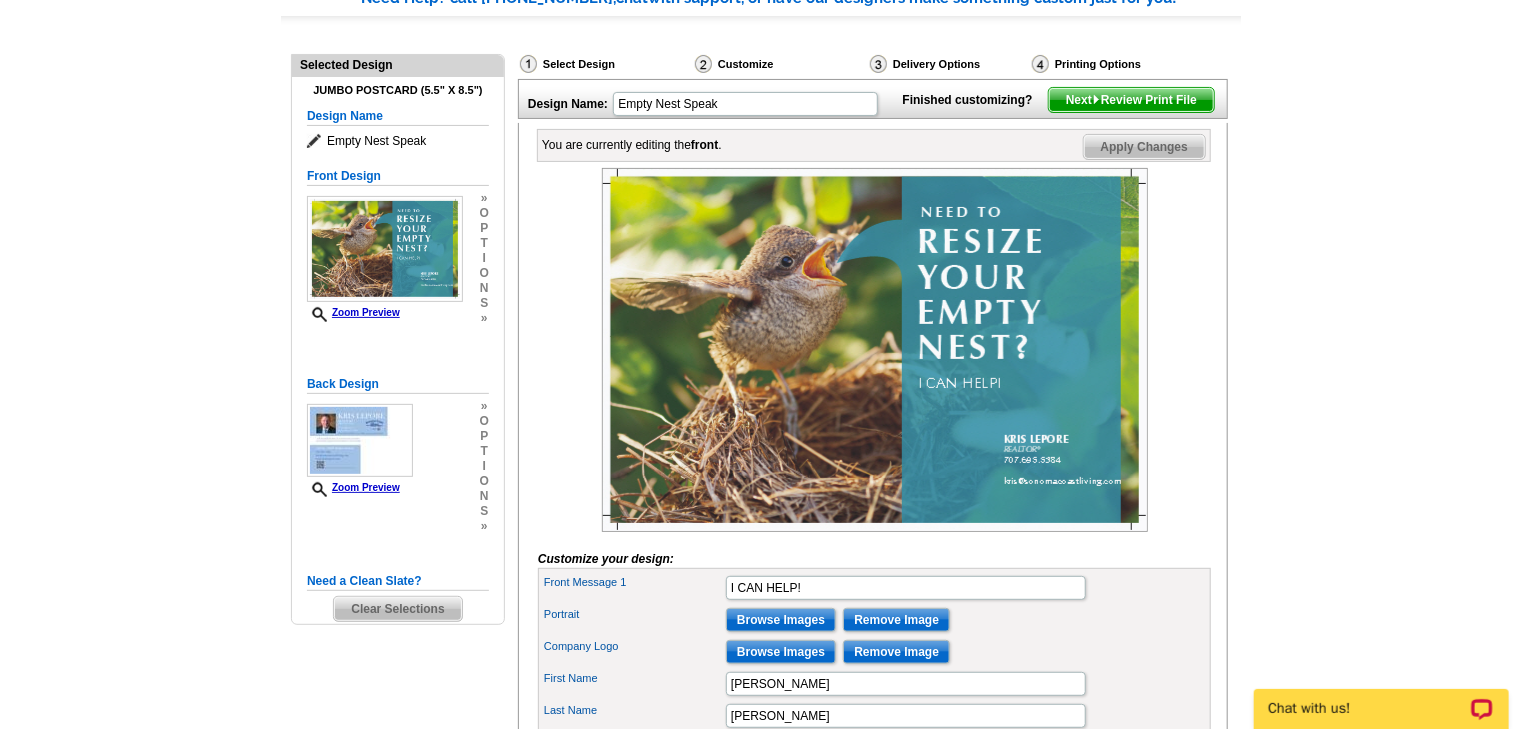 click on "Next   Review Print File" at bounding box center (1131, 100) 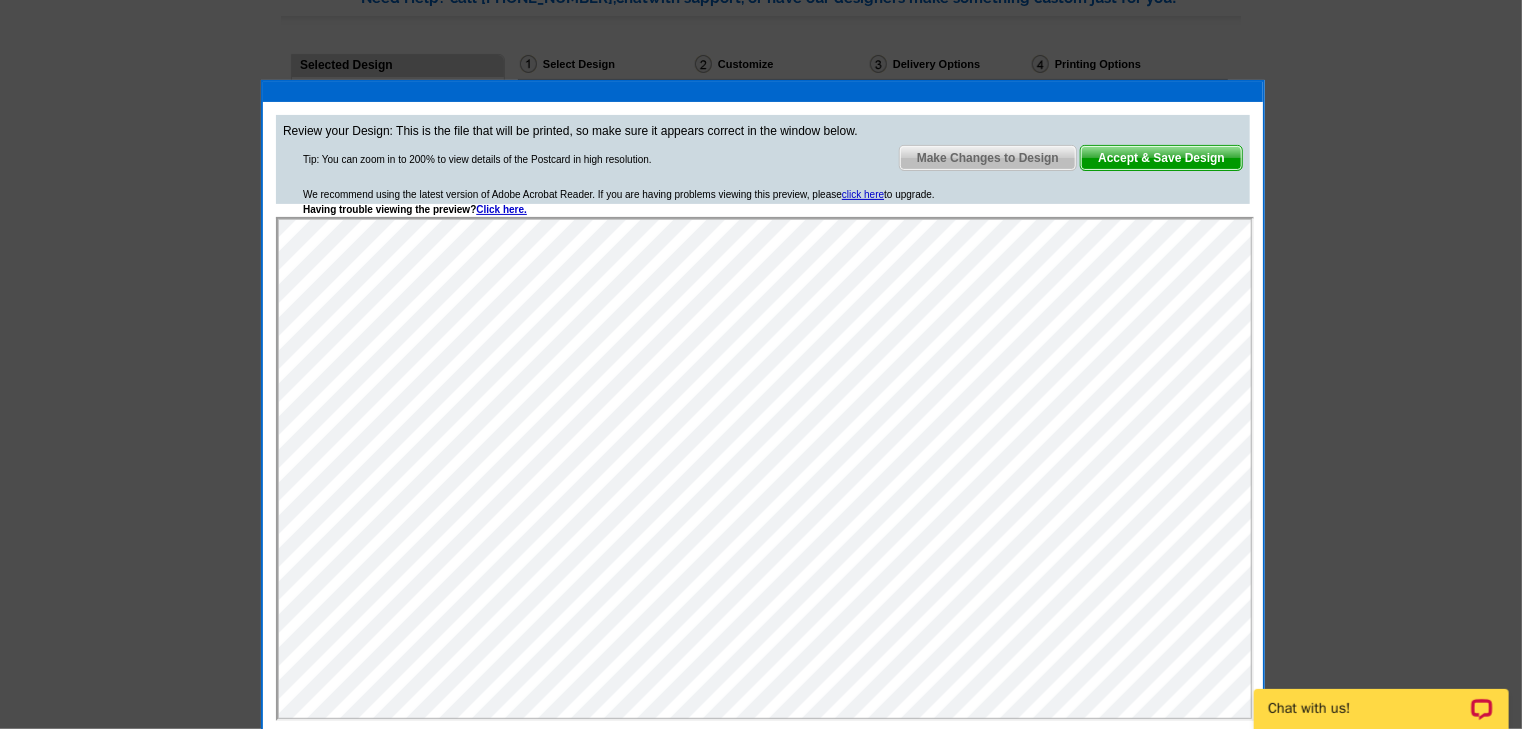 scroll, scrollTop: 0, scrollLeft: 0, axis: both 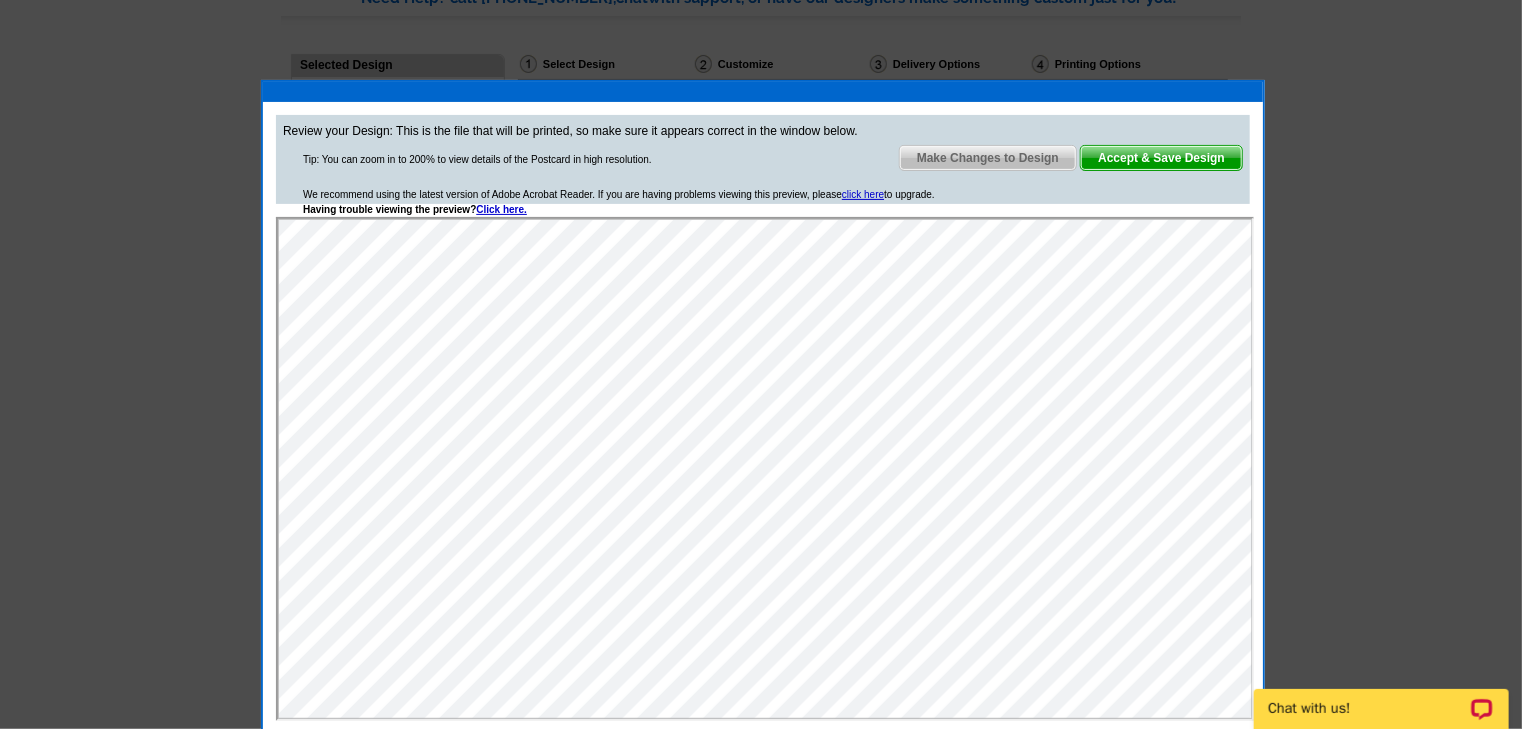 click on "Accept & Save Design" at bounding box center (1161, 158) 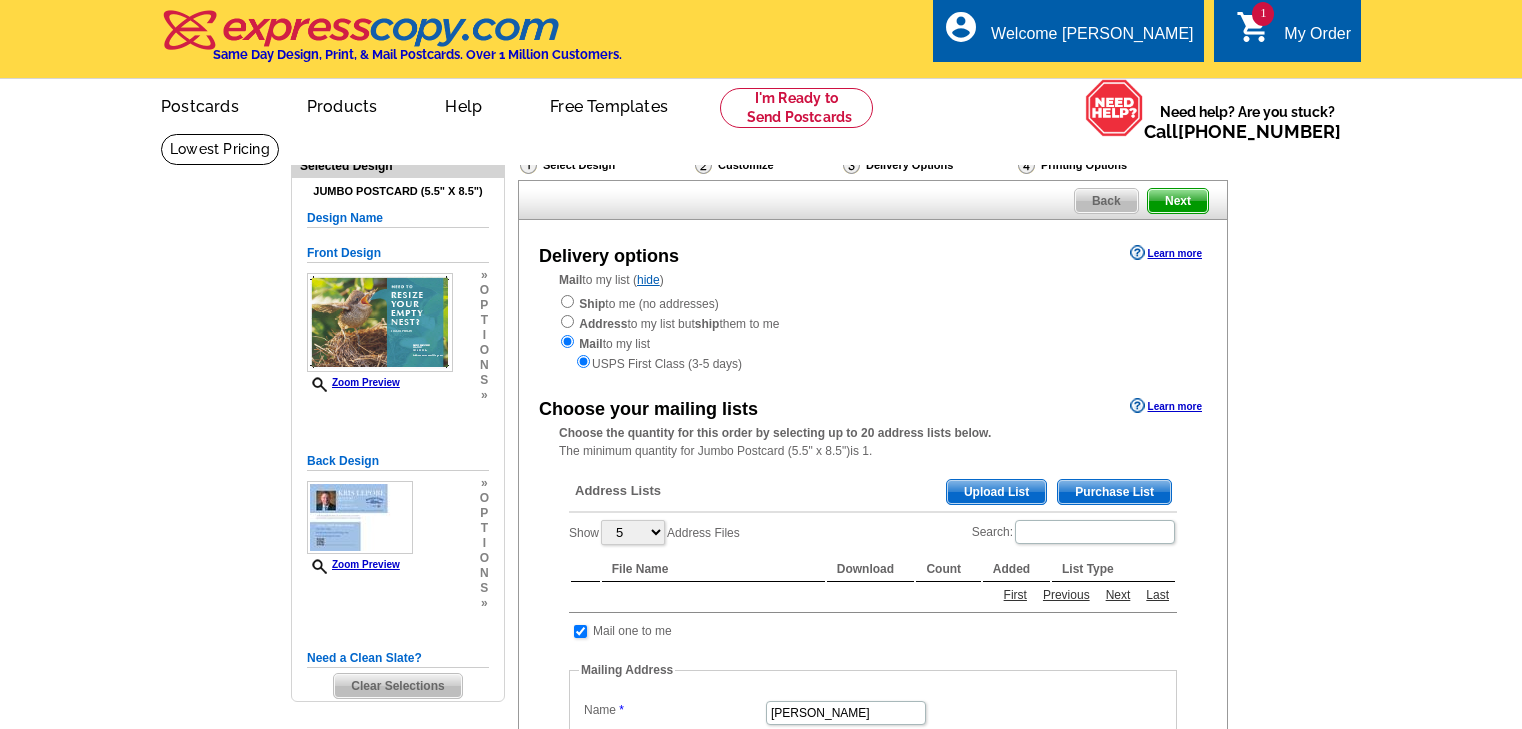 scroll, scrollTop: 0, scrollLeft: 0, axis: both 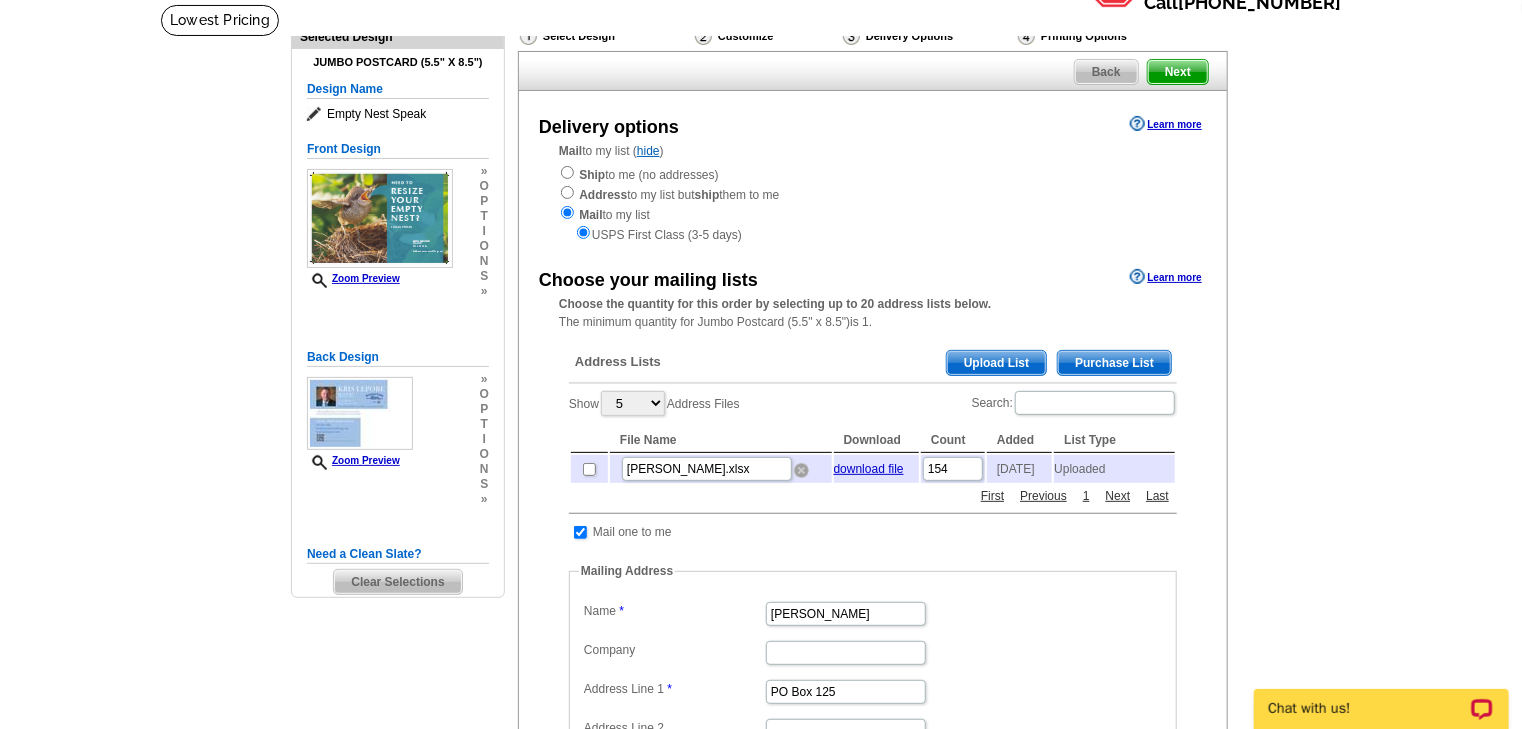 click at bounding box center (801, 470) 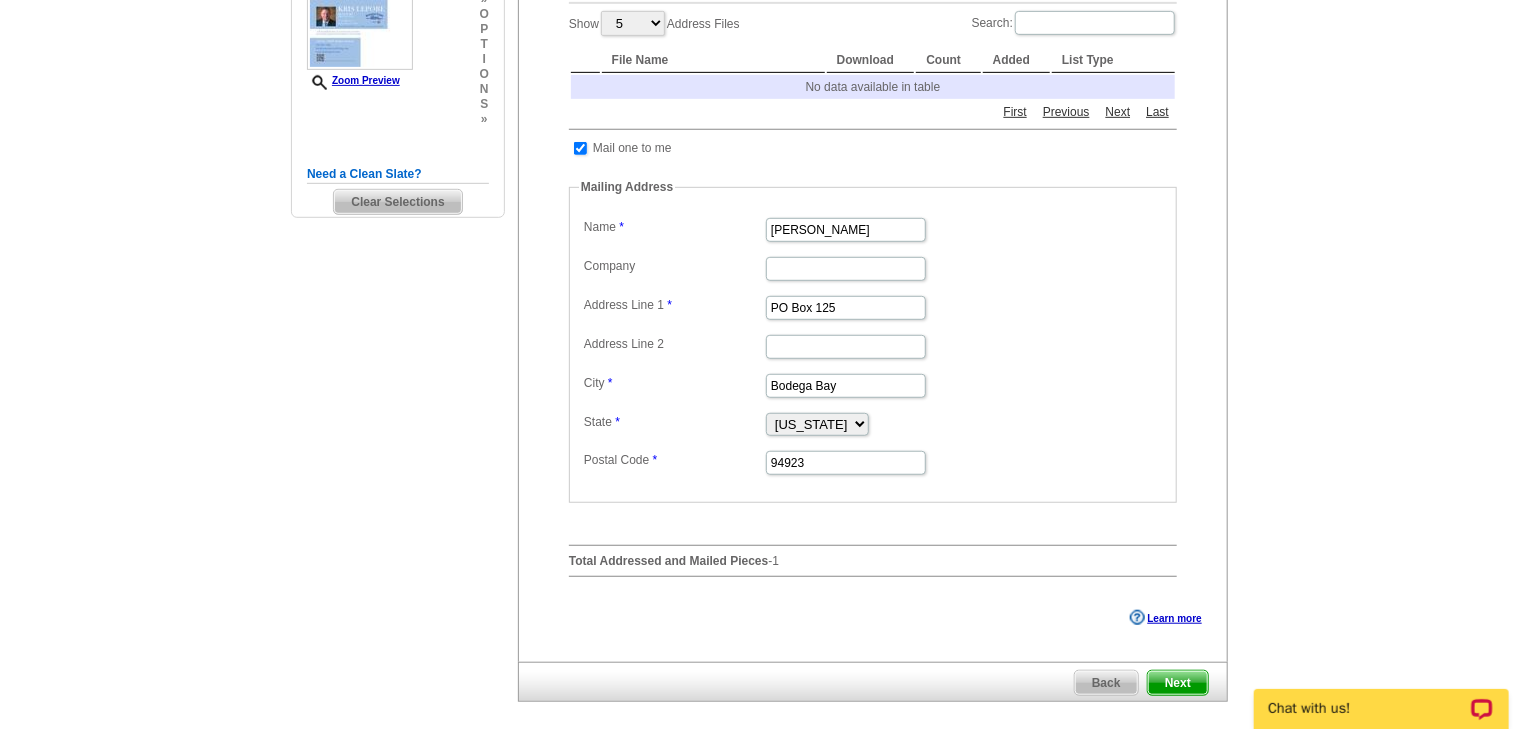 scroll, scrollTop: 510, scrollLeft: 0, axis: vertical 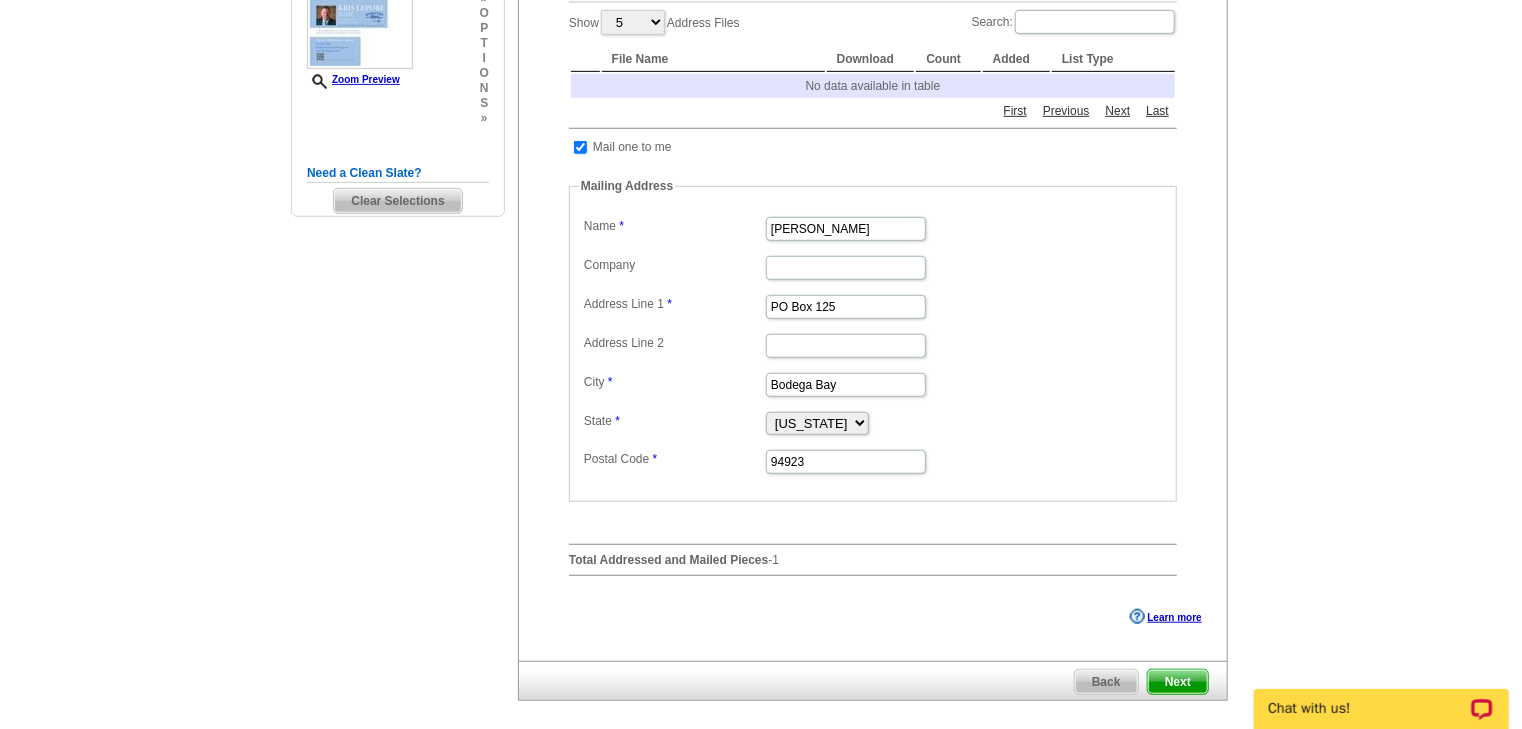click on "Next" at bounding box center (1178, 682) 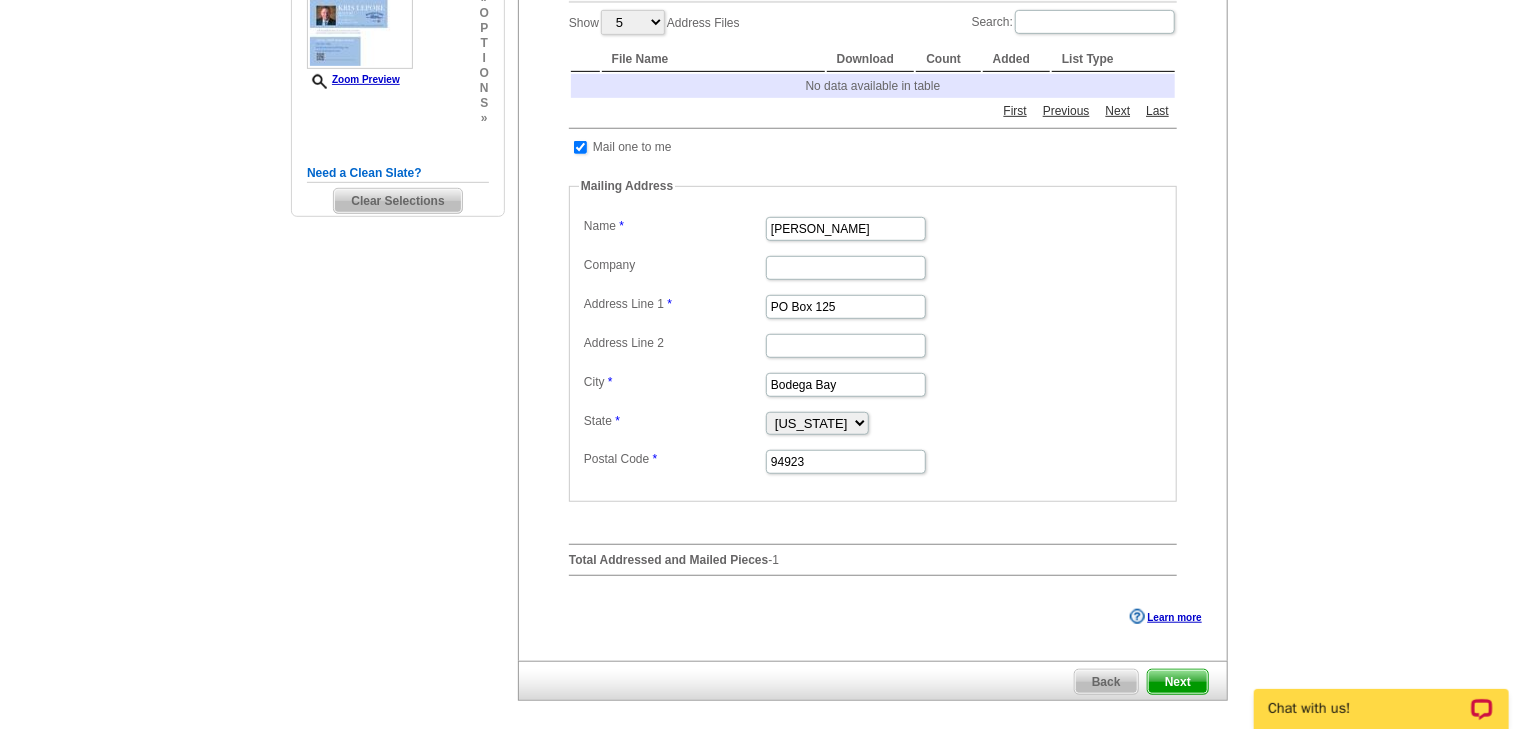 scroll, scrollTop: 0, scrollLeft: 0, axis: both 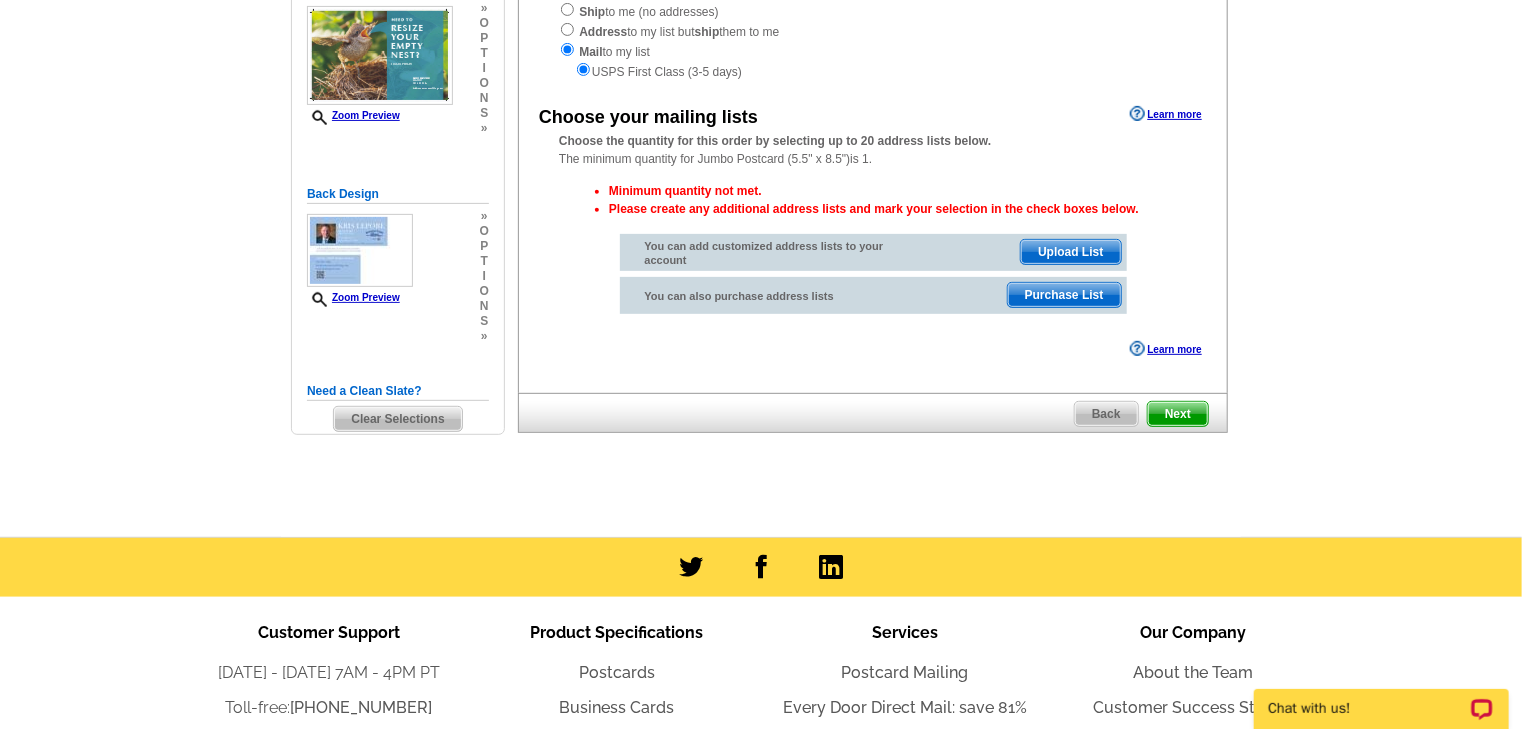 click on "Back" at bounding box center [1106, 414] 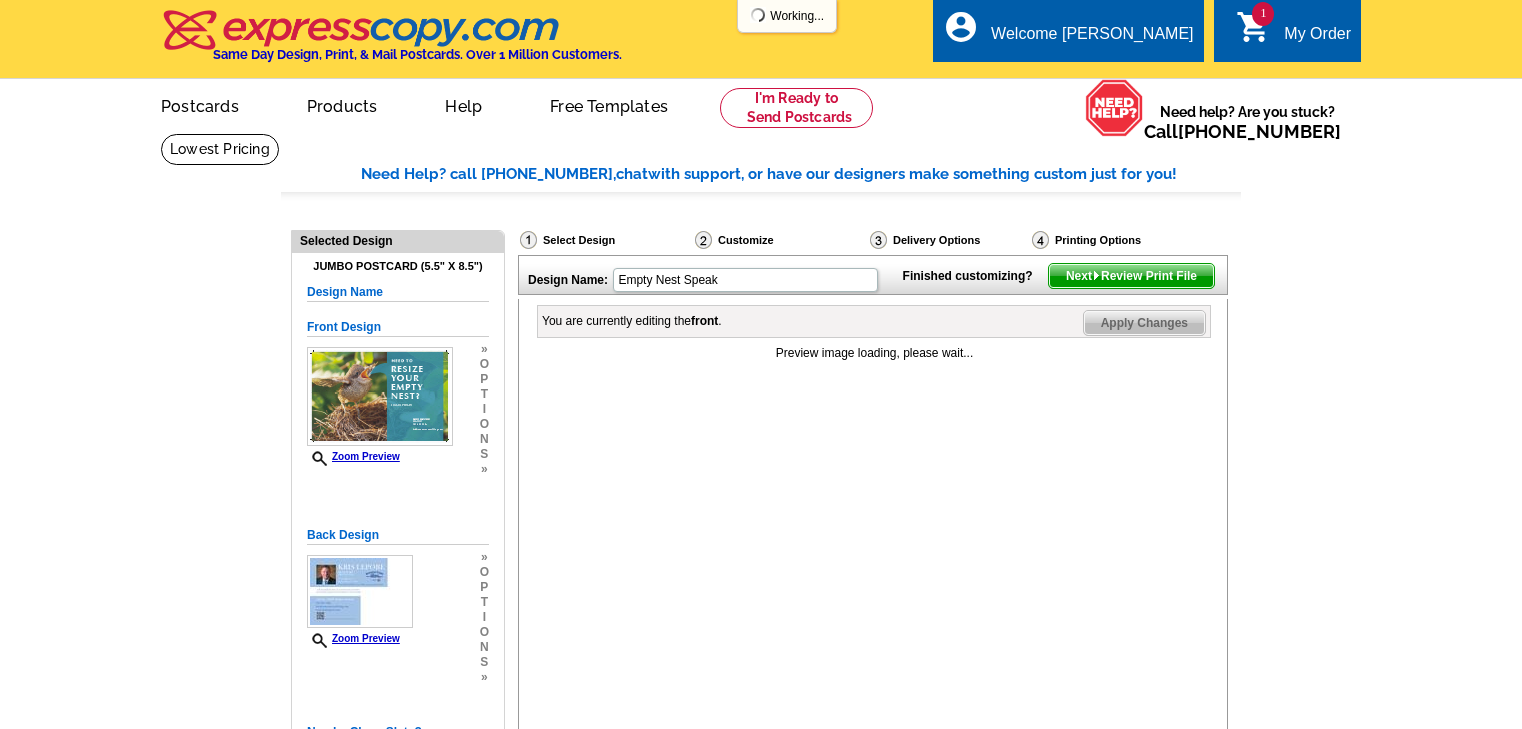 scroll, scrollTop: 0, scrollLeft: 0, axis: both 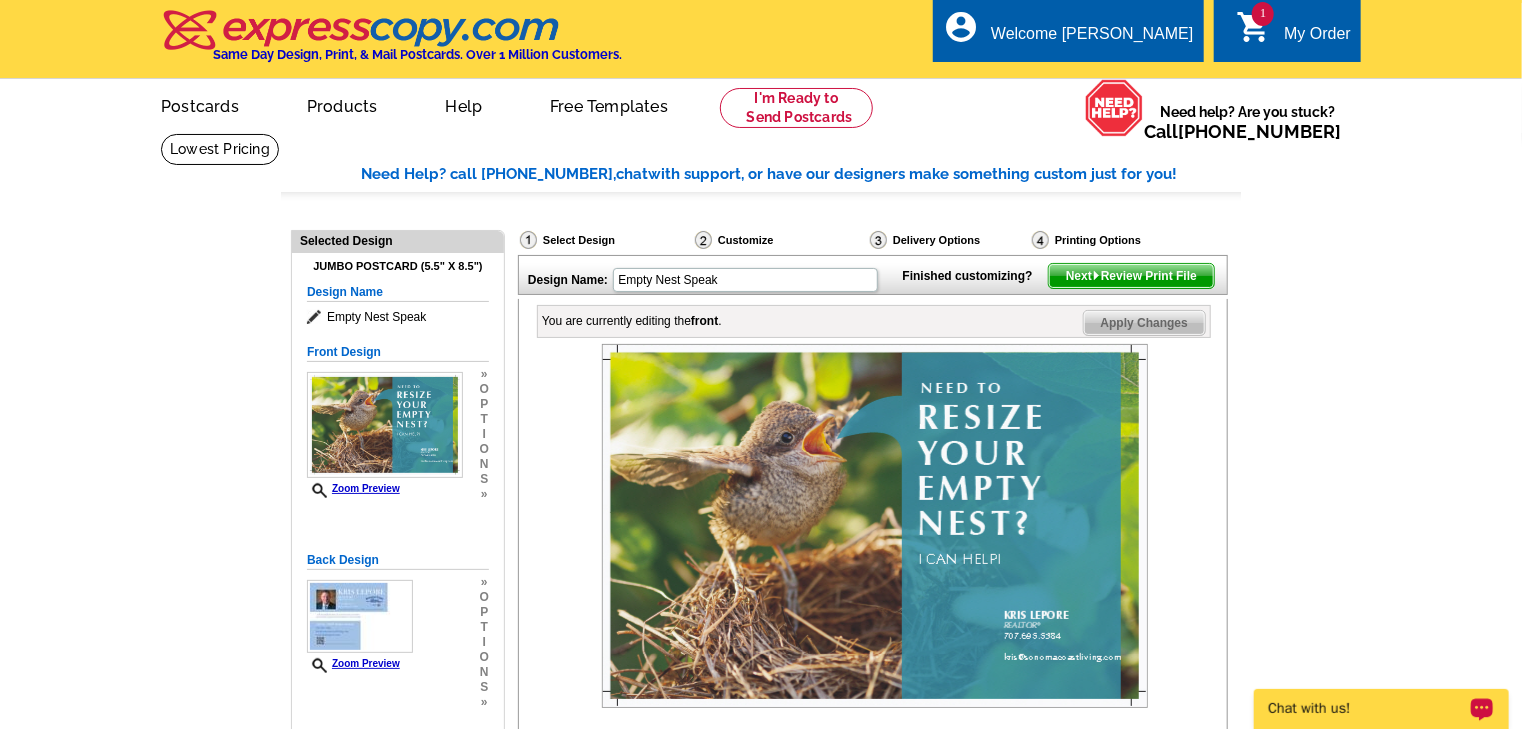 click on "Next   Review Print File" at bounding box center [1131, 276] 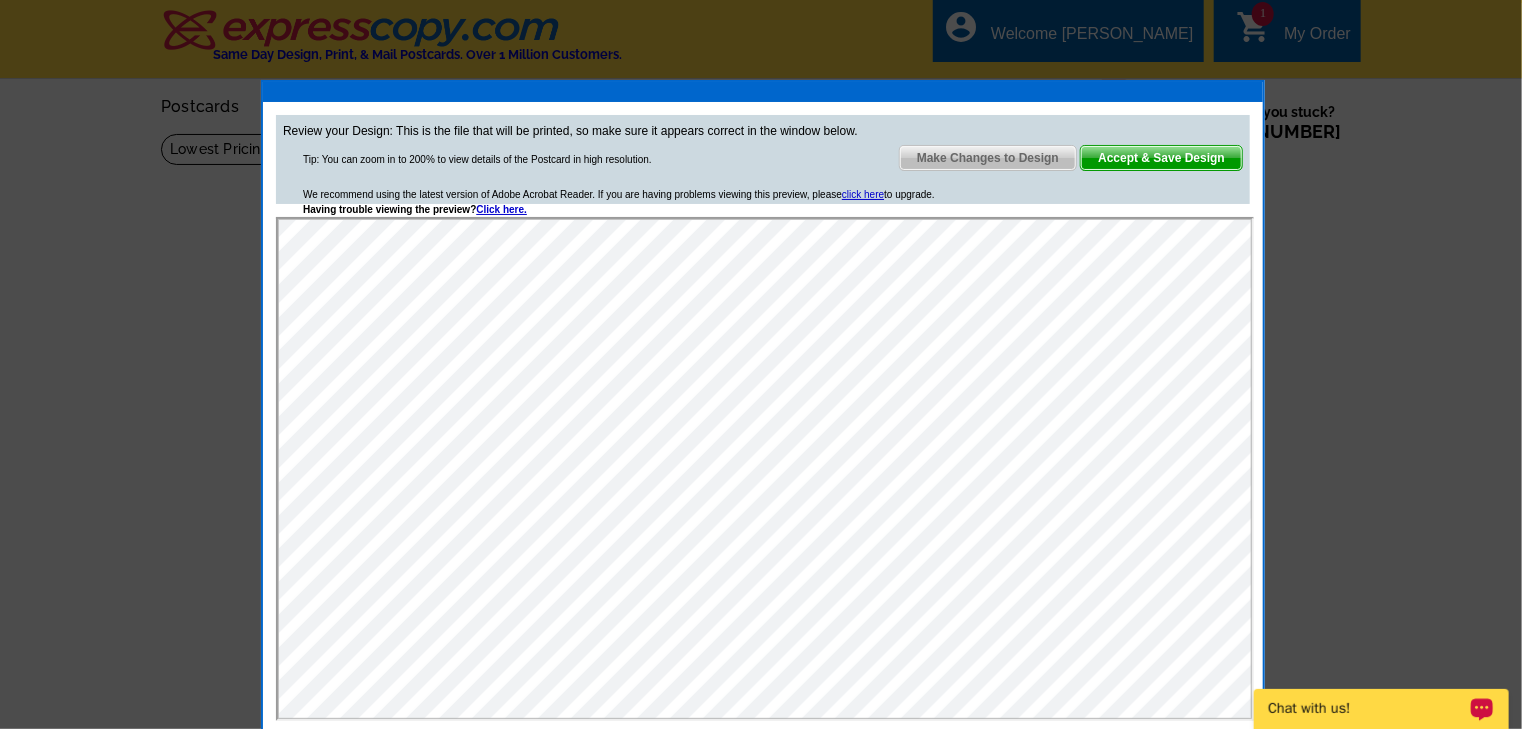 scroll, scrollTop: 0, scrollLeft: 0, axis: both 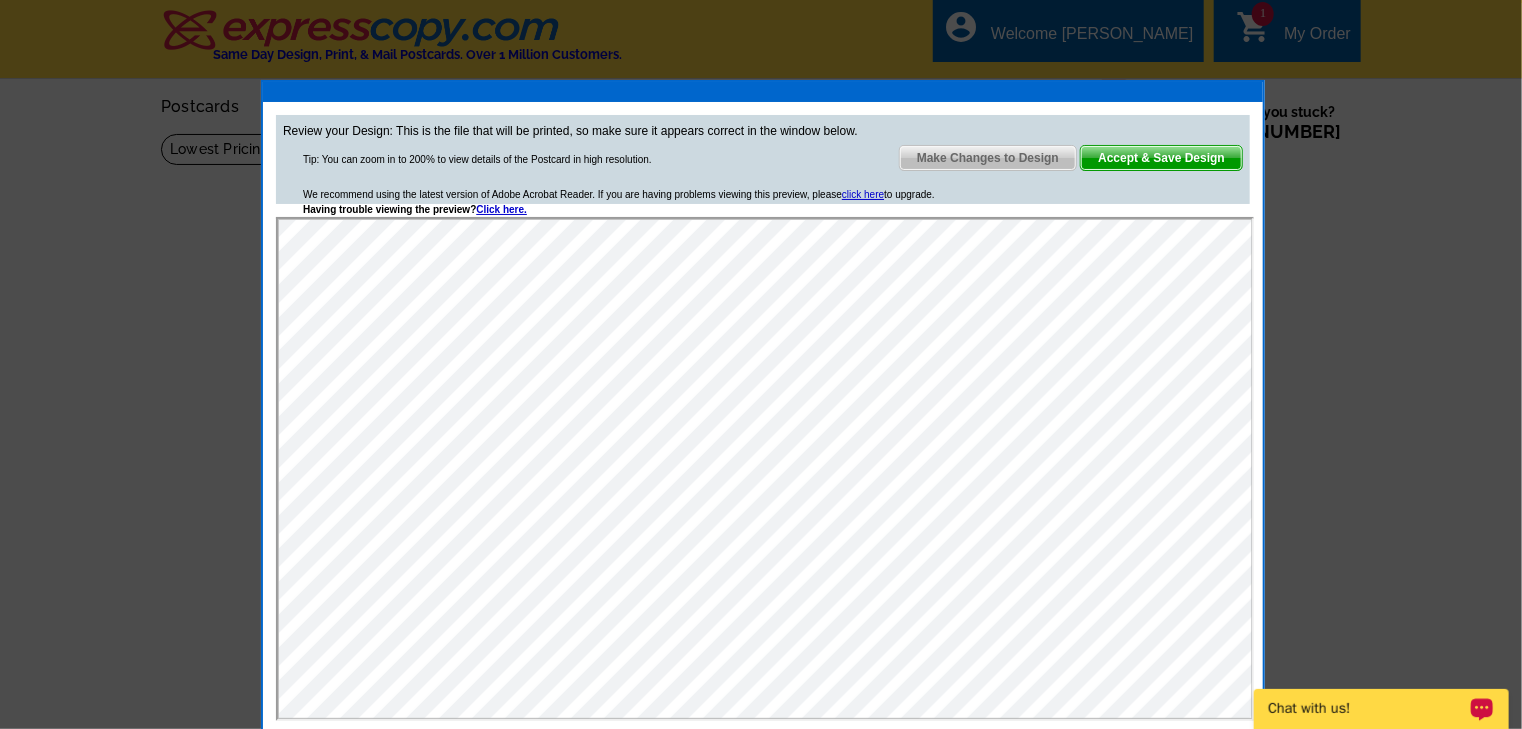 click on "Accept & Save Design" at bounding box center (1161, 158) 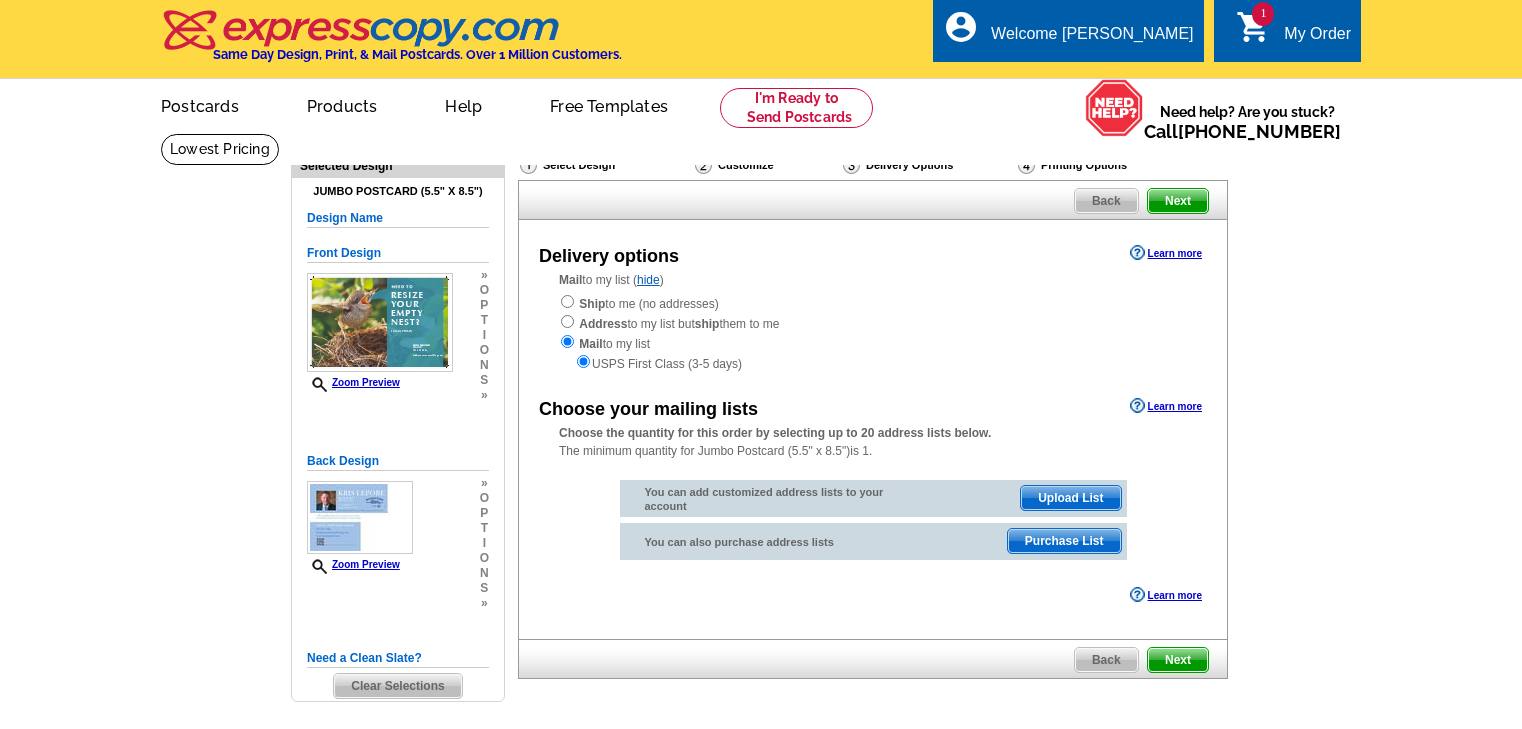 scroll, scrollTop: 0, scrollLeft: 0, axis: both 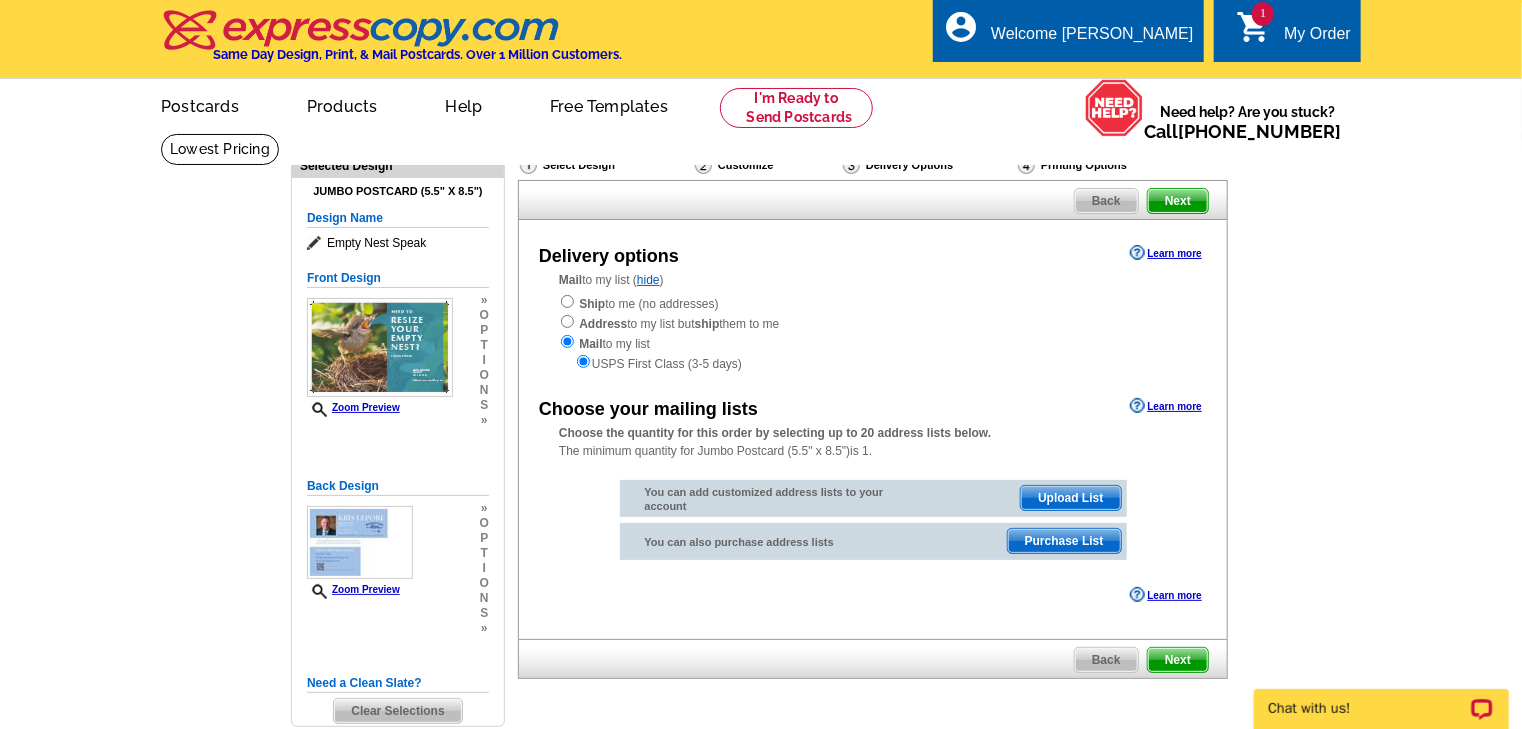 click on "My Order" at bounding box center (1317, 39) 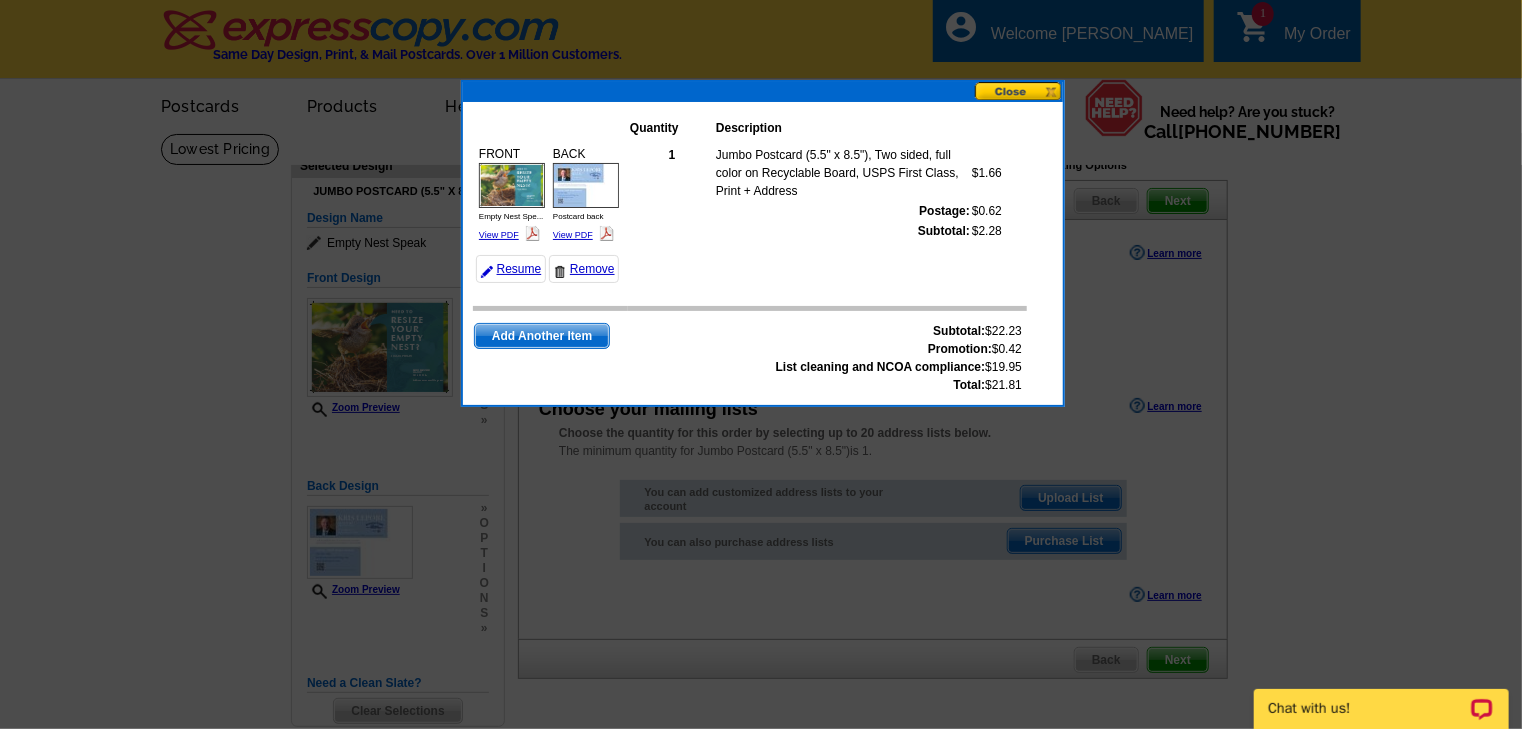 click at bounding box center (1019, 91) 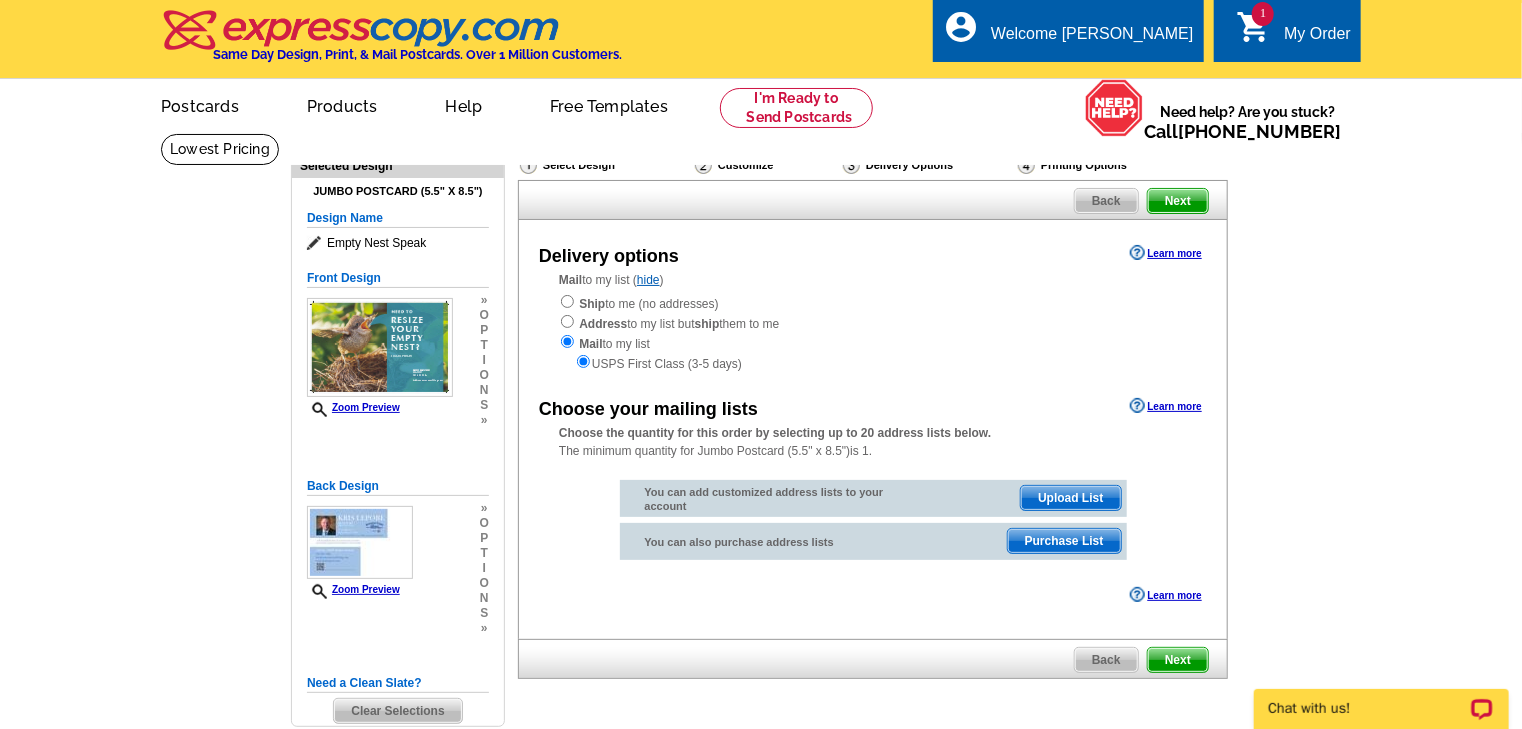 click on "shopping_cart" at bounding box center (1254, 27) 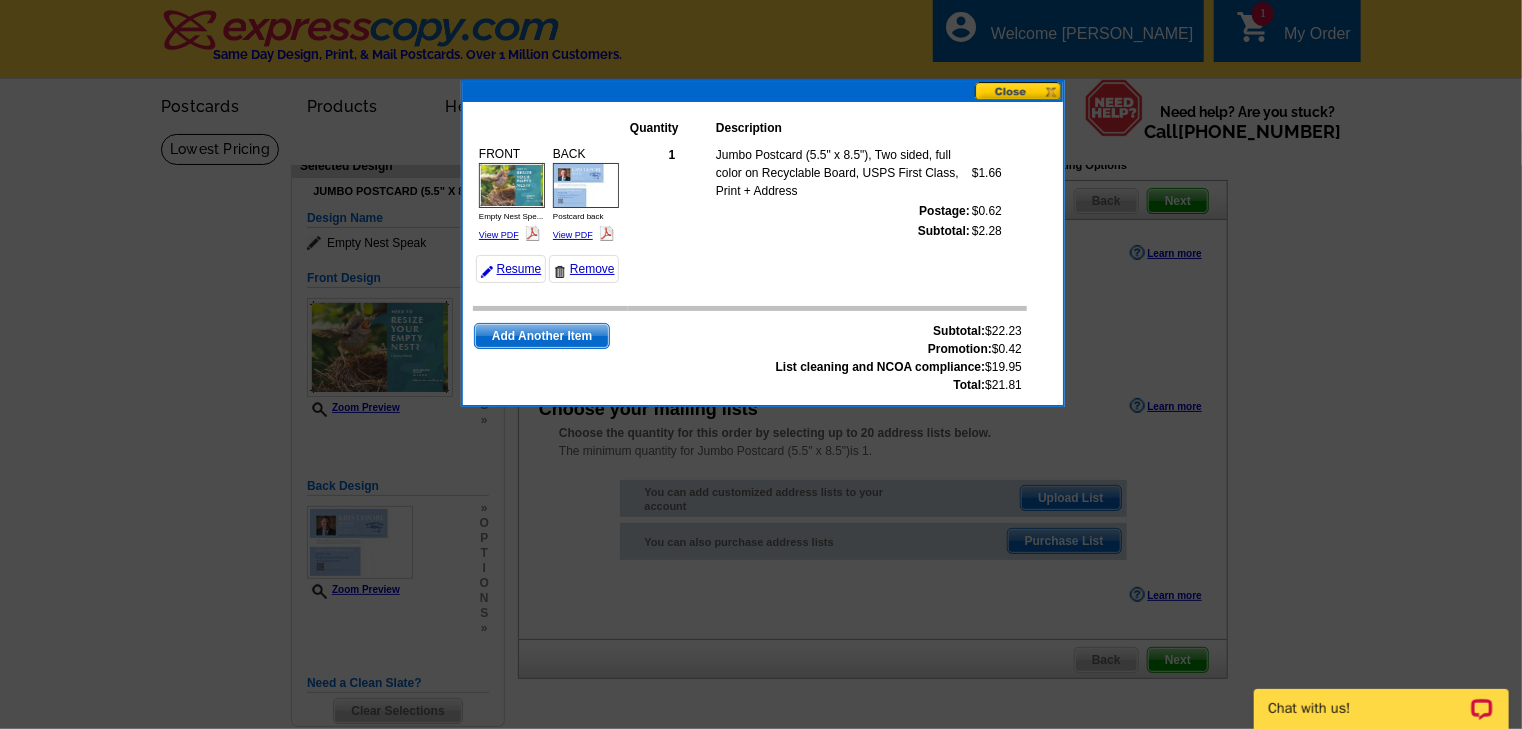 click at bounding box center (1019, 91) 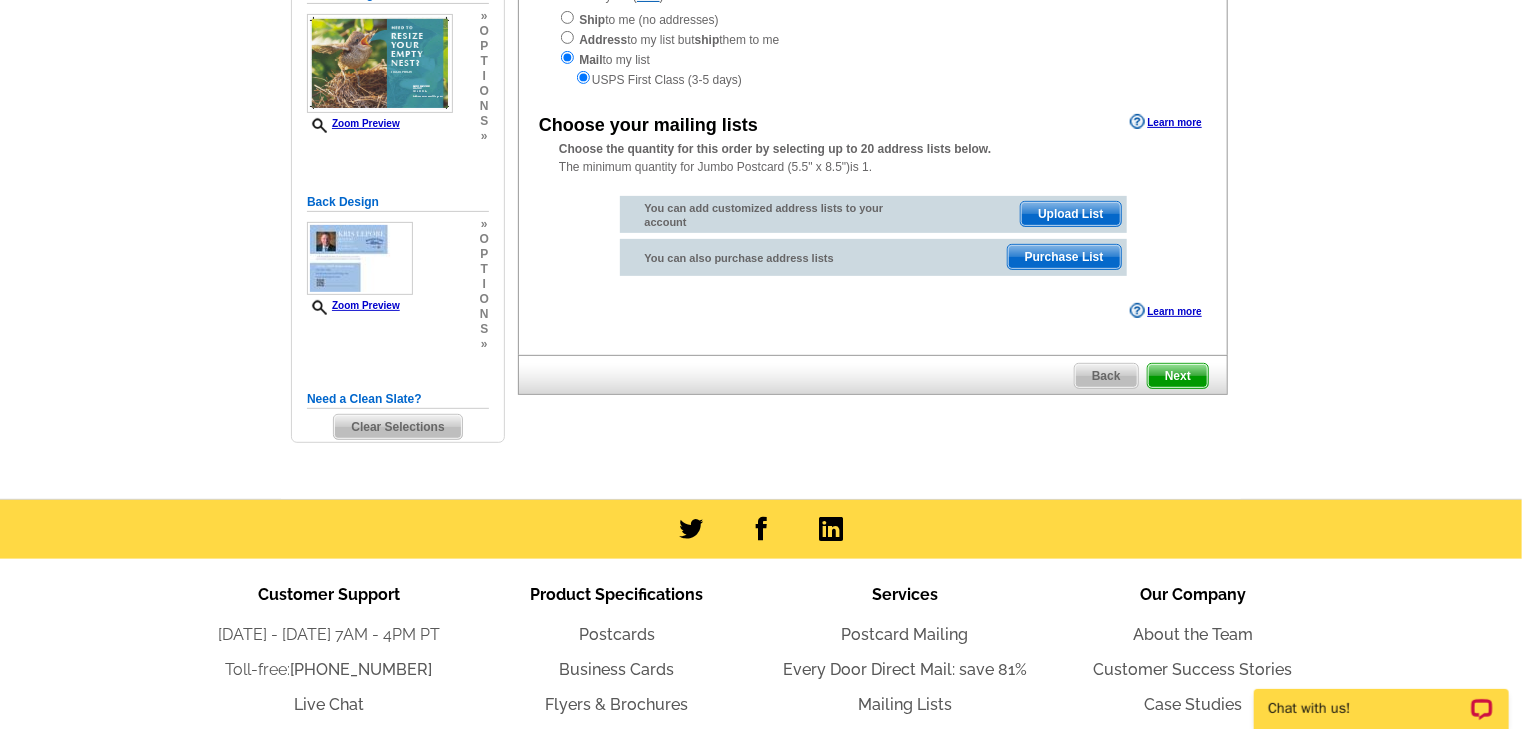 scroll, scrollTop: 0, scrollLeft: 0, axis: both 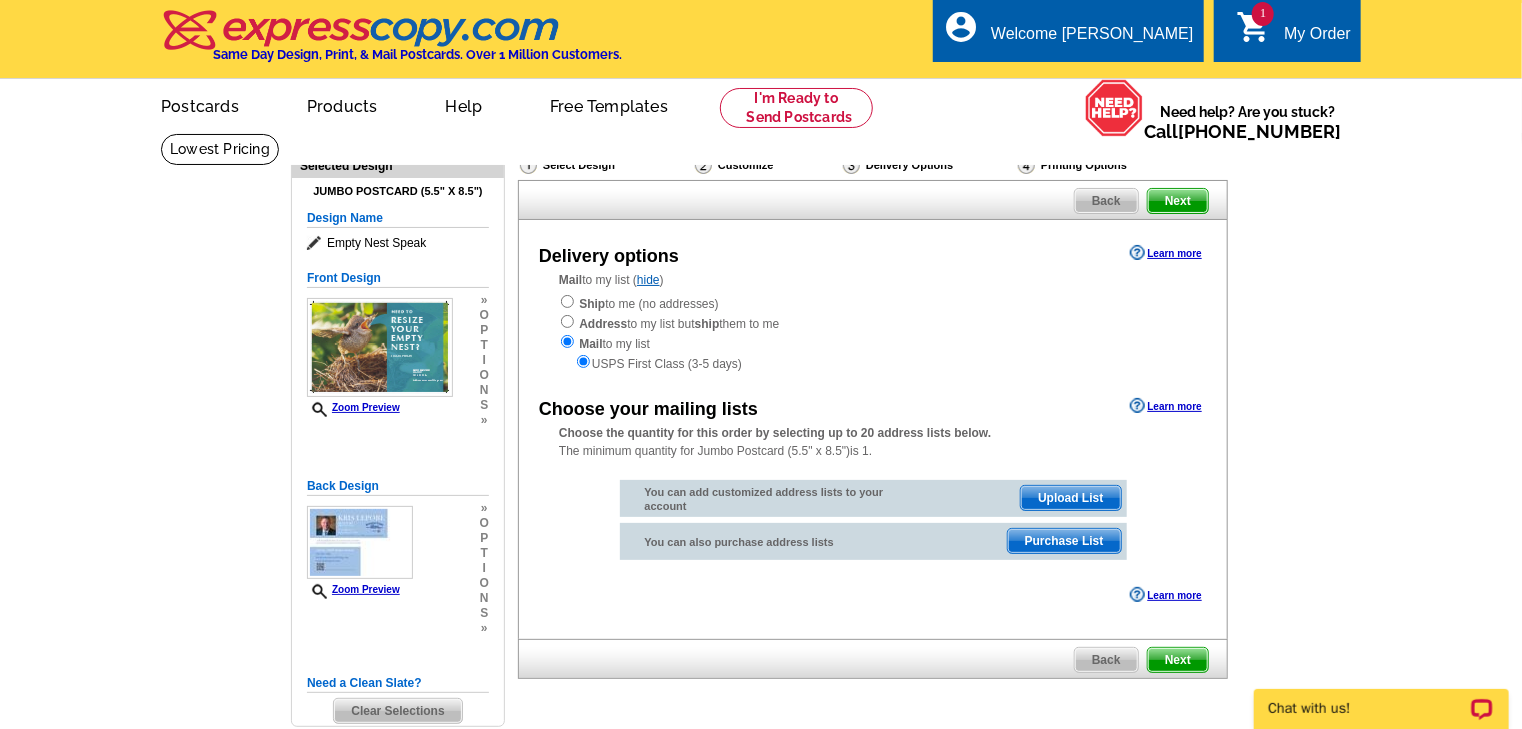 click on "Upload List" at bounding box center [1070, 498] 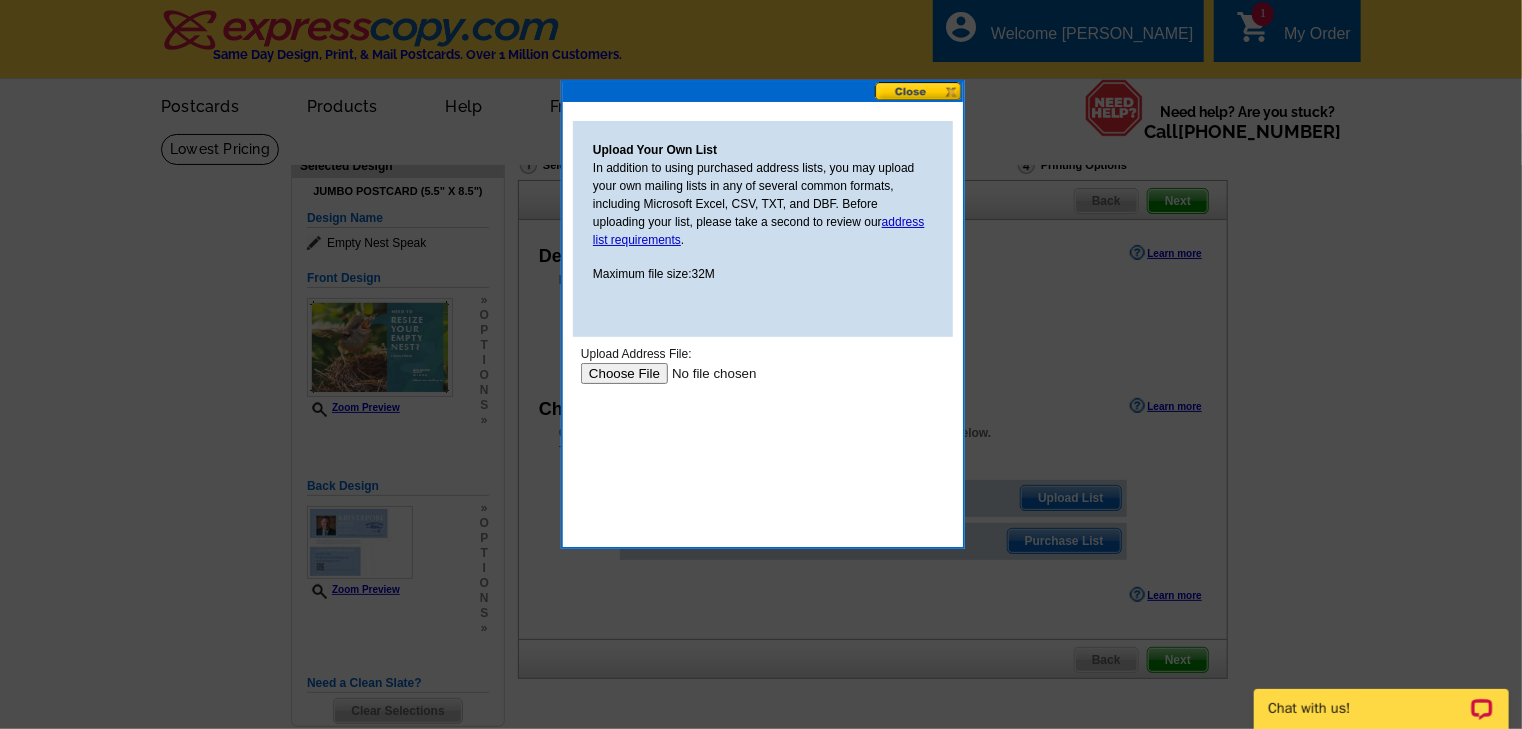 scroll, scrollTop: 0, scrollLeft: 0, axis: both 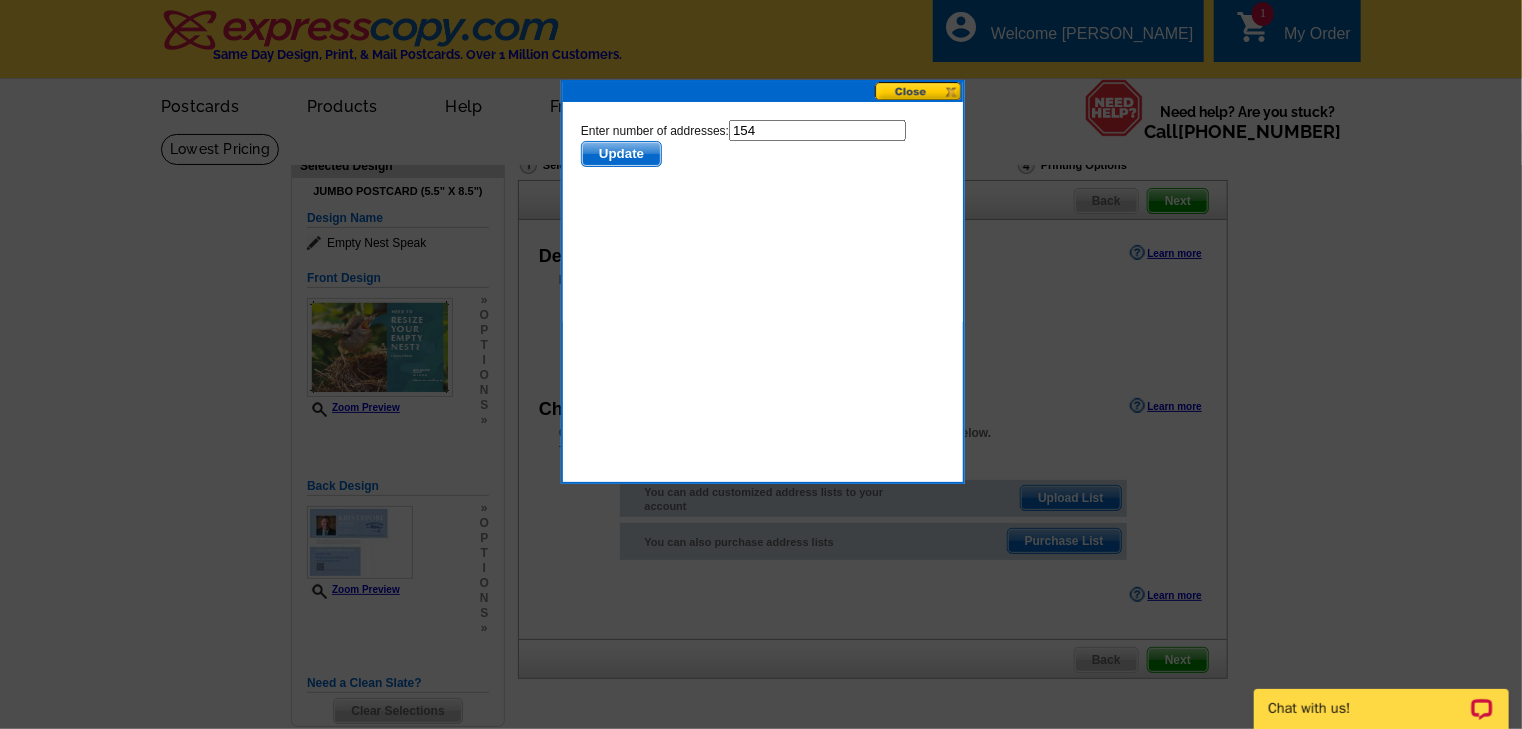click on "Update" at bounding box center [620, 153] 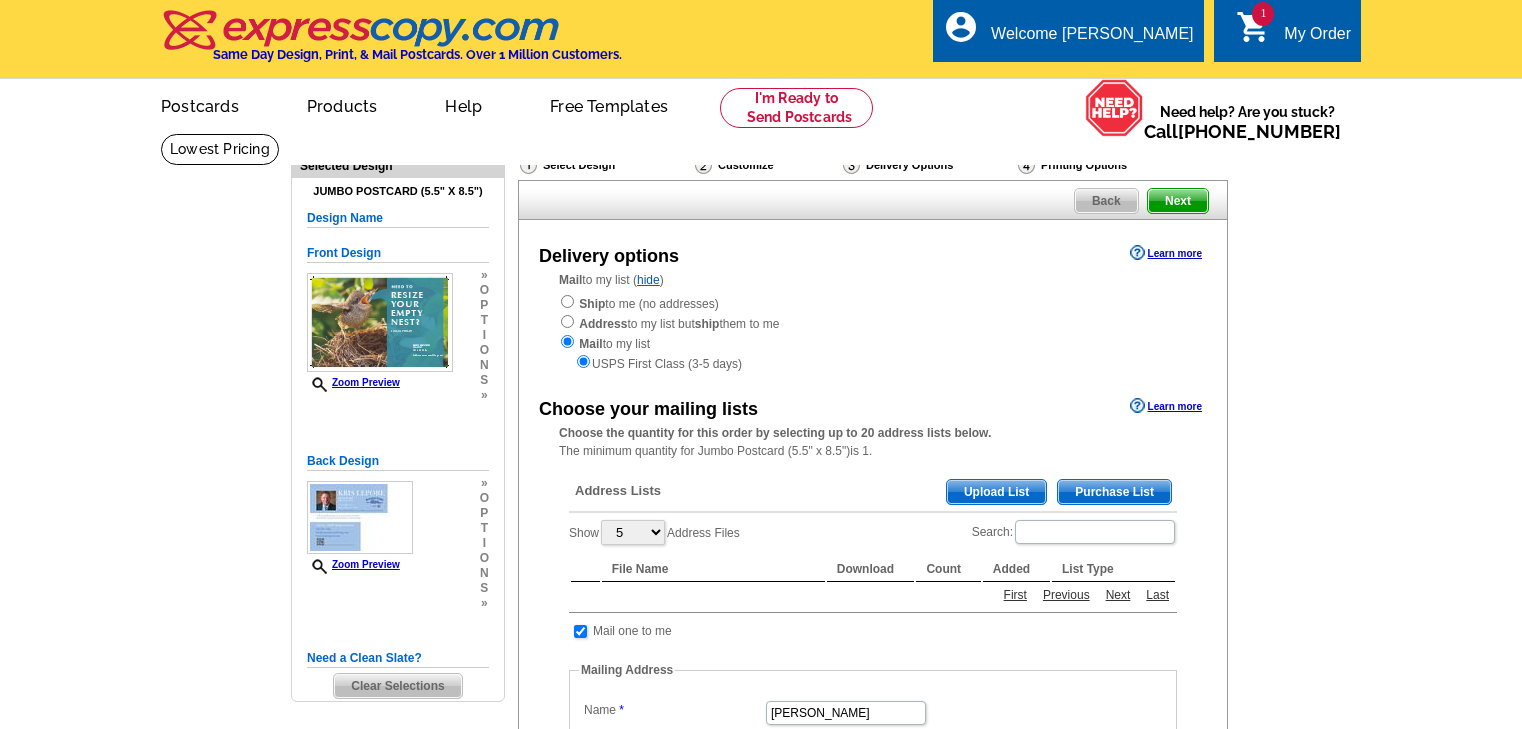 scroll, scrollTop: 0, scrollLeft: 0, axis: both 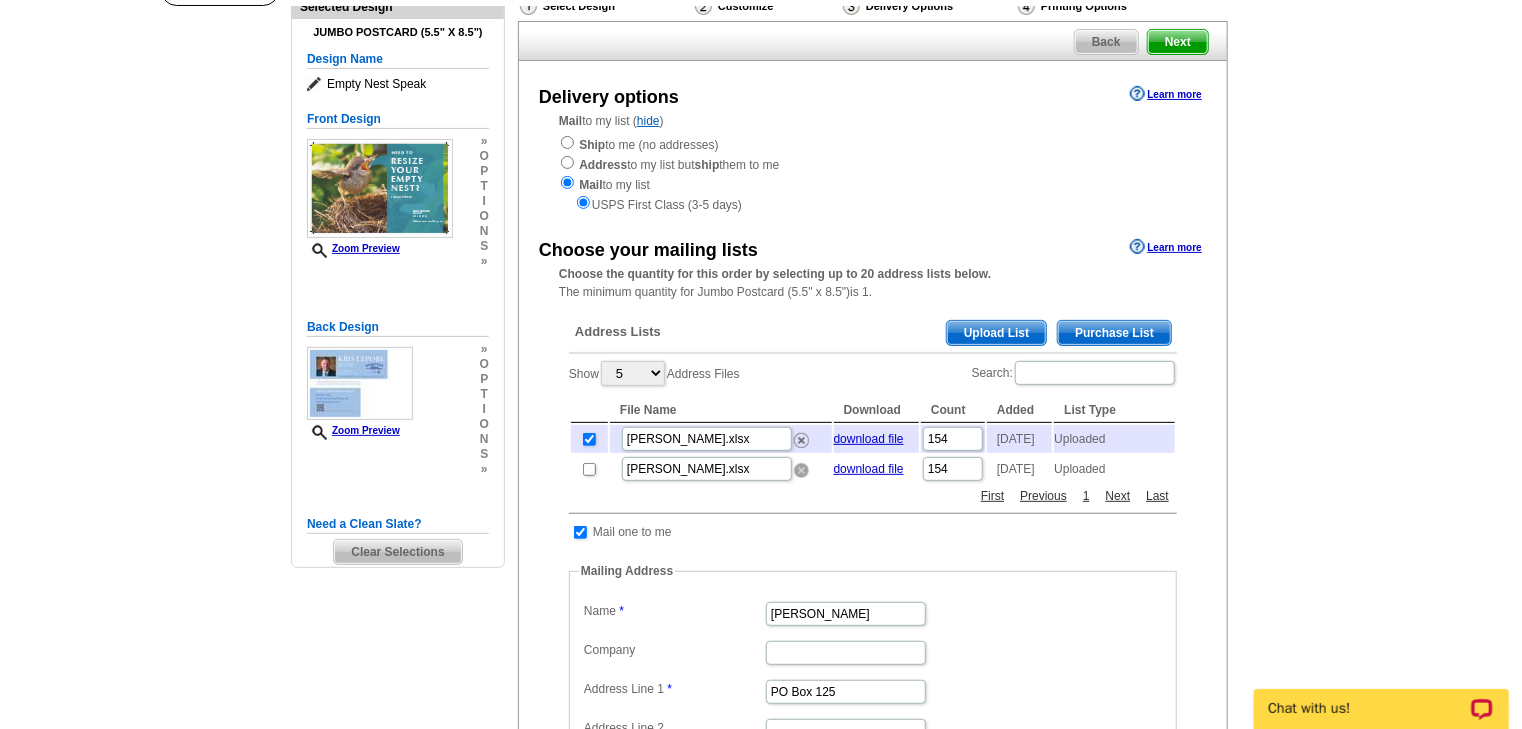 click at bounding box center (801, 470) 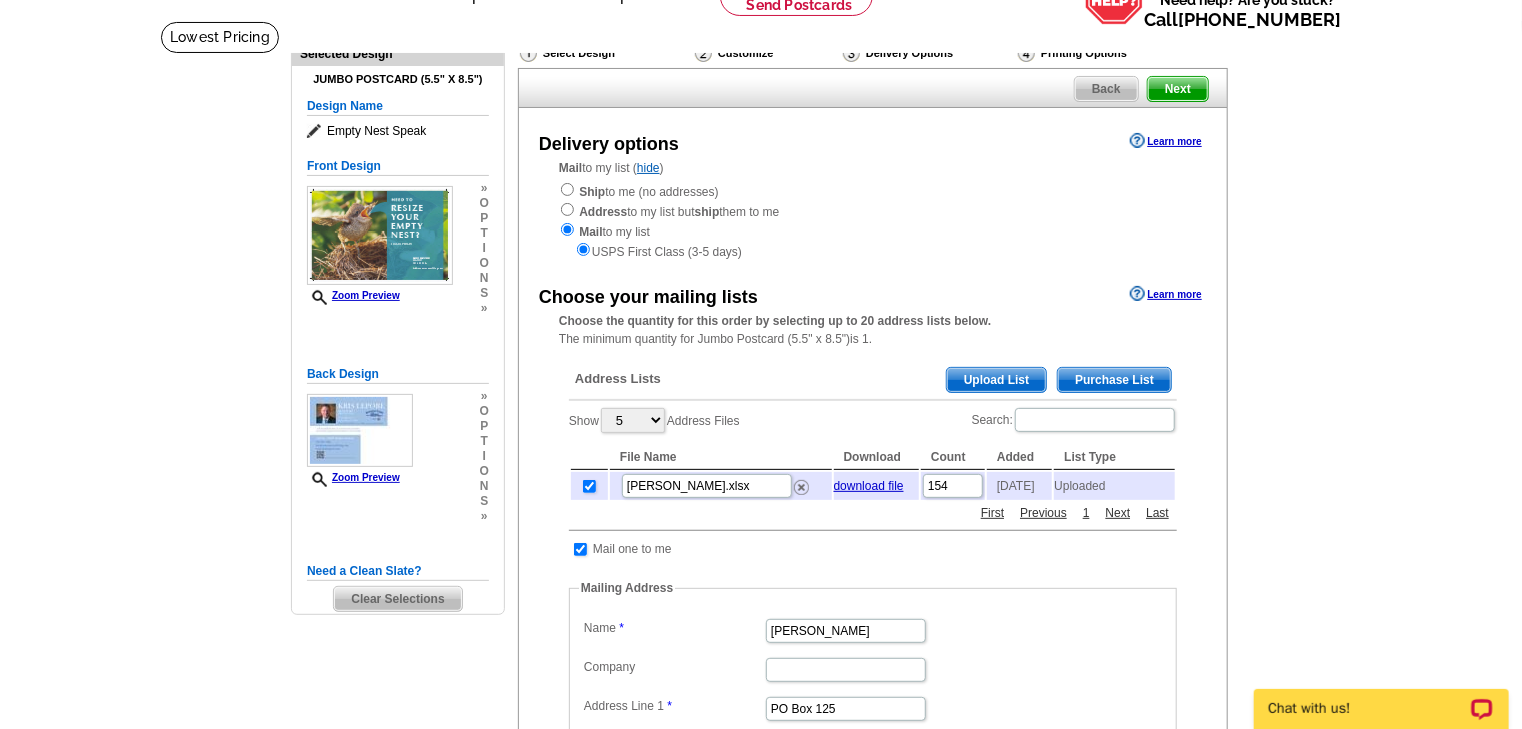 scroll, scrollTop: 0, scrollLeft: 0, axis: both 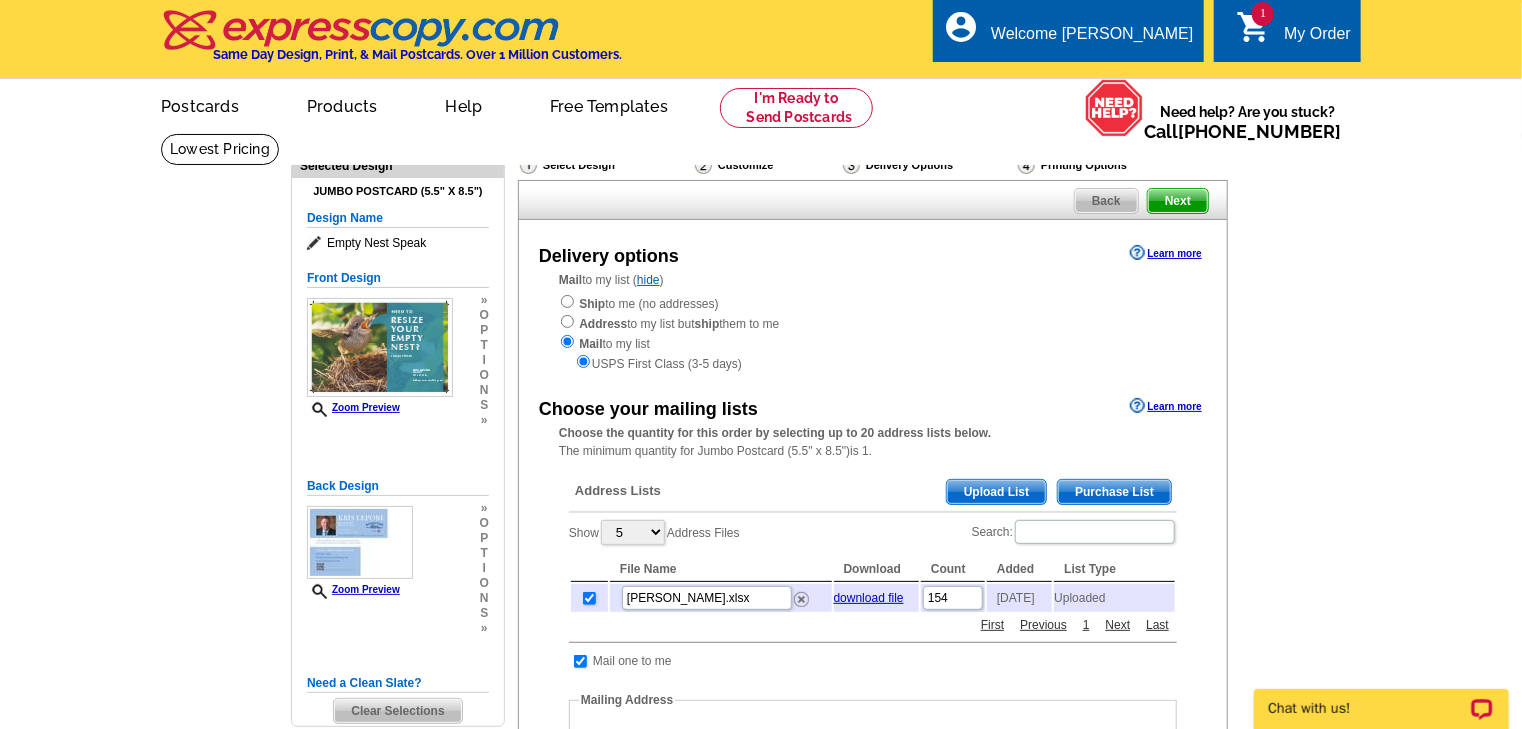 click on "Next" at bounding box center [1178, 201] 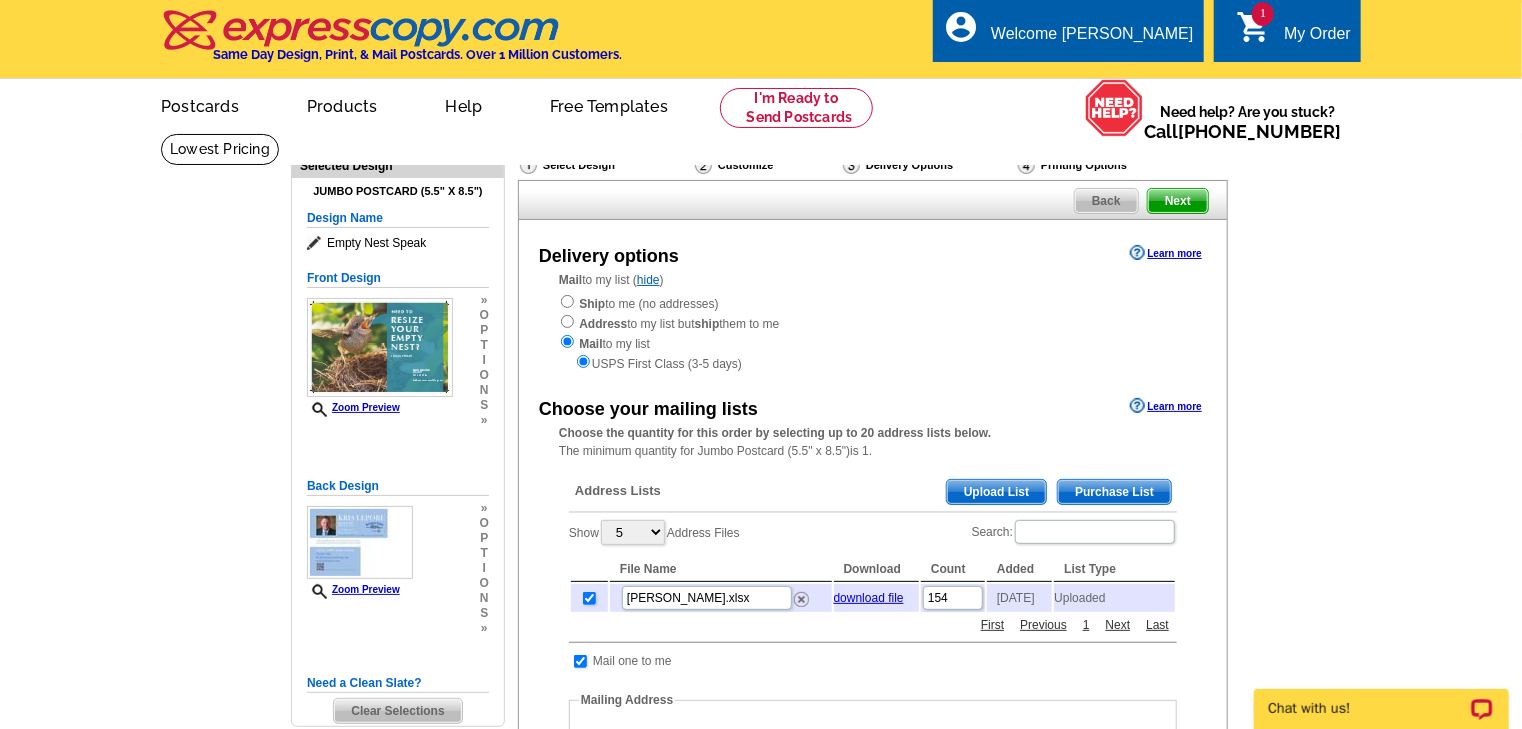 scroll, scrollTop: 0, scrollLeft: 0, axis: both 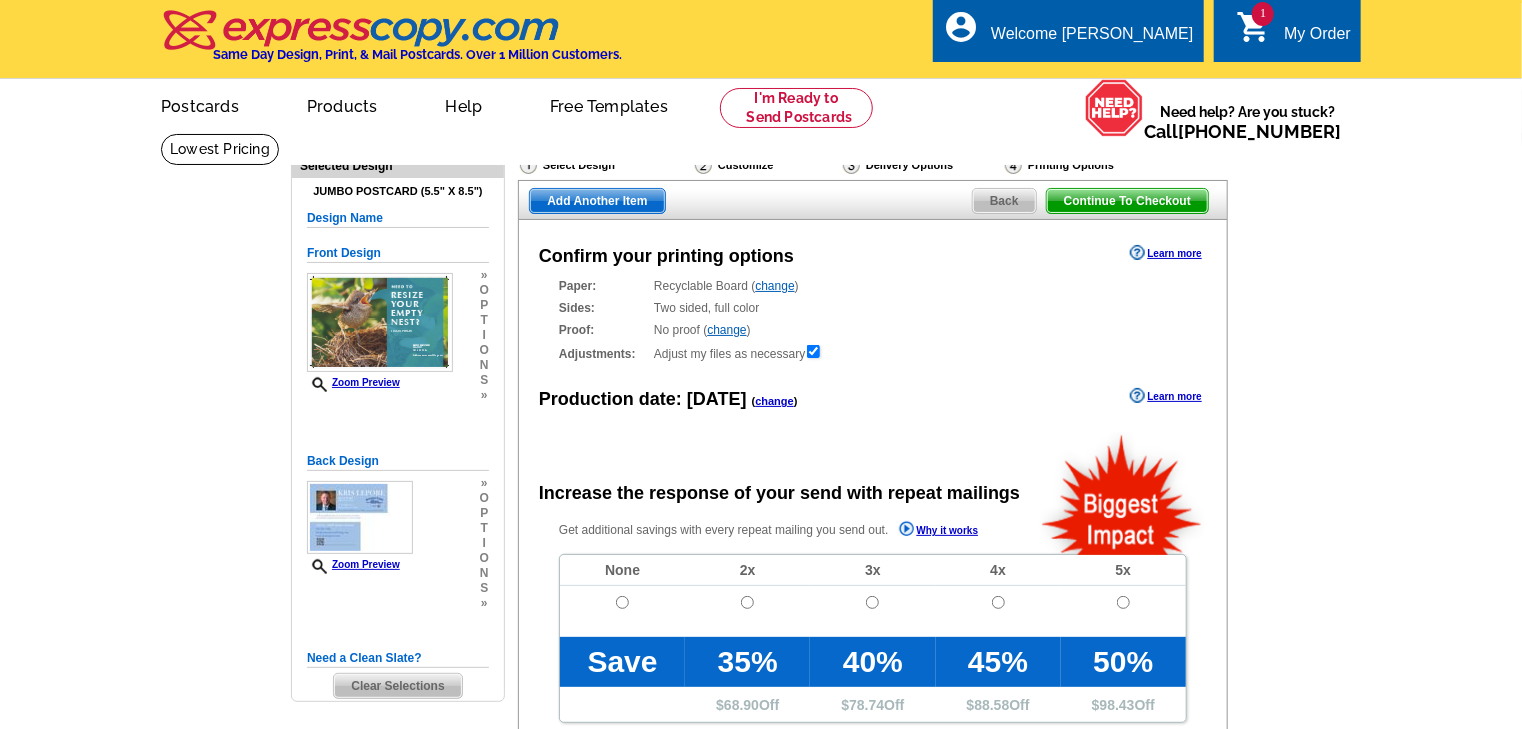 radio on "false" 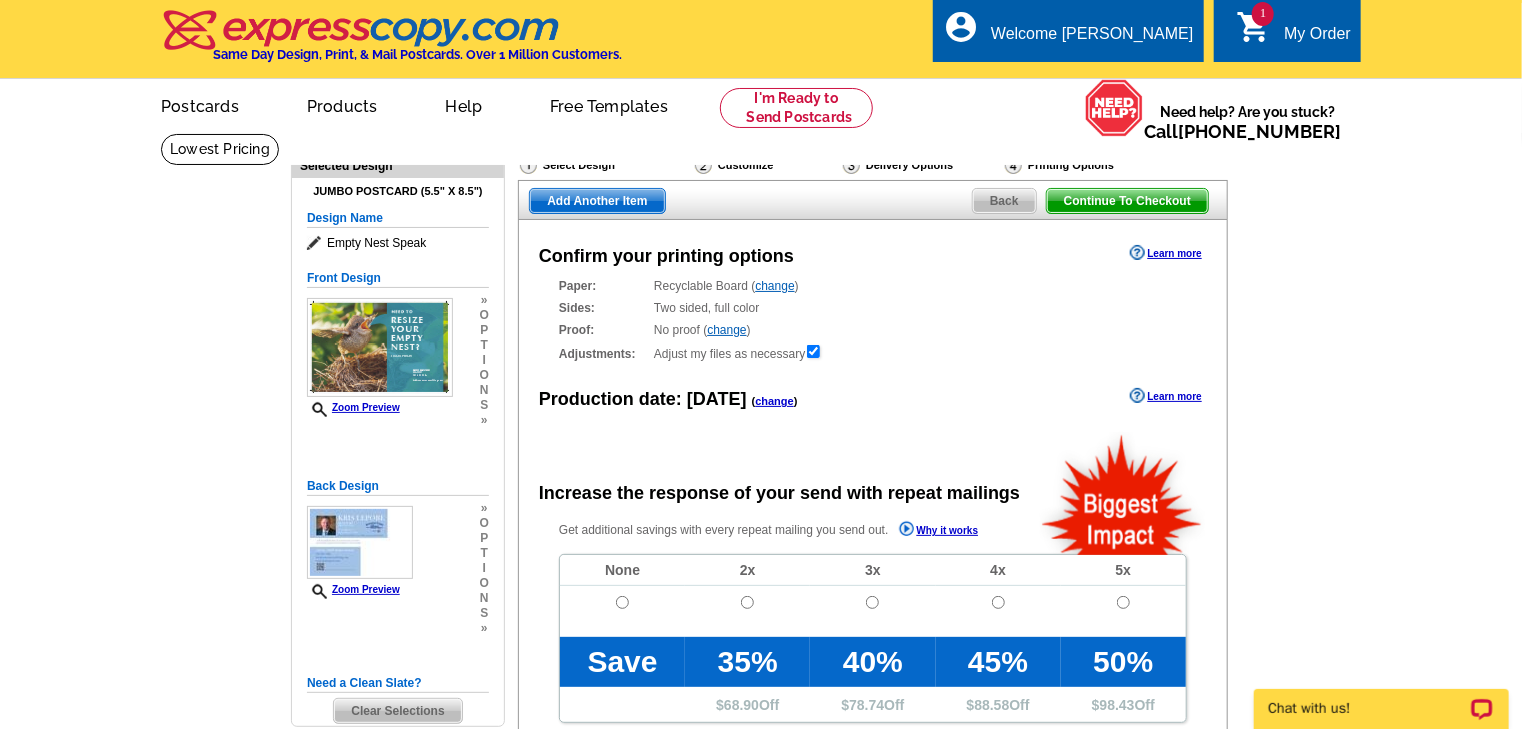 scroll, scrollTop: 0, scrollLeft: 0, axis: both 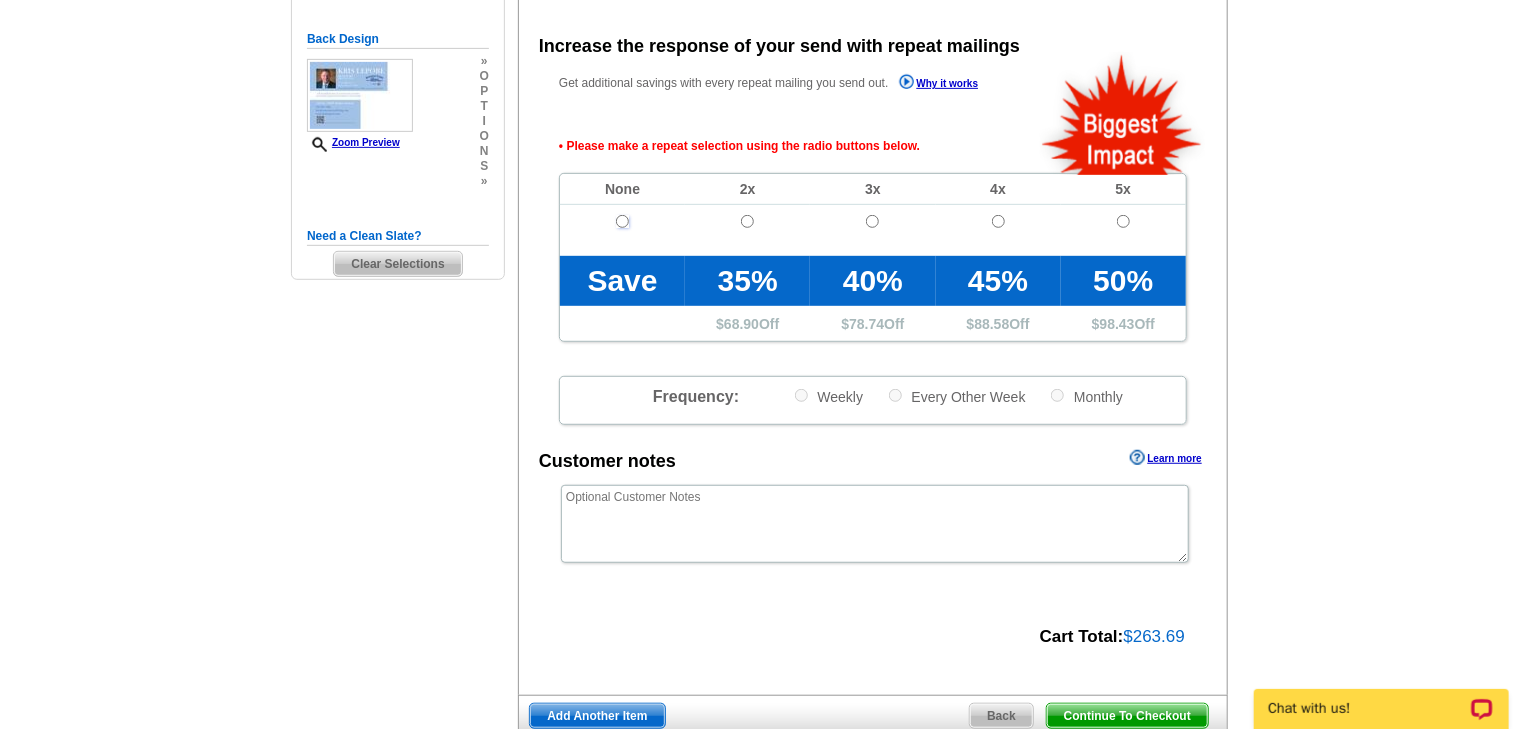 click at bounding box center (622, 221) 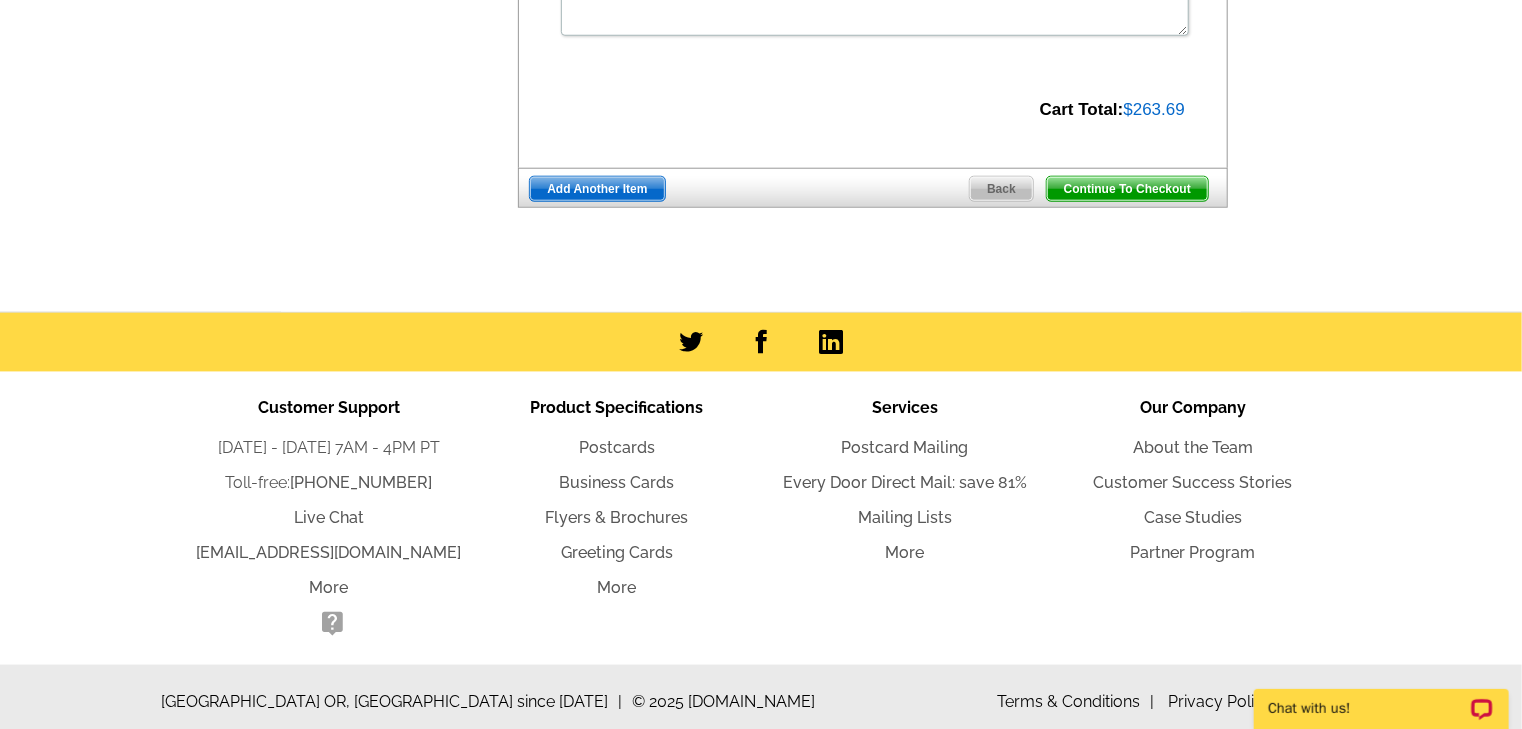 scroll, scrollTop: 983, scrollLeft: 0, axis: vertical 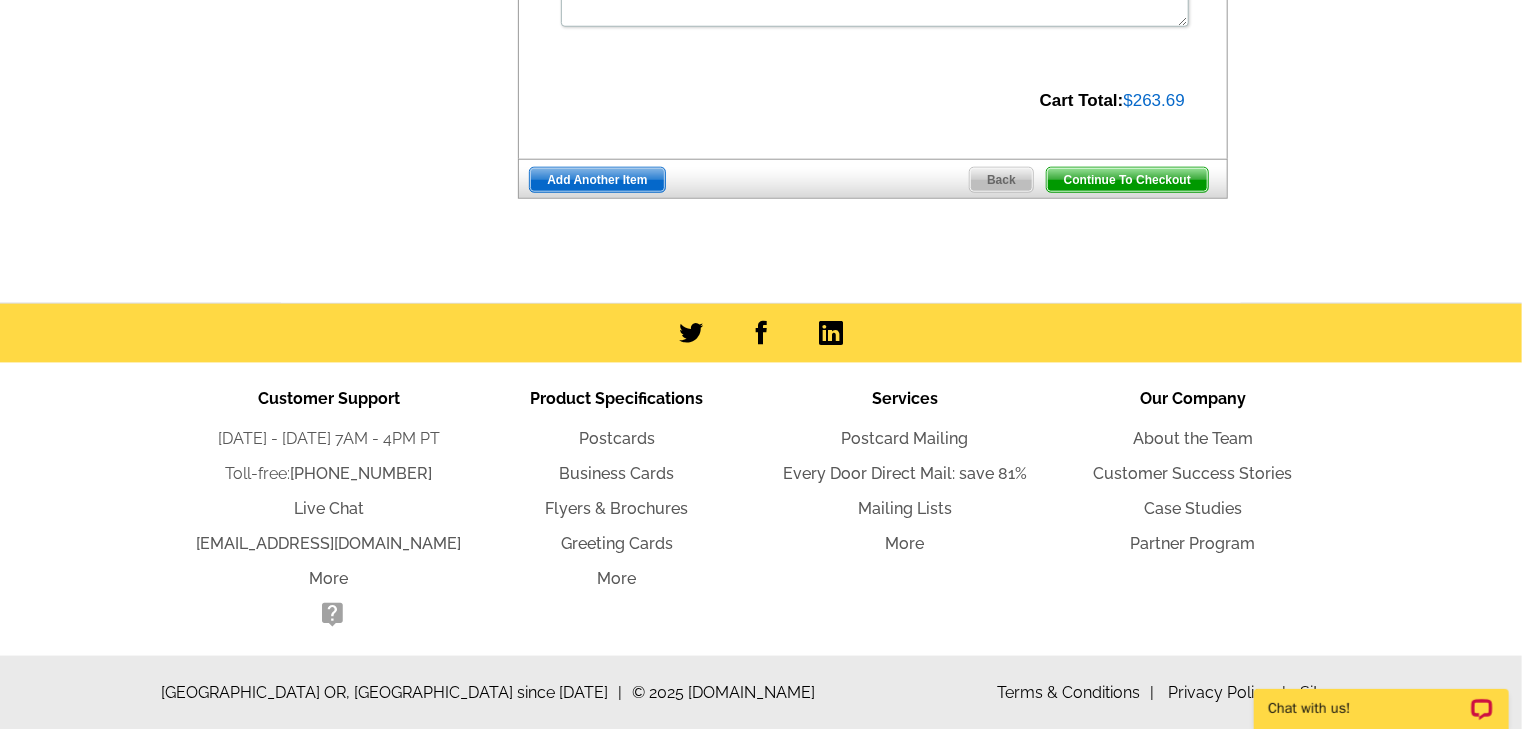 click on "Continue To Checkout" at bounding box center (1127, 180) 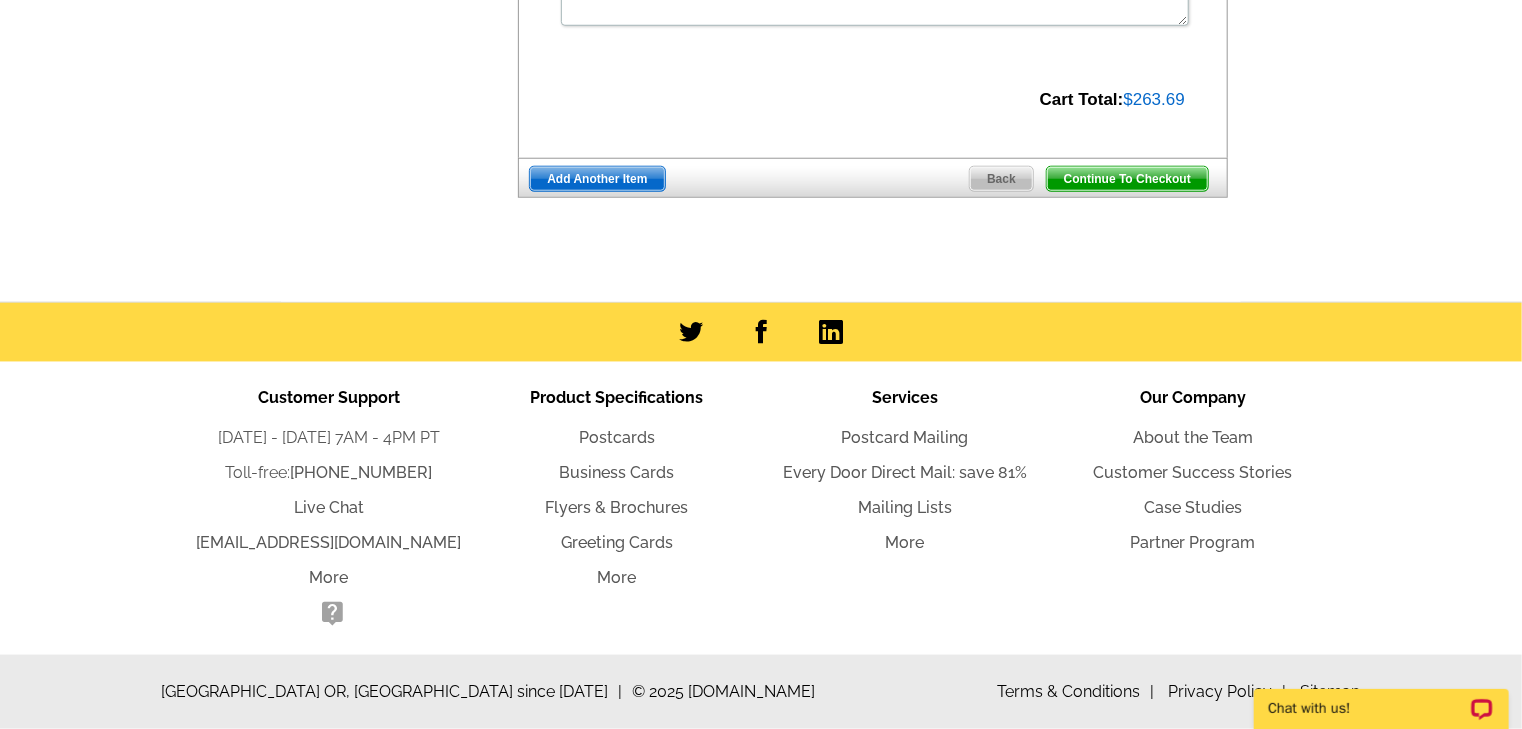 scroll, scrollTop: 916, scrollLeft: 0, axis: vertical 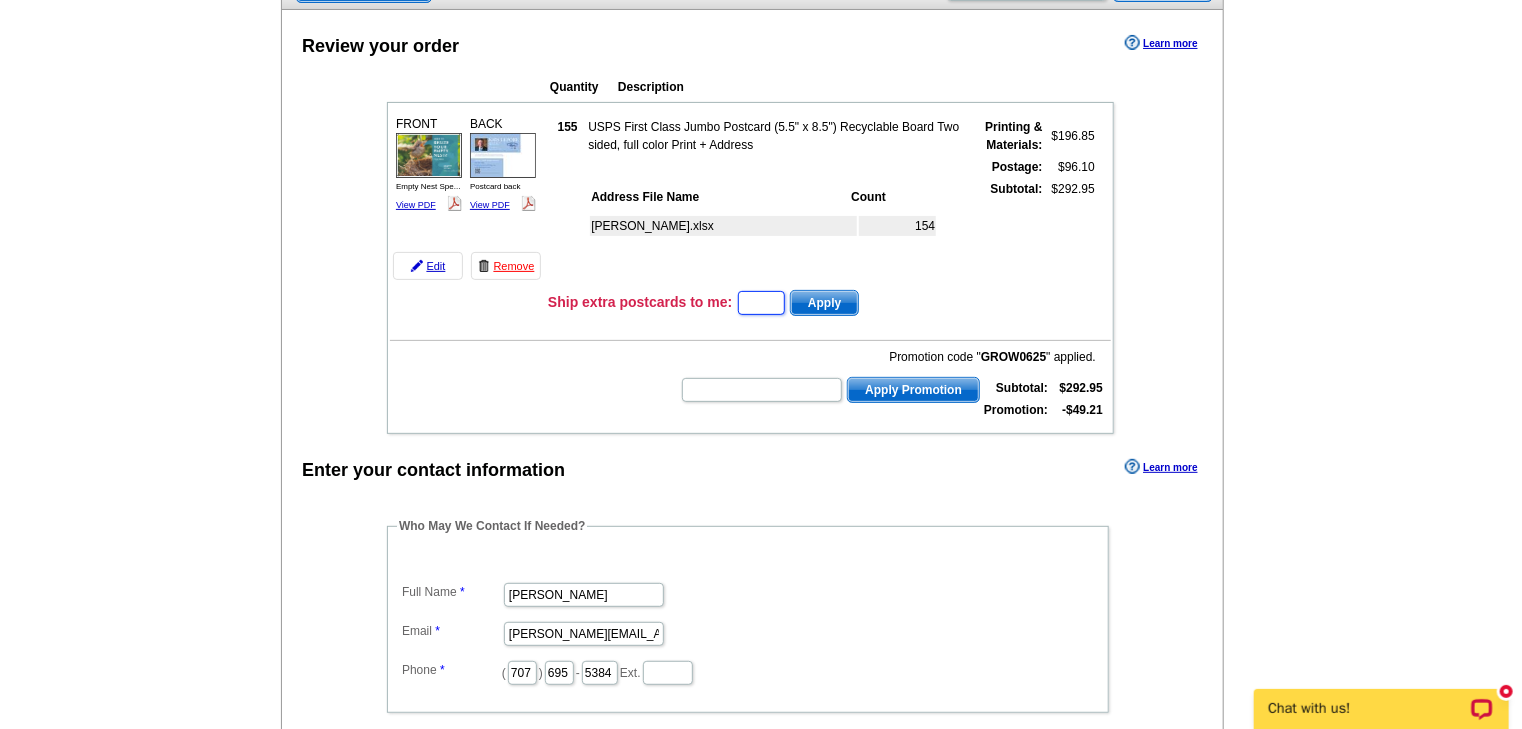 click at bounding box center (761, 303) 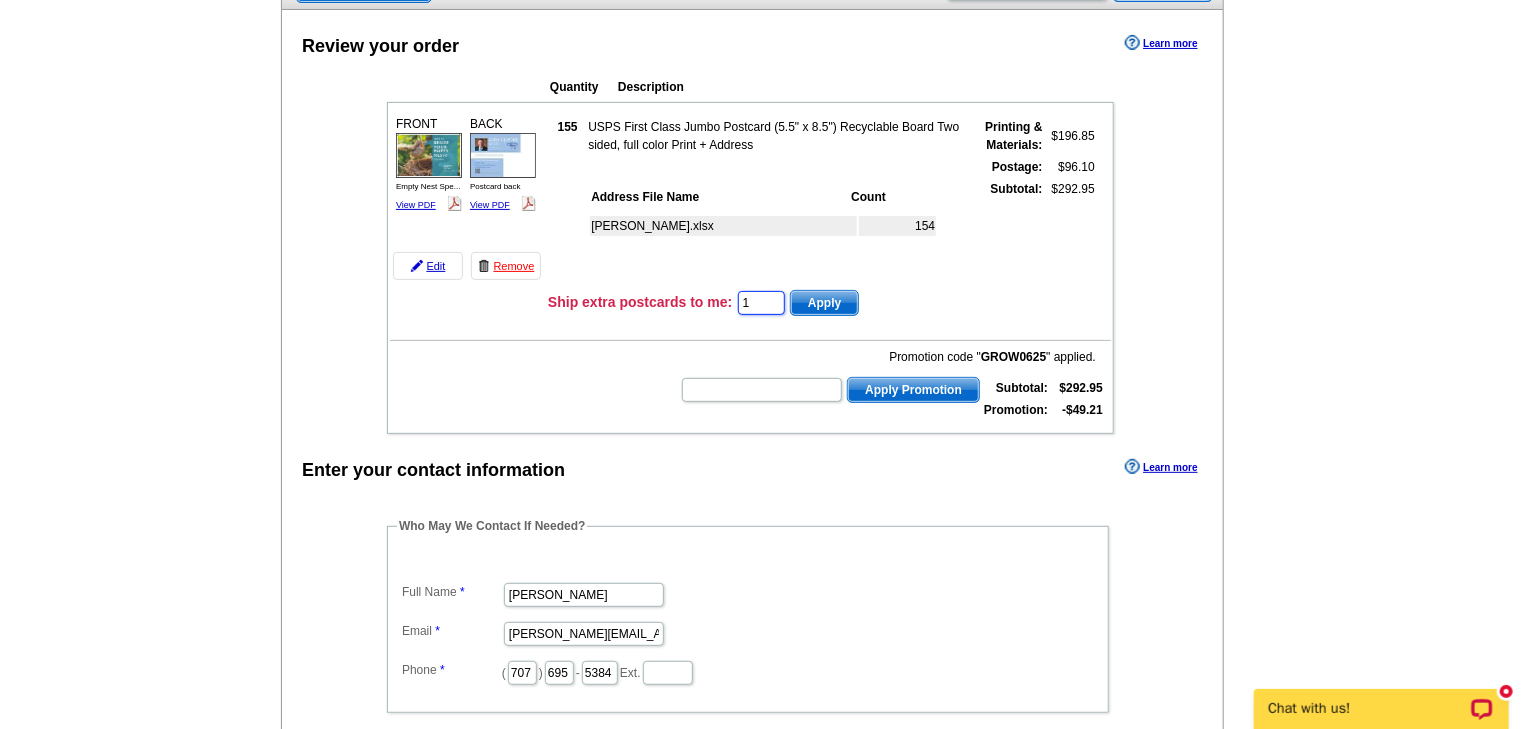 type on "1" 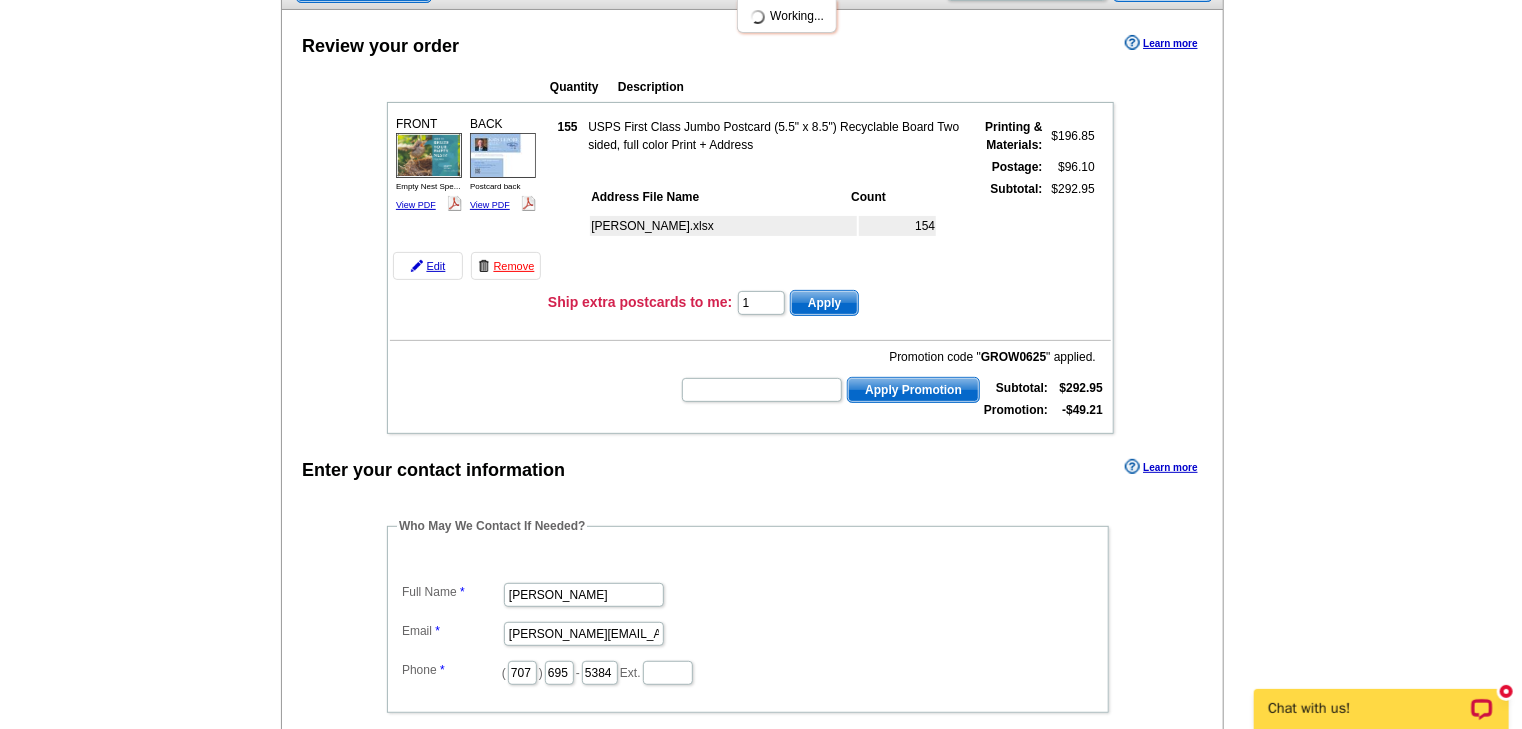 click on "Apply" at bounding box center [824, 303] 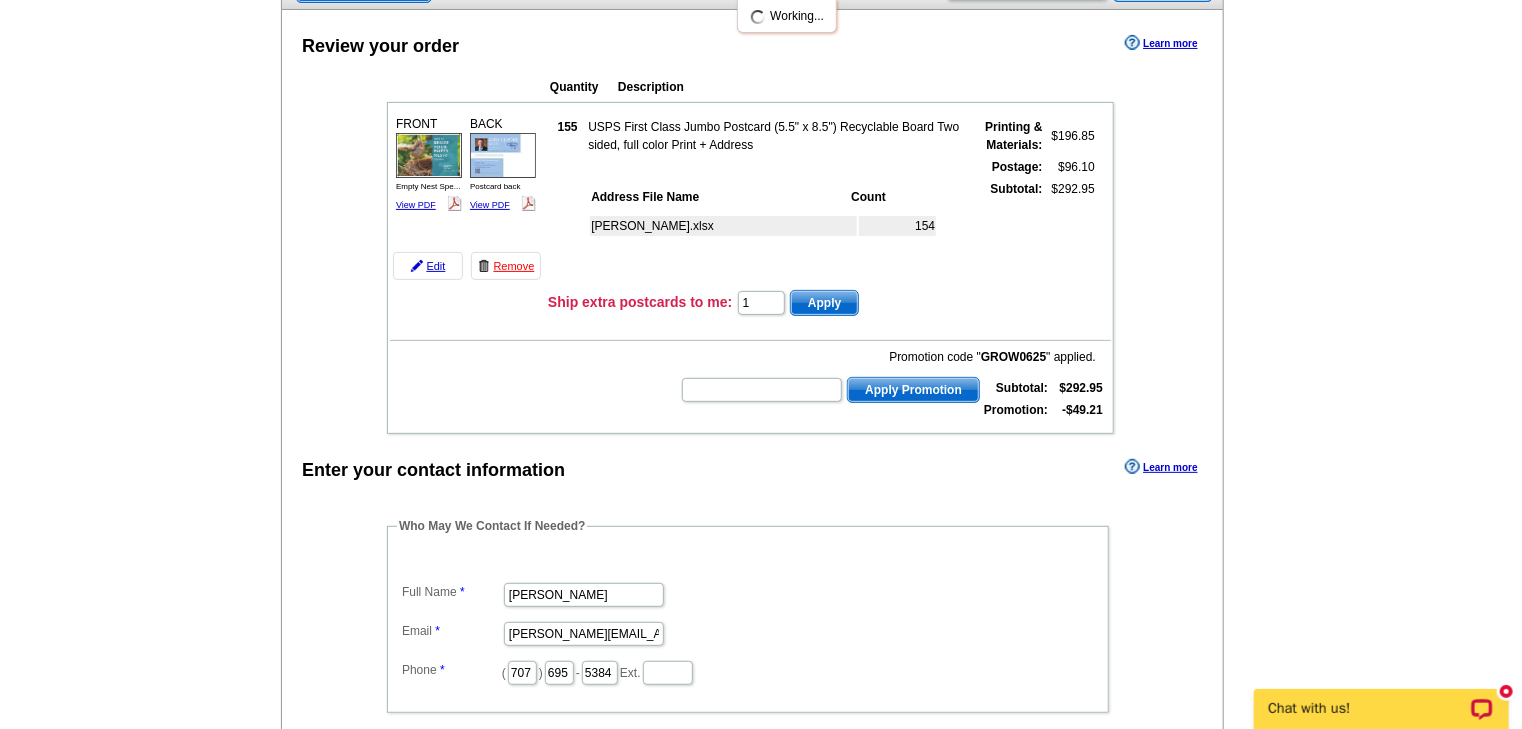 scroll, scrollTop: 0, scrollLeft: 0, axis: both 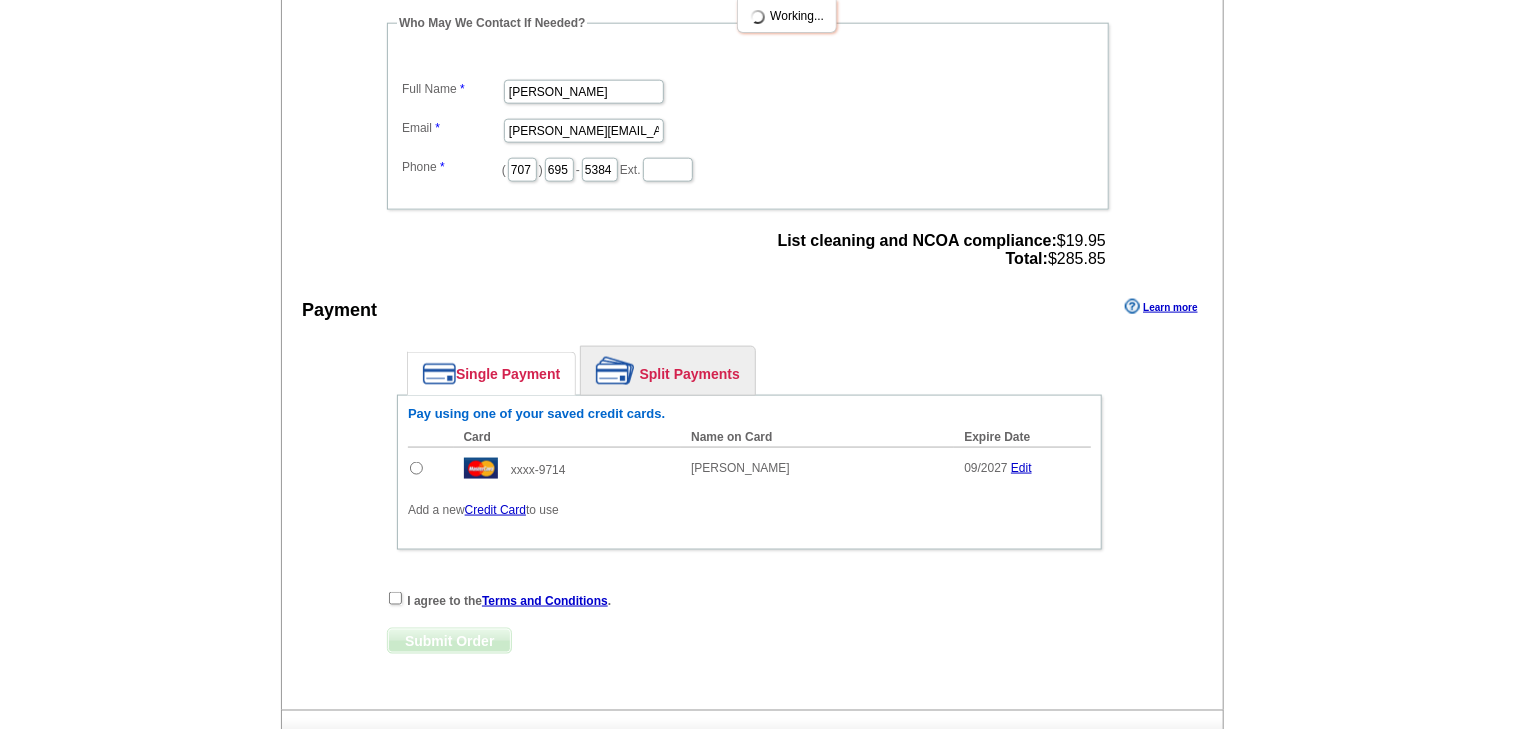 click on "Review your order
Learn more
Quantity
Description
FRONT
155" at bounding box center [752, -154] 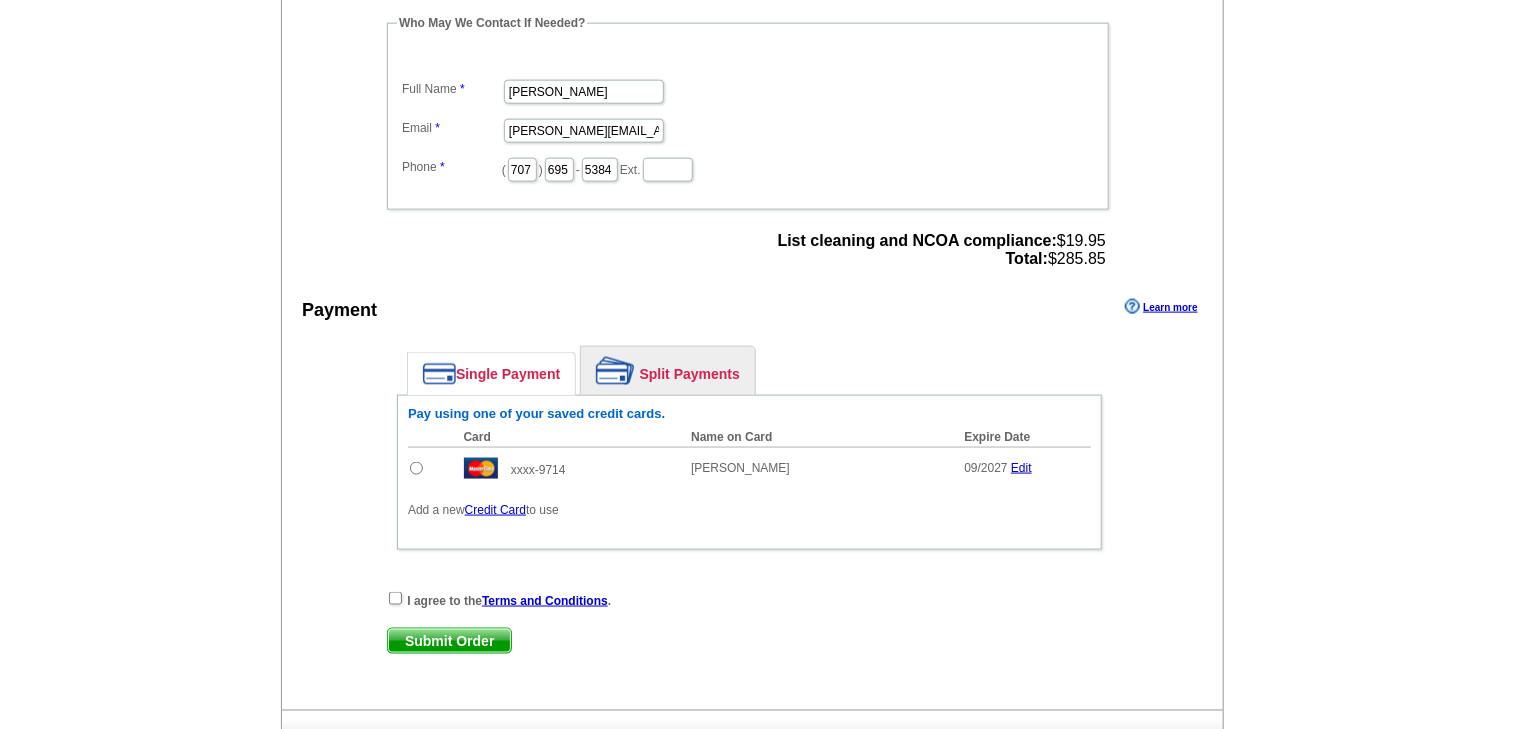 scroll, scrollTop: 1100, scrollLeft: 0, axis: vertical 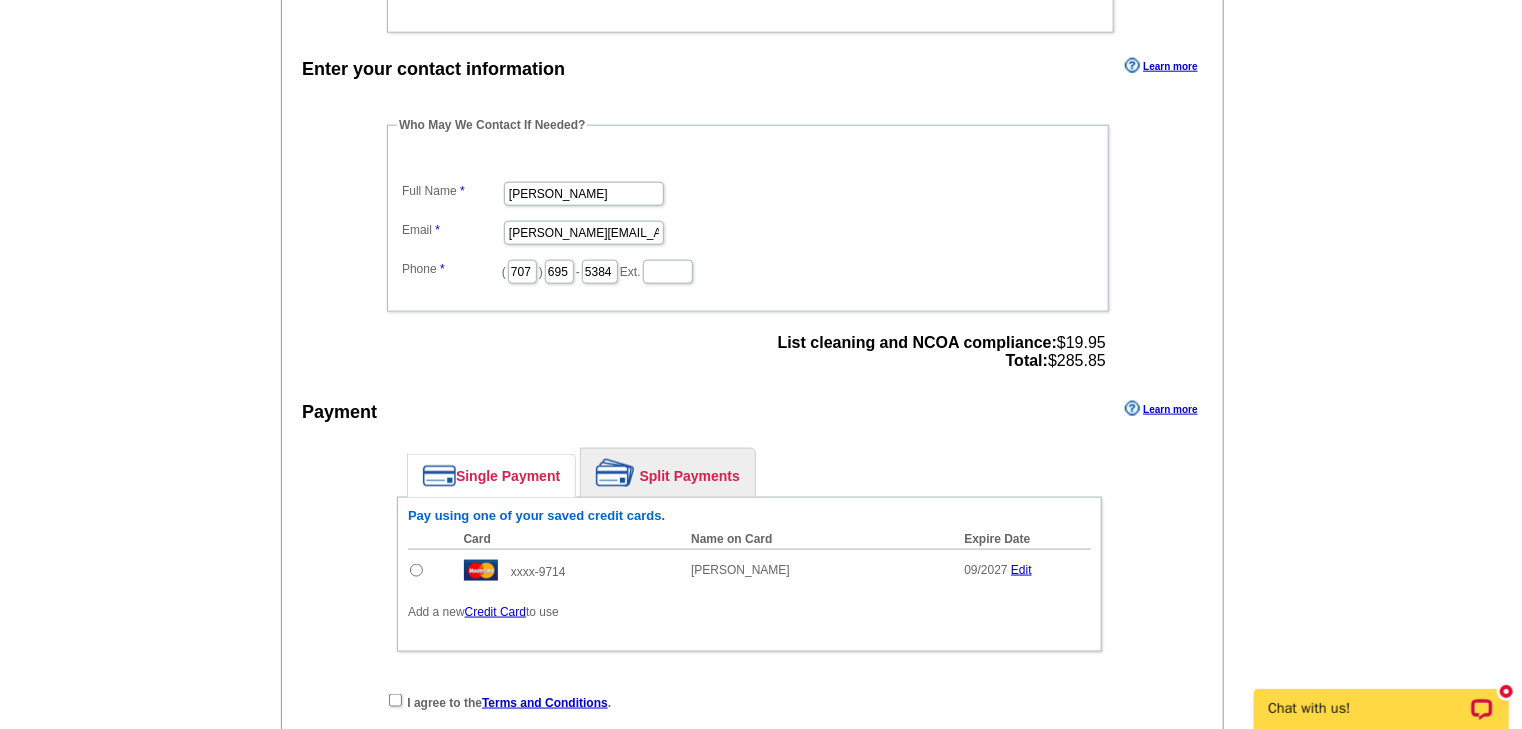 click at bounding box center [416, 570] 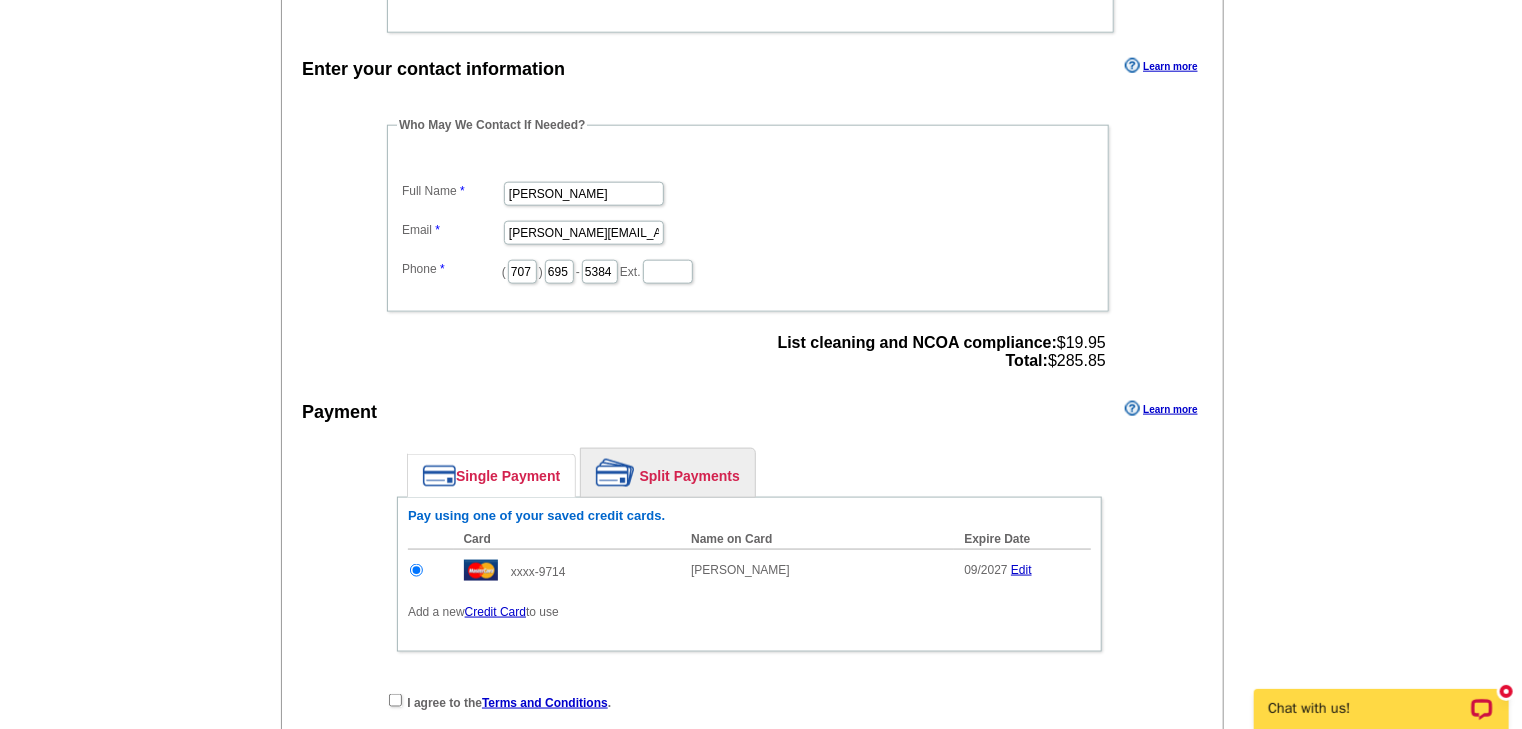 scroll, scrollTop: 0, scrollLeft: 0, axis: both 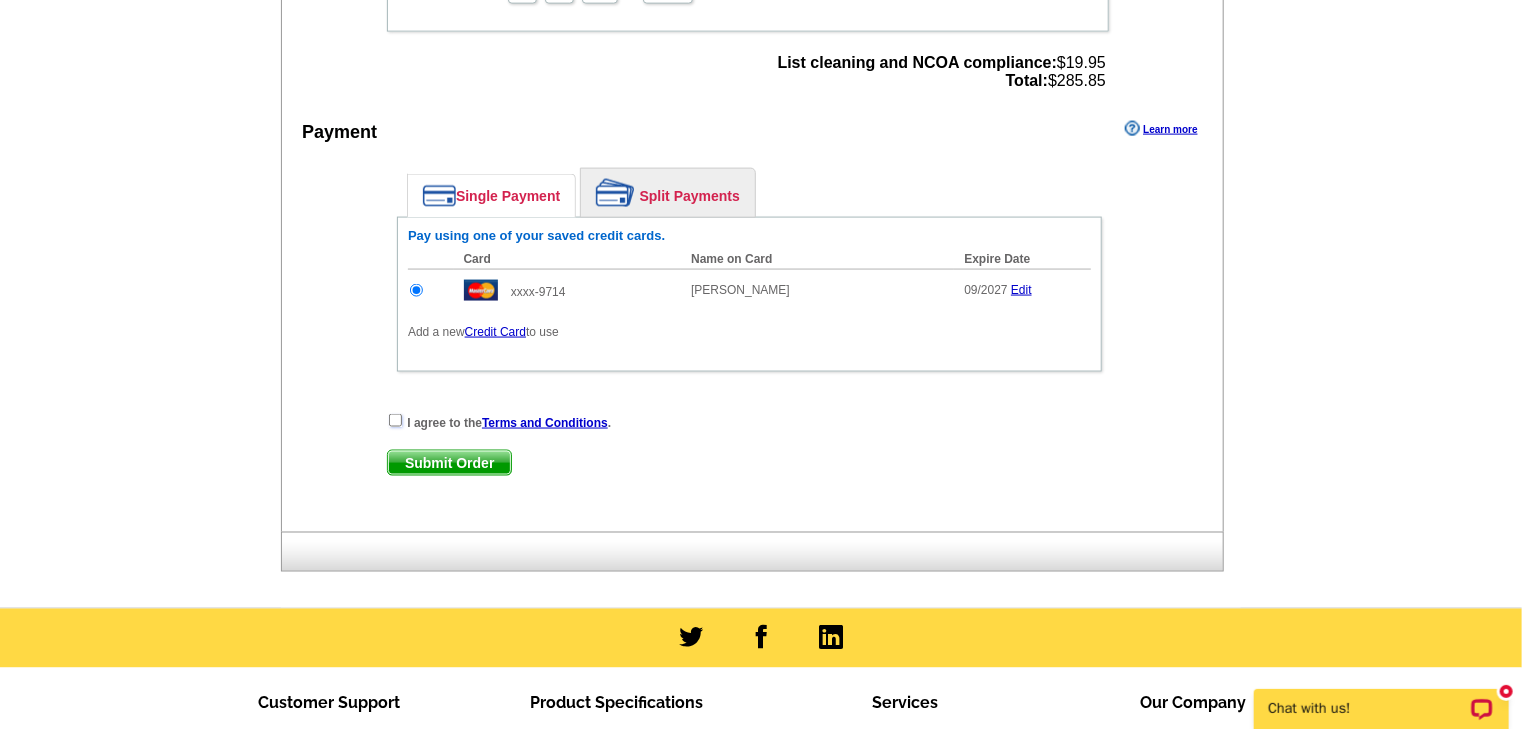 click at bounding box center [395, 420] 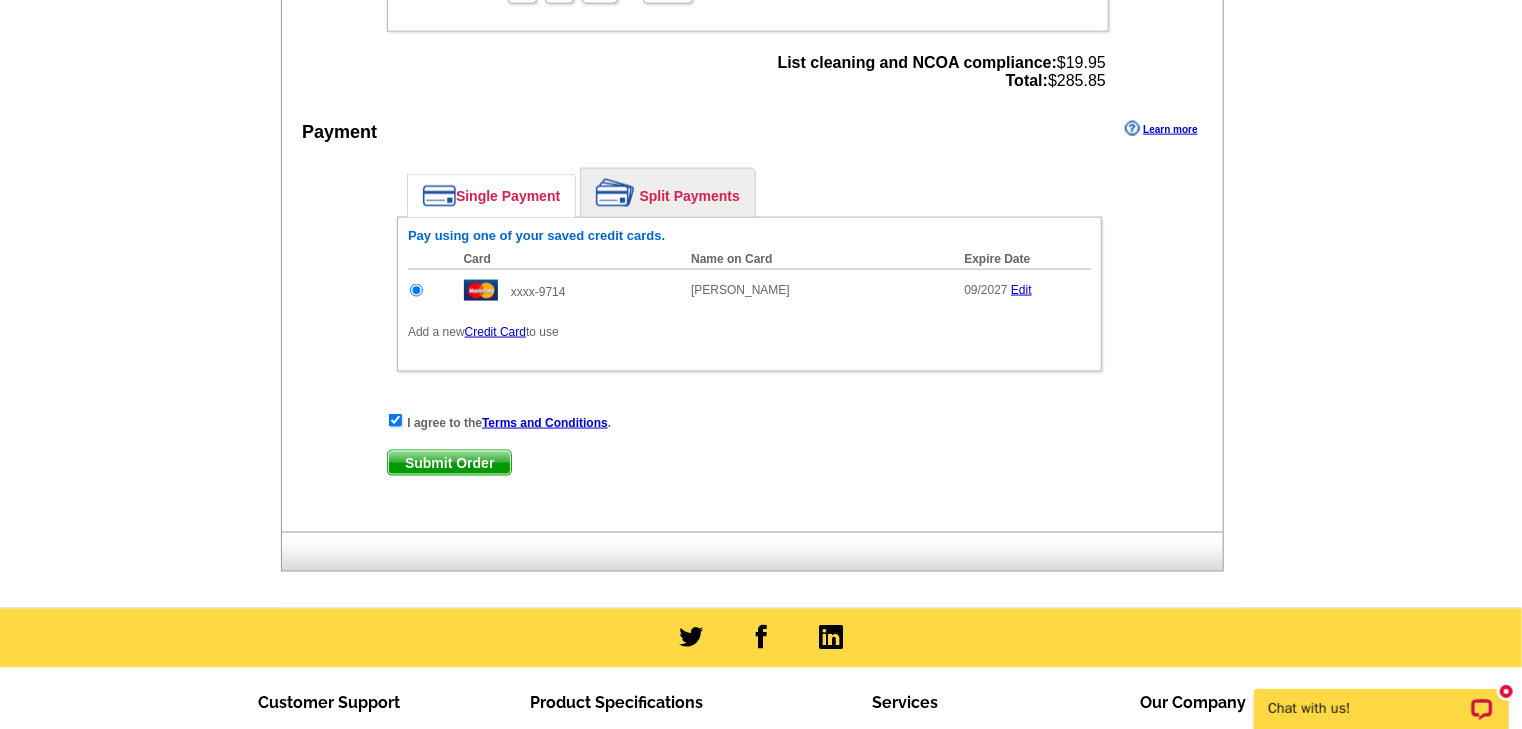 click on "Submit Order" at bounding box center (449, 463) 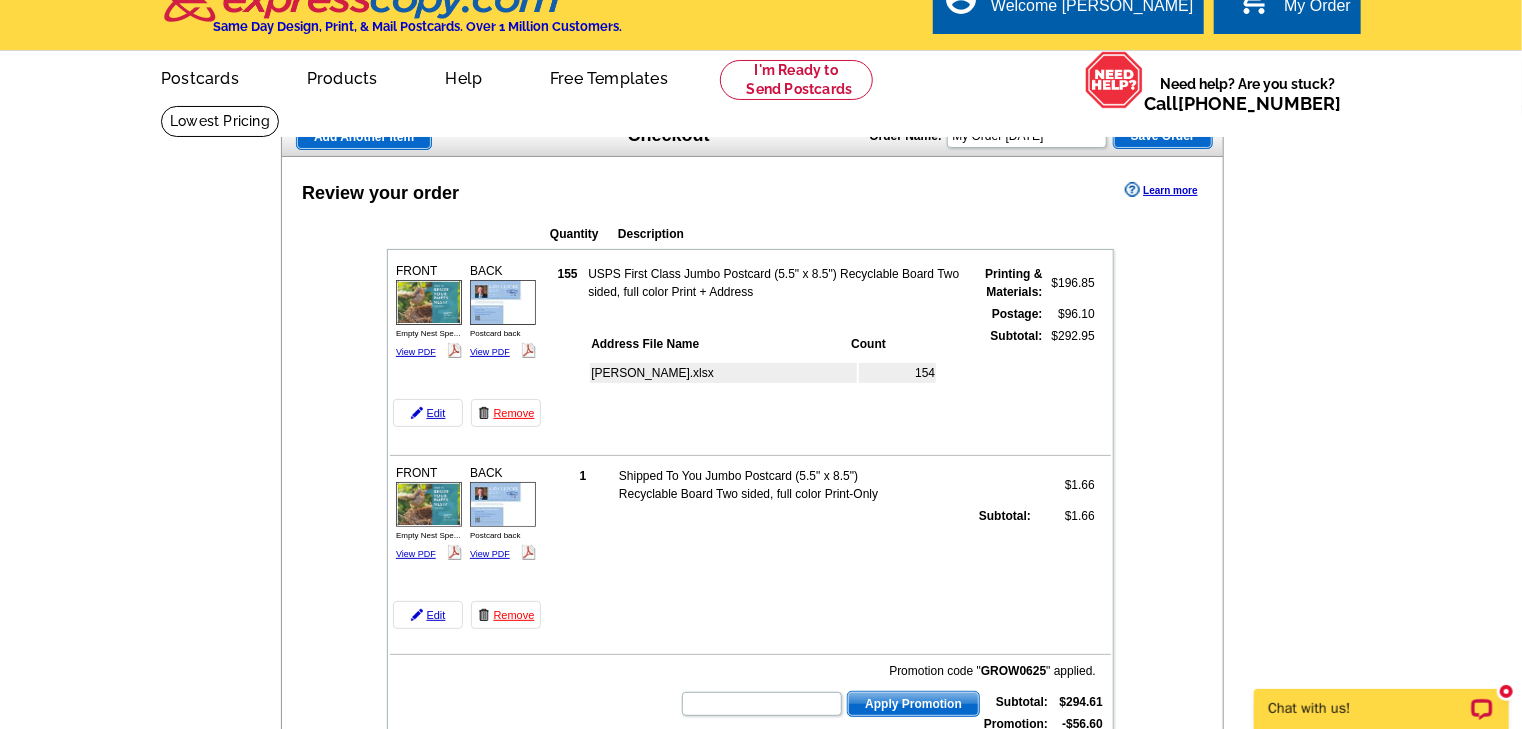 scroll, scrollTop: 27, scrollLeft: 0, axis: vertical 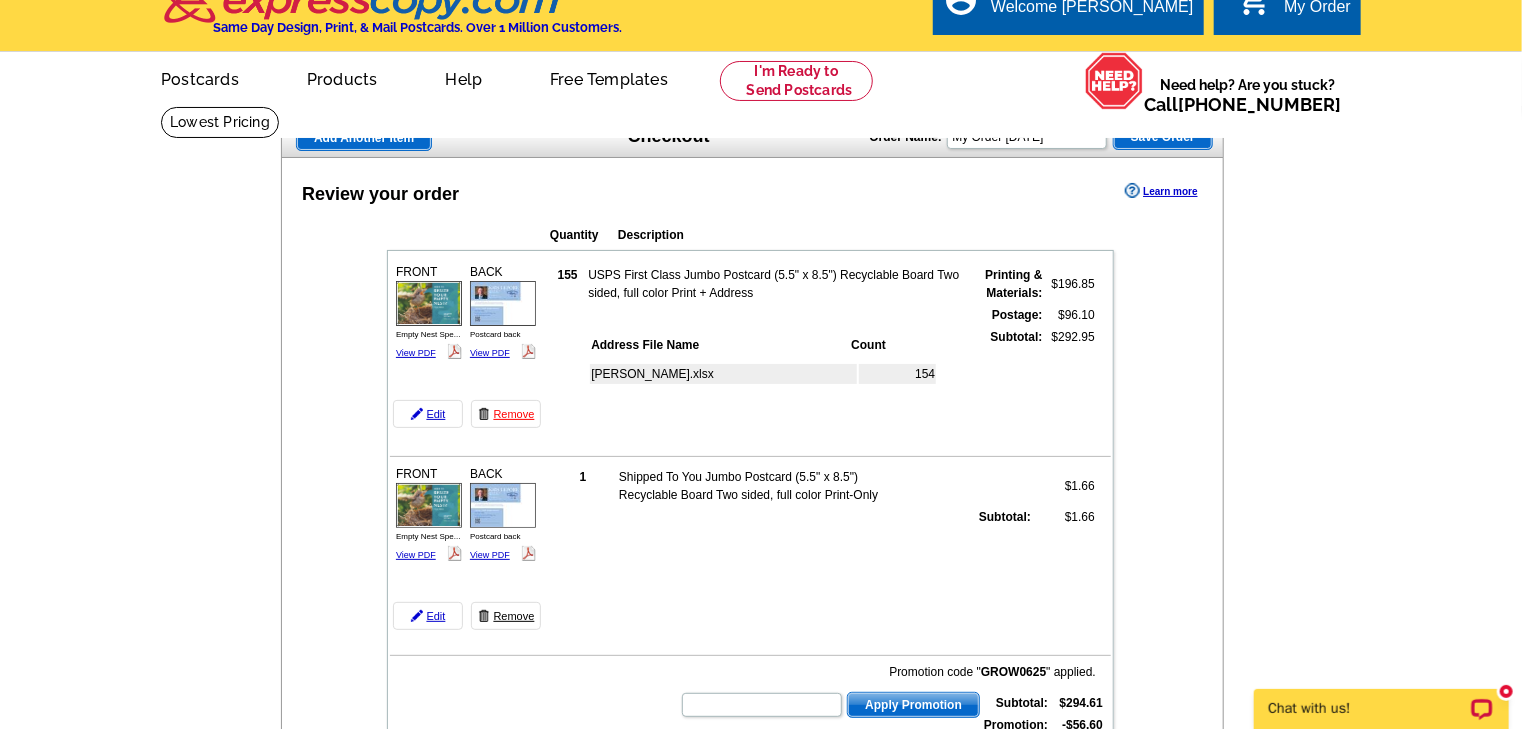 click on "Remove" at bounding box center (506, 616) 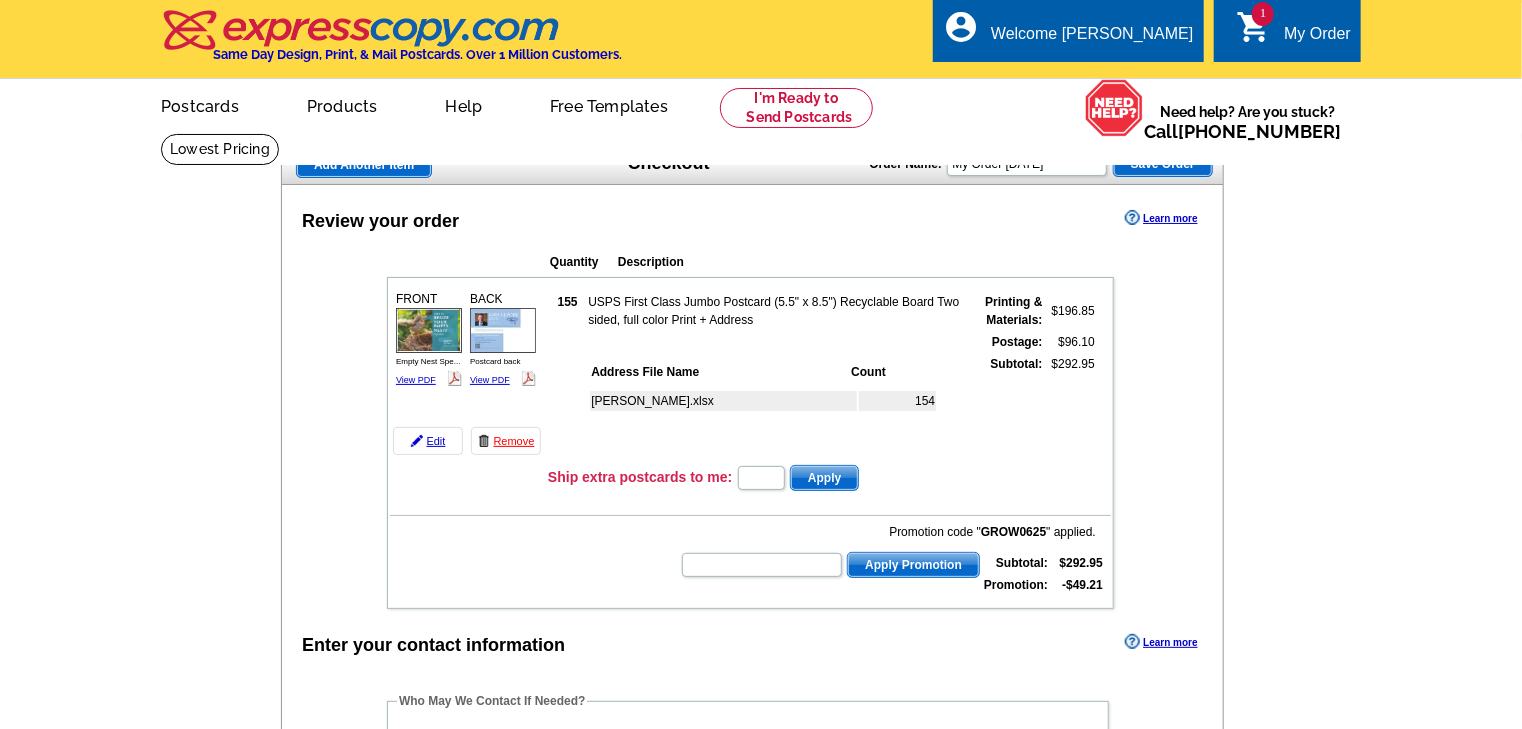 scroll, scrollTop: 290, scrollLeft: 0, axis: vertical 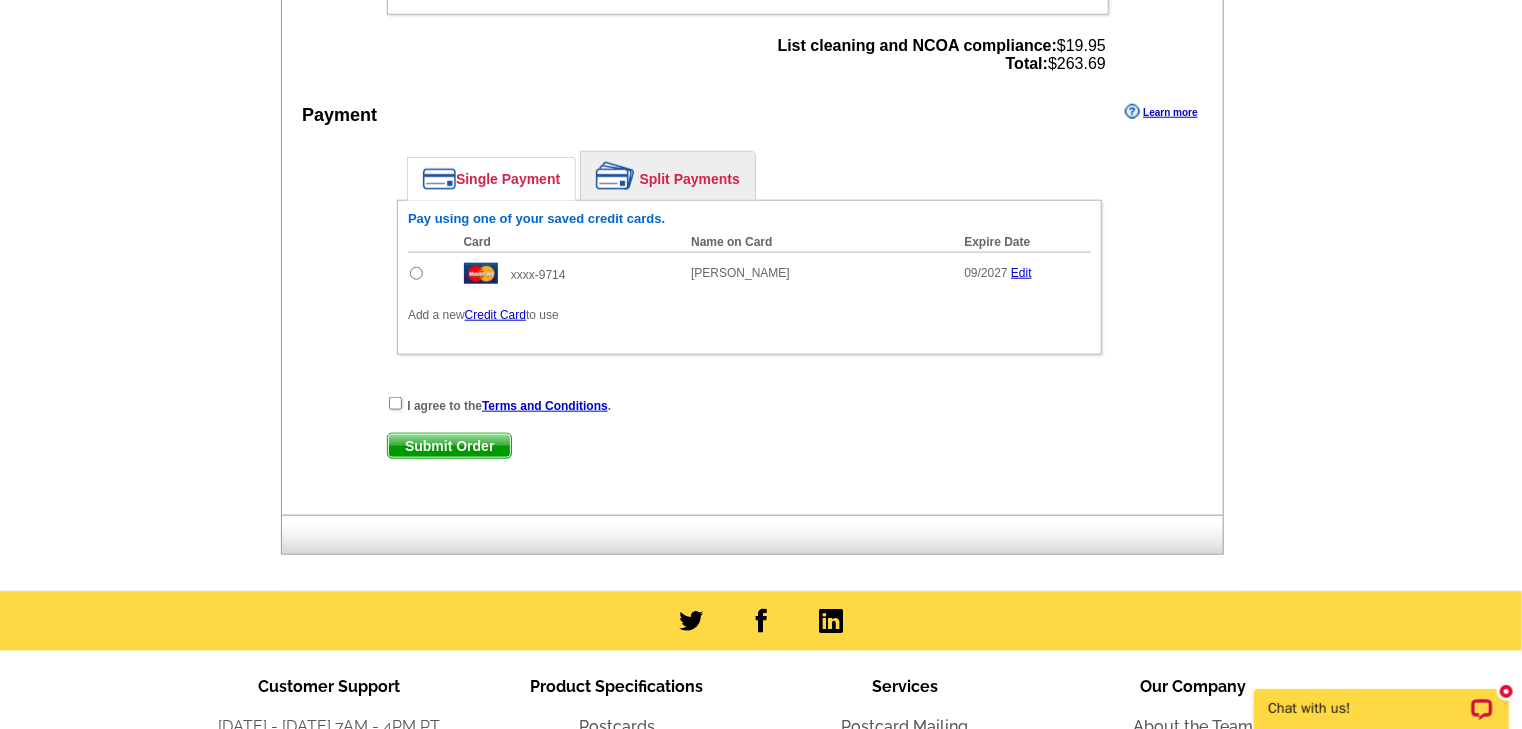 click at bounding box center [416, 273] 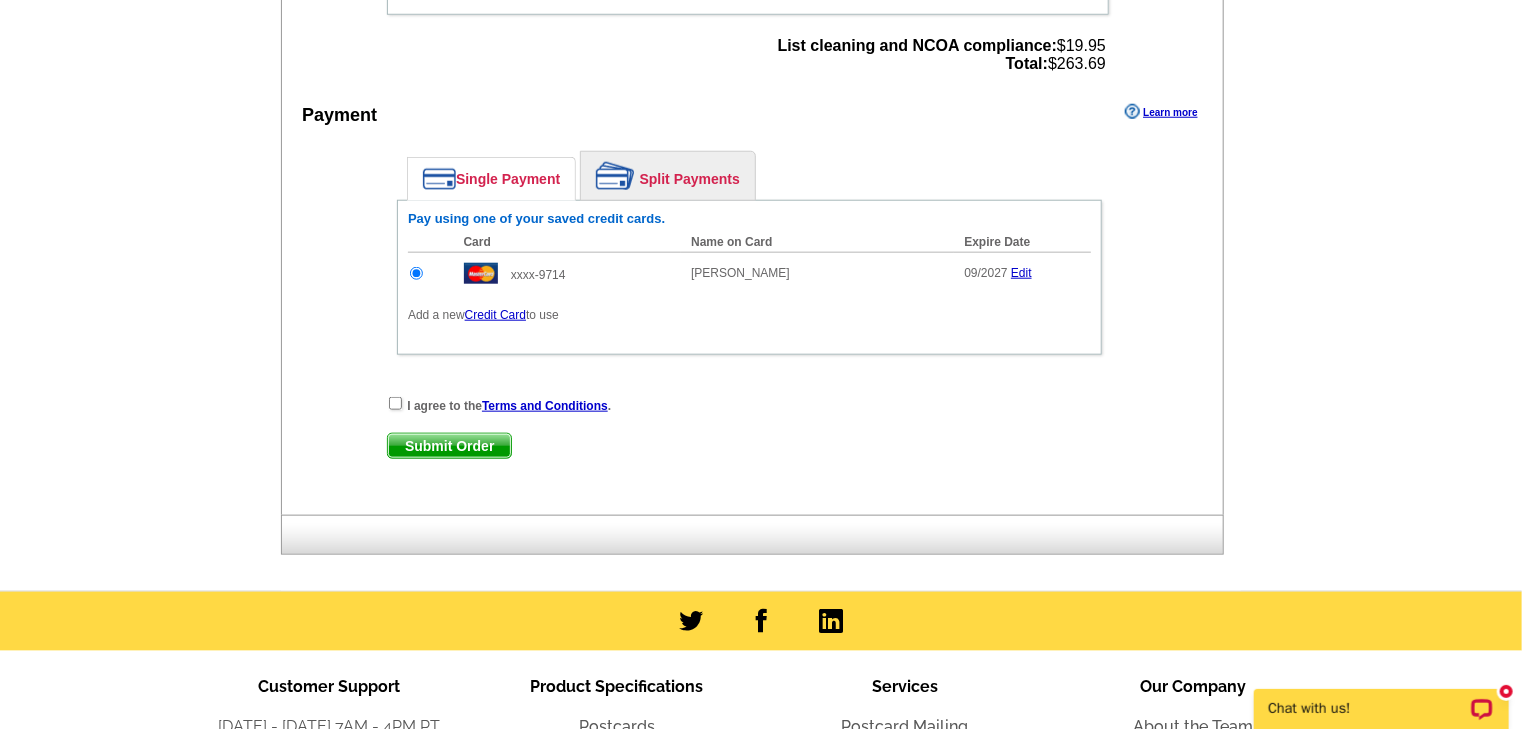 scroll, scrollTop: 0, scrollLeft: 0, axis: both 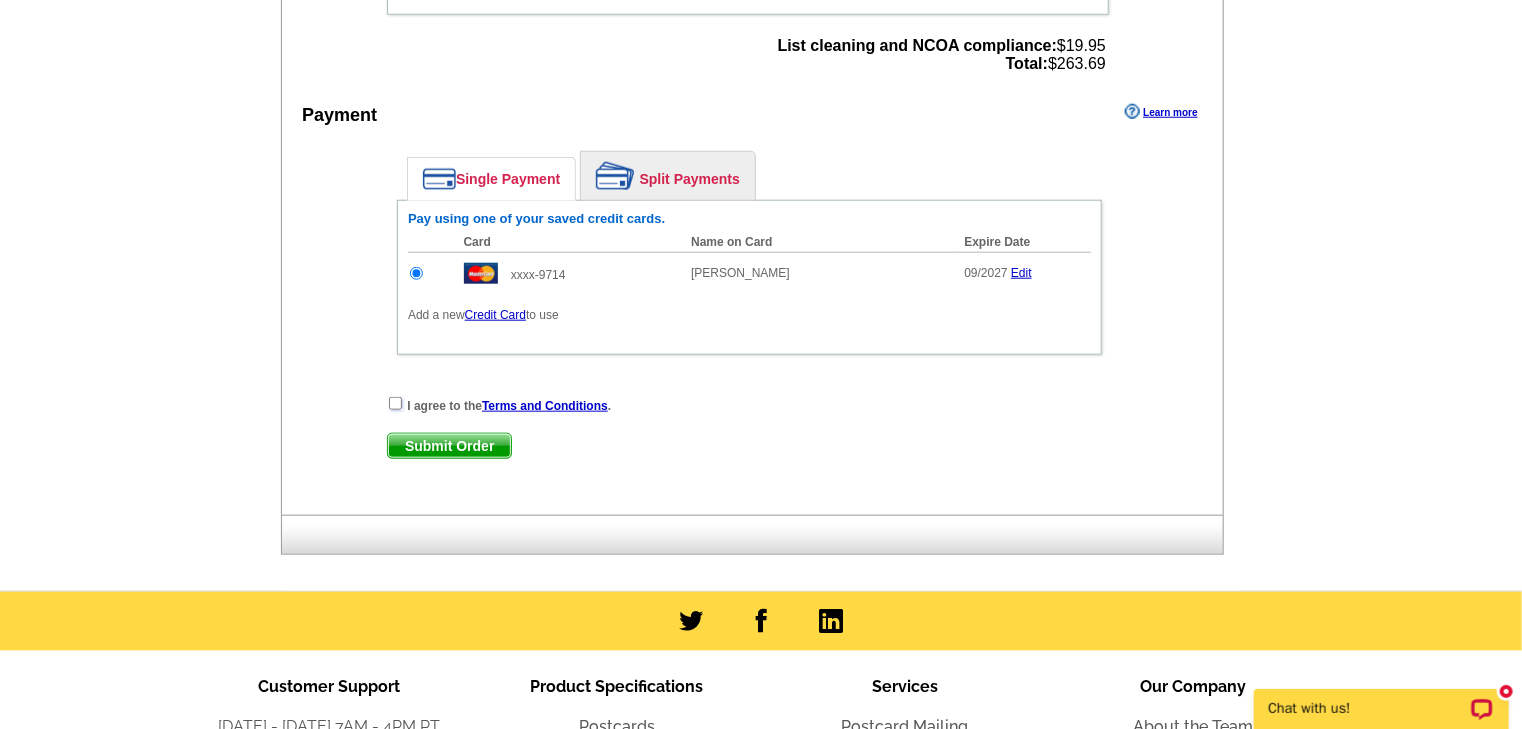 click at bounding box center (395, 403) 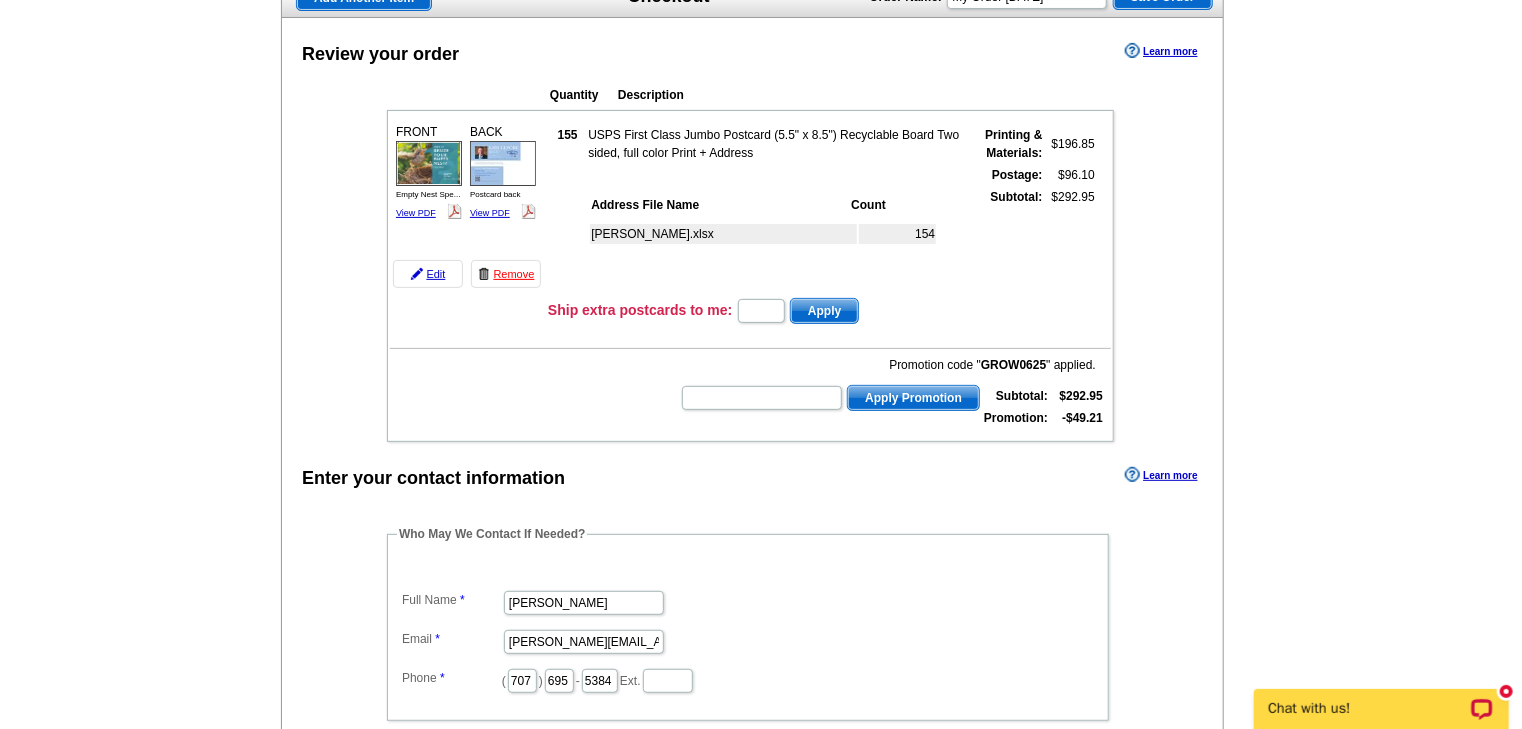 scroll, scrollTop: 163, scrollLeft: 0, axis: vertical 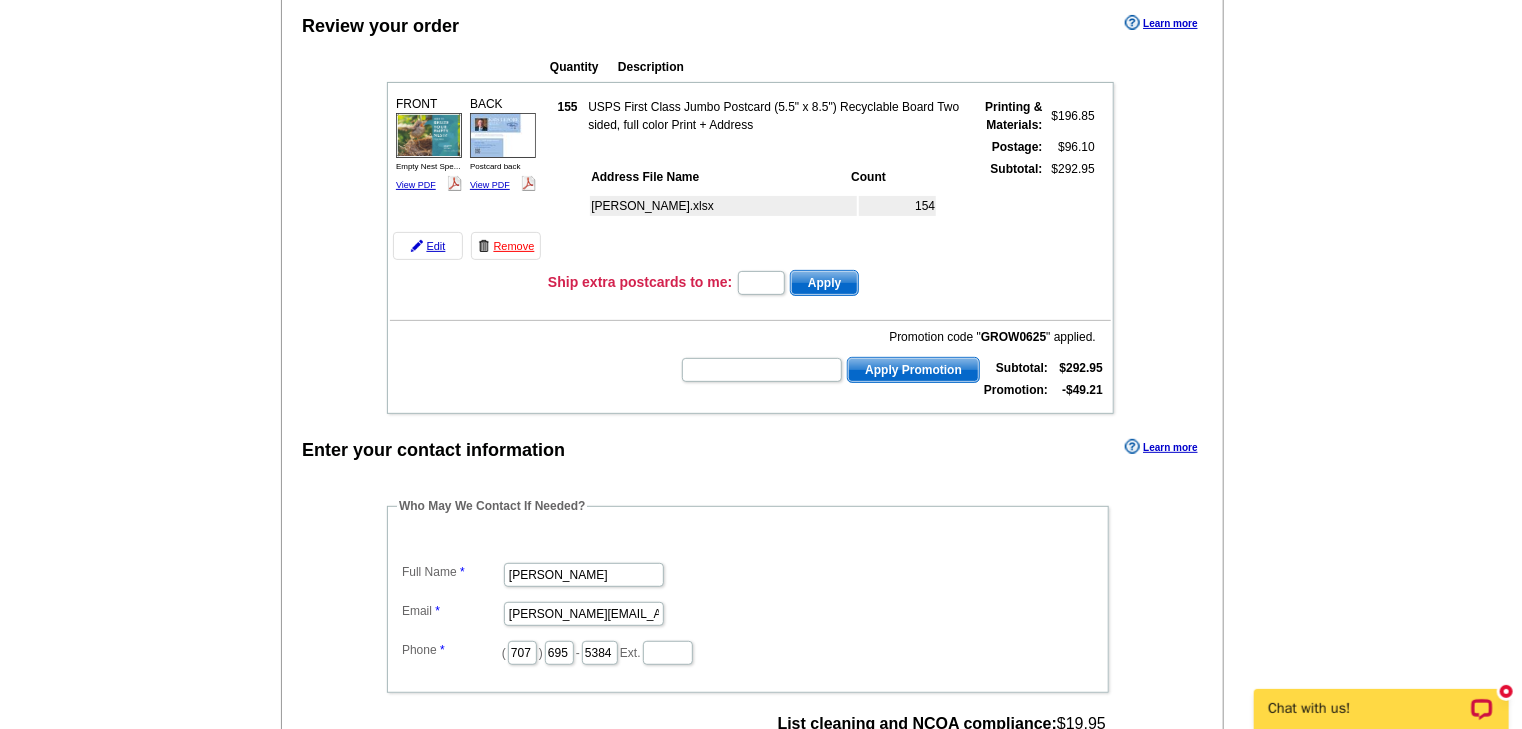 click on "Subtotal:" at bounding box center (1004, 211) 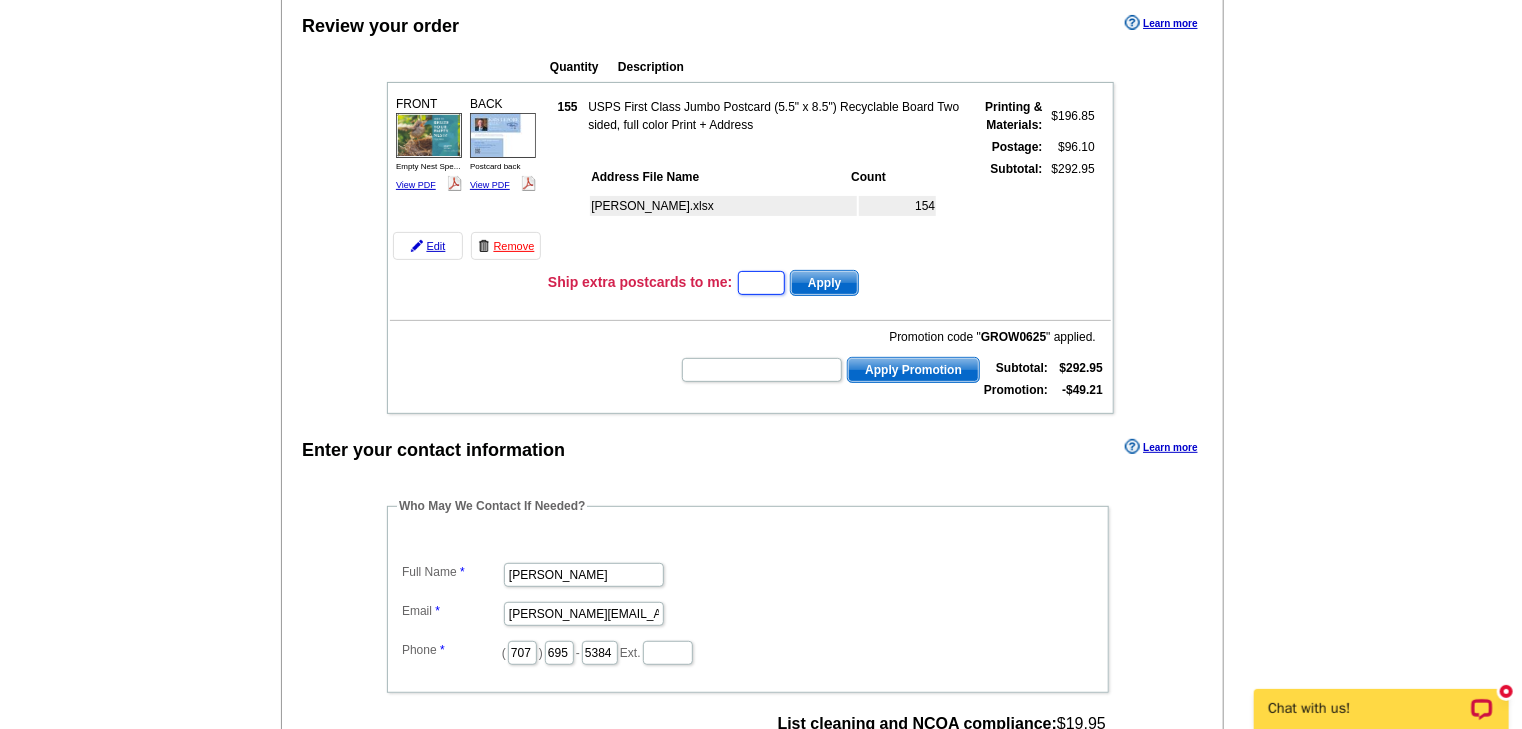 click at bounding box center [761, 283] 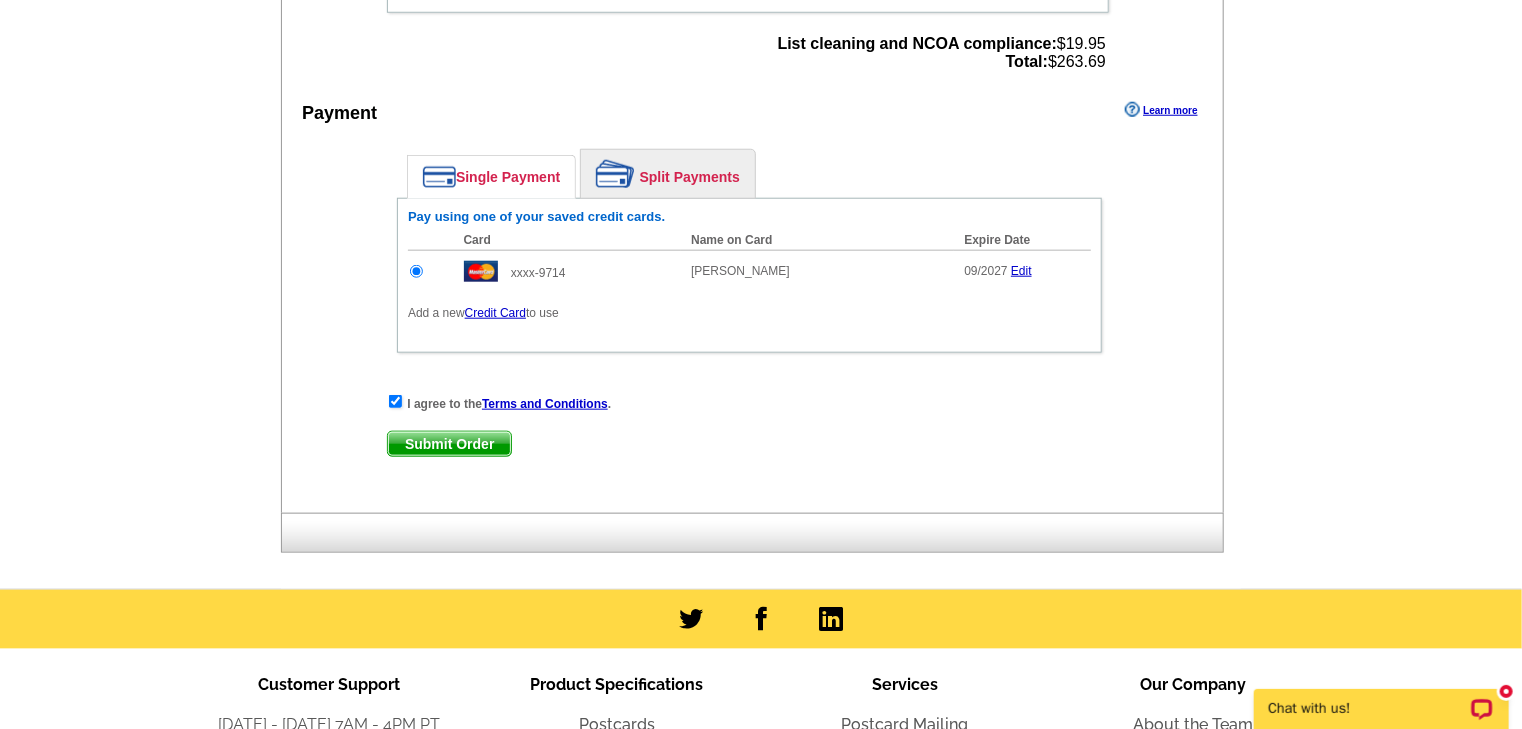 scroll, scrollTop: 899, scrollLeft: 0, axis: vertical 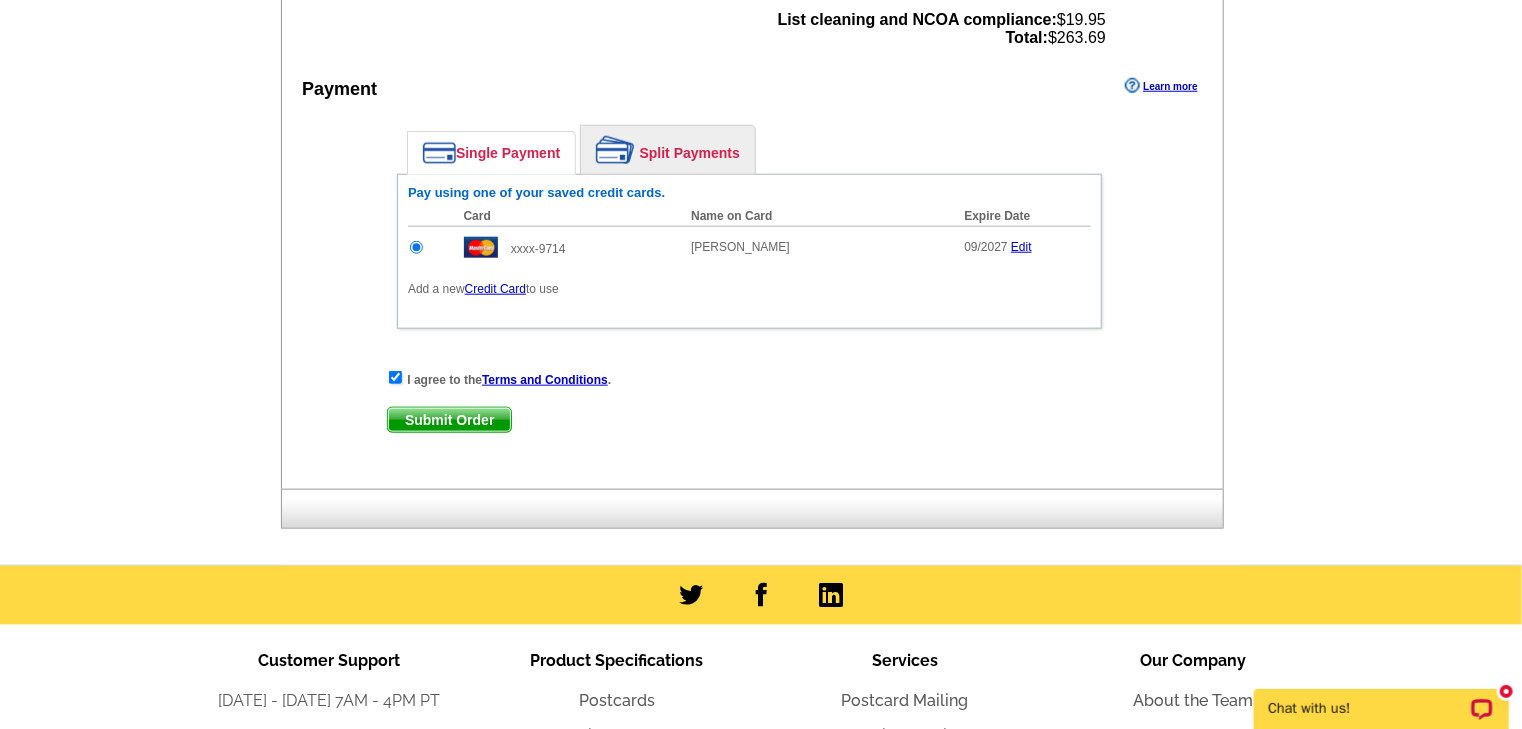 click on "Submit Order" at bounding box center (449, 420) 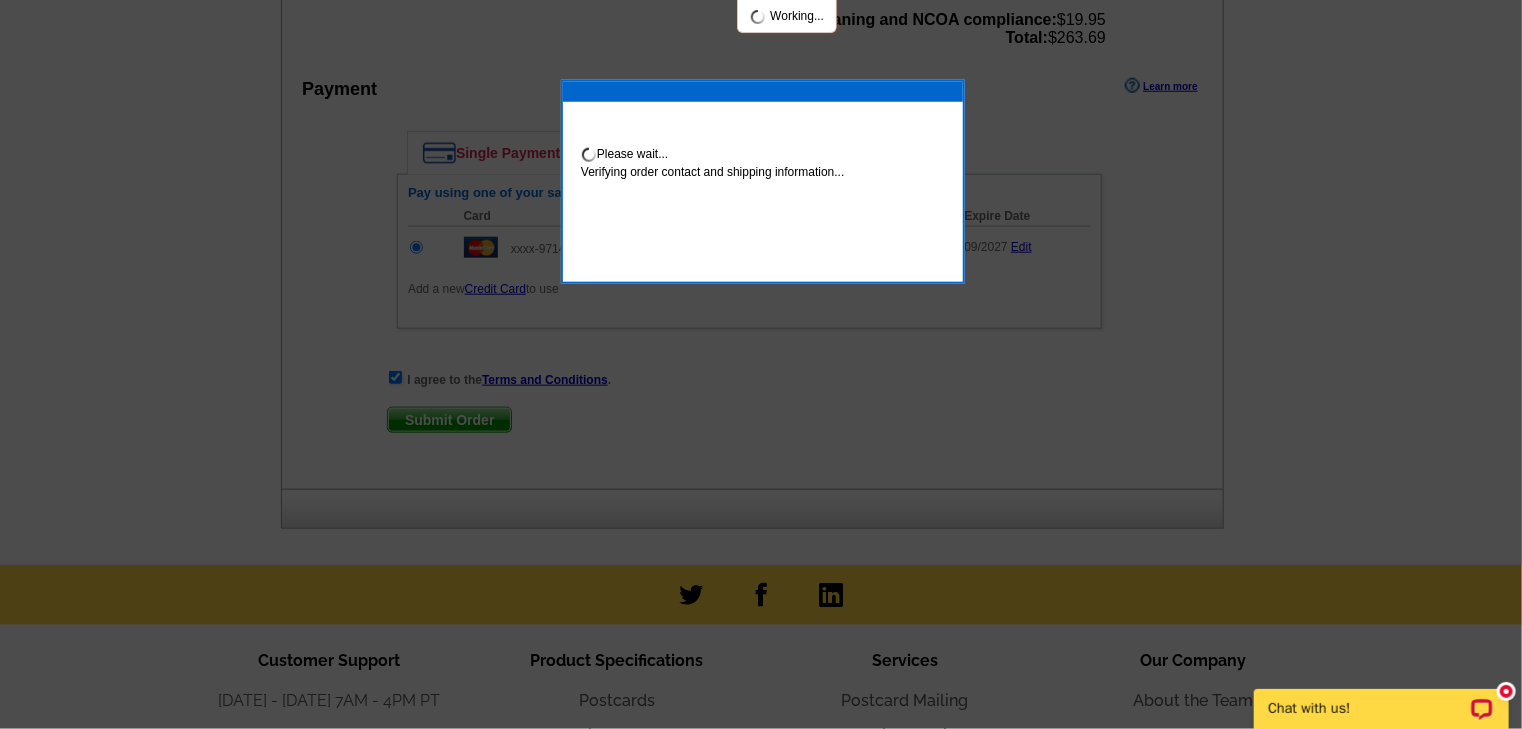 scroll, scrollTop: 1000, scrollLeft: 0, axis: vertical 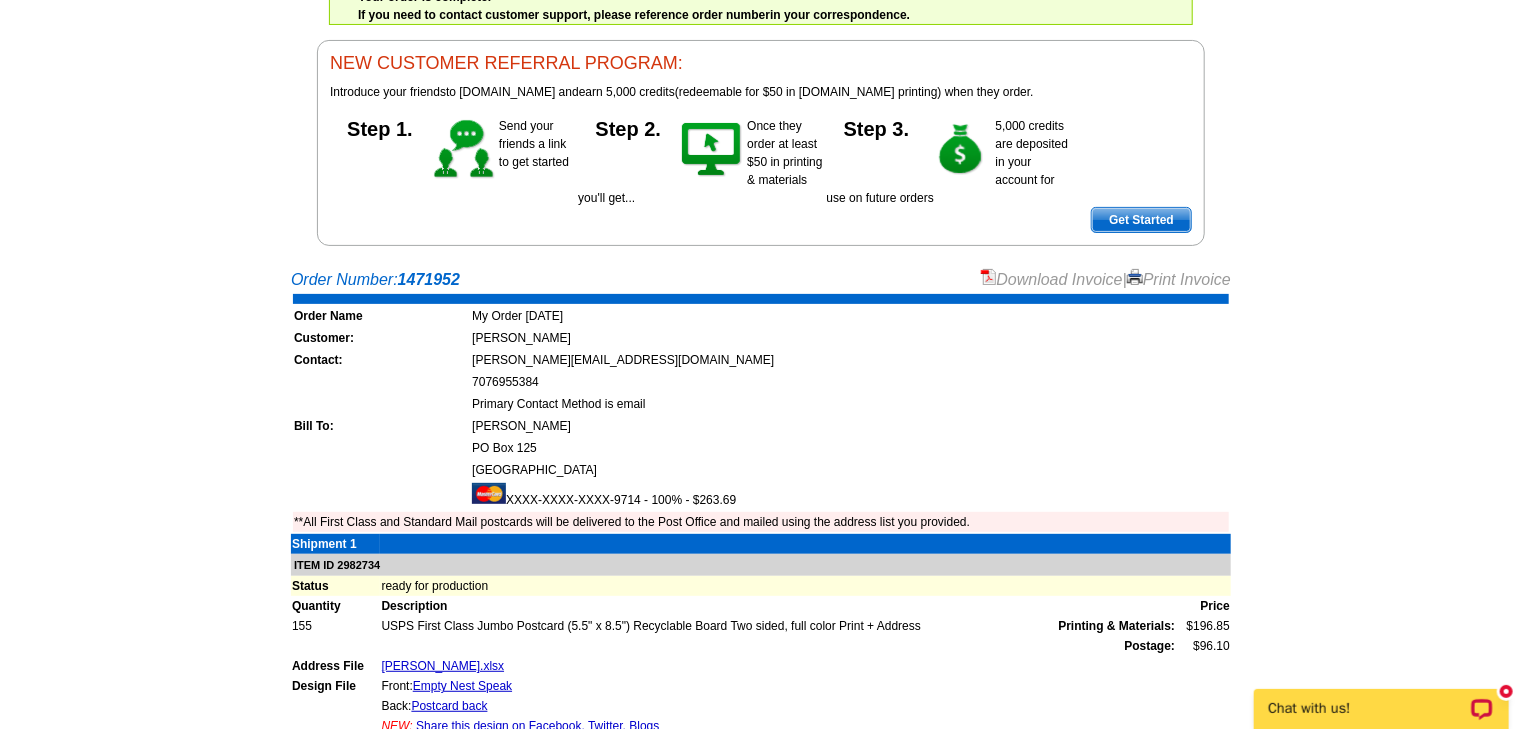 click on "Print Invoice" at bounding box center (1179, 279) 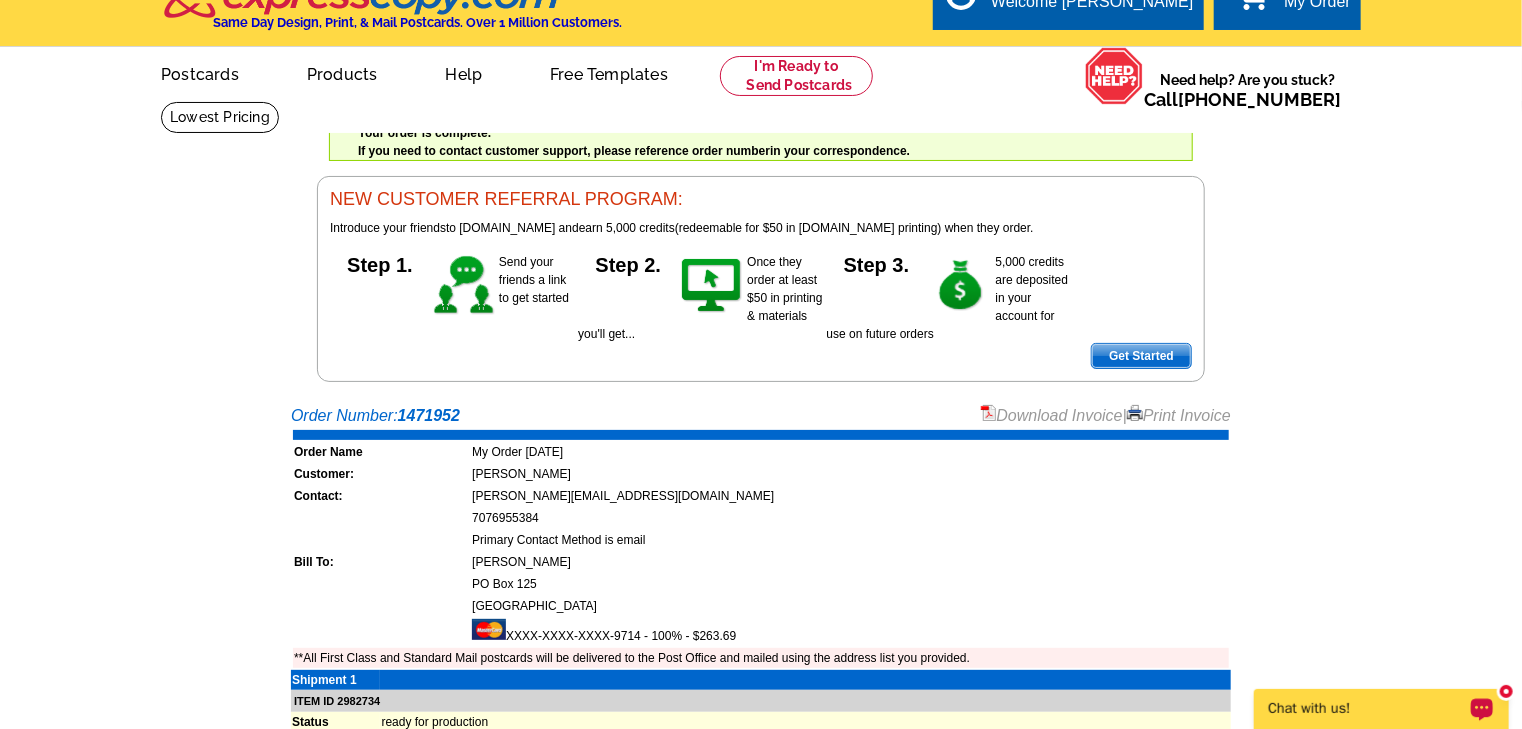 scroll, scrollTop: 32, scrollLeft: 0, axis: vertical 